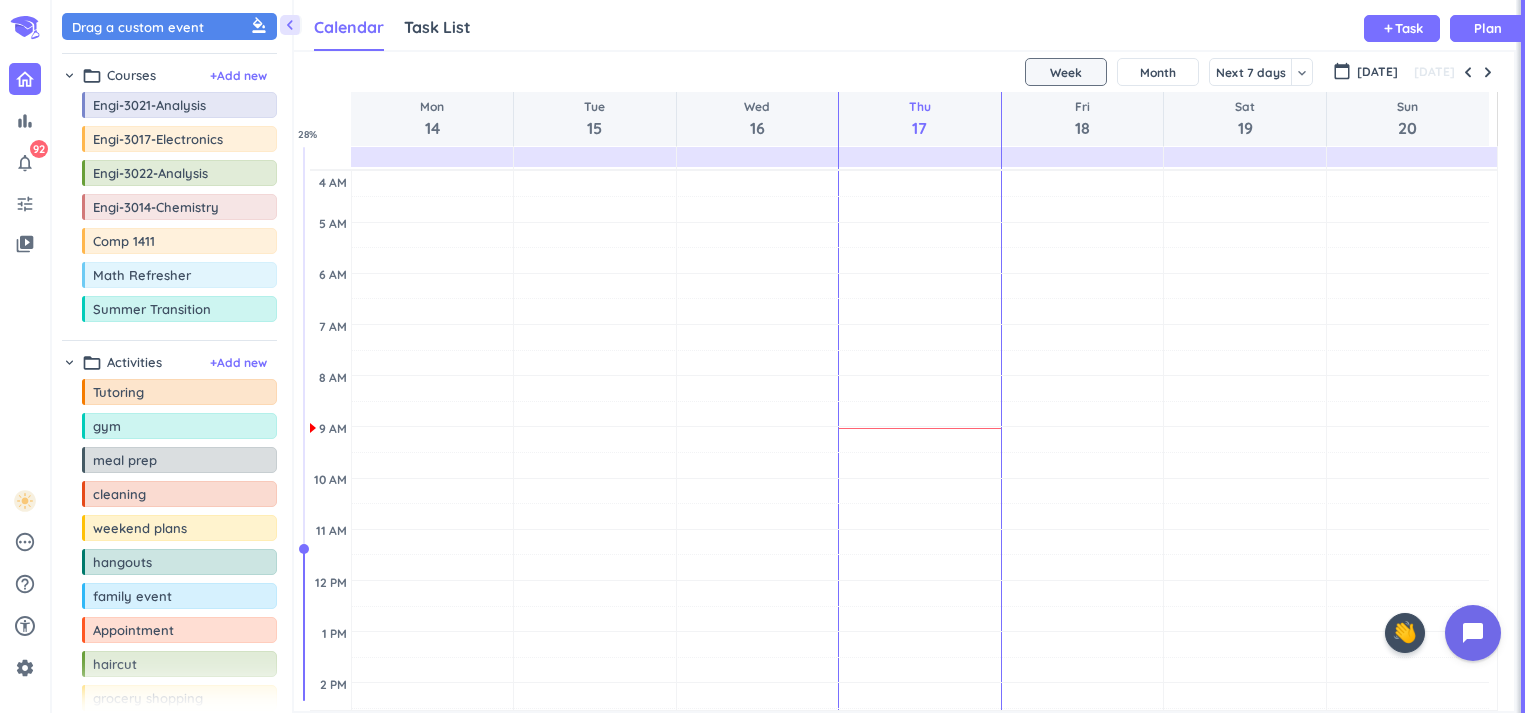 scroll, scrollTop: 0, scrollLeft: 0, axis: both 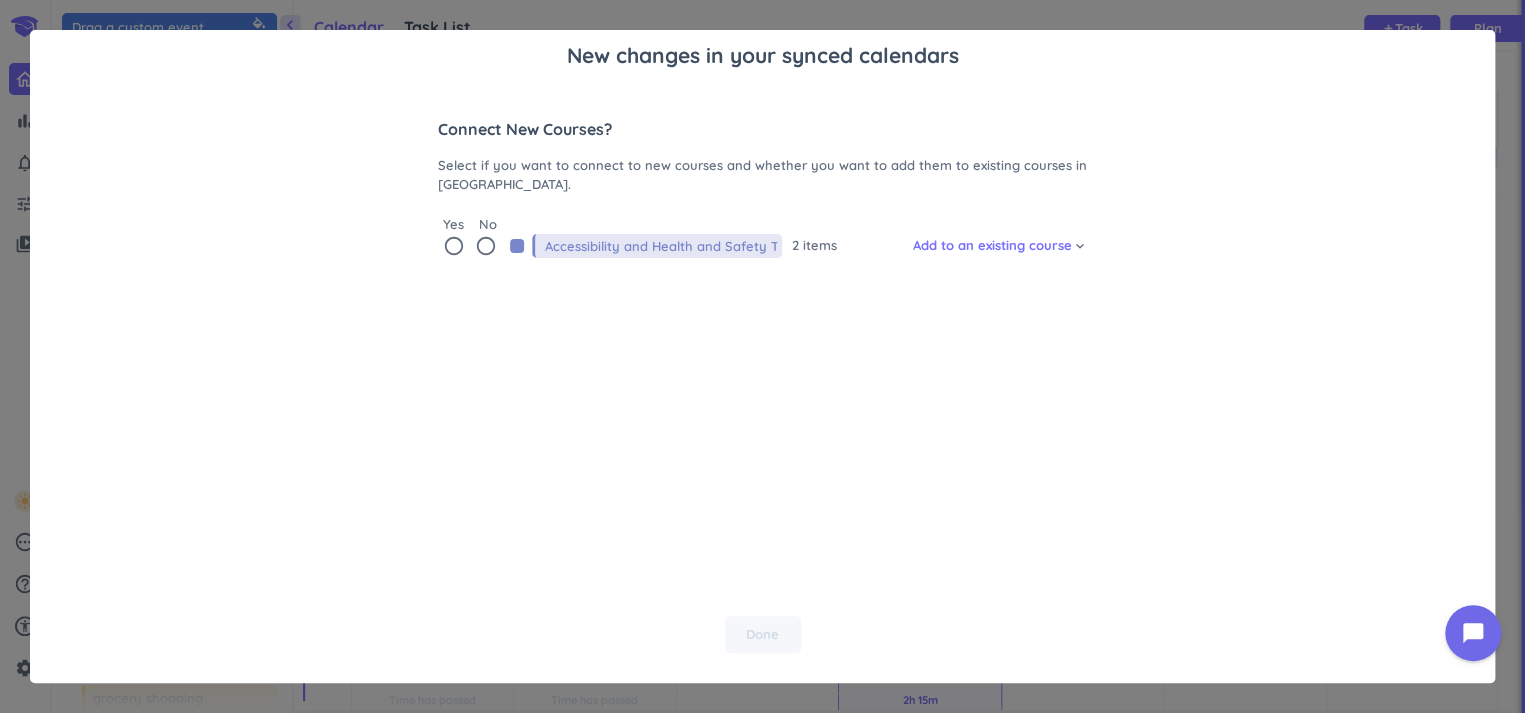 click on "New changes in your synced calendars Connect New Courses? Select if you want to connect to new courses and whether you want to add them to existing courses in [GEOGRAPHIC_DATA]. Yes No radio_button_unchecked radio_button_unchecked Accessibility and Health and Safety Training 2   items Add to an existing course cancel keyboard_arrow_down Done" at bounding box center [762, 356] 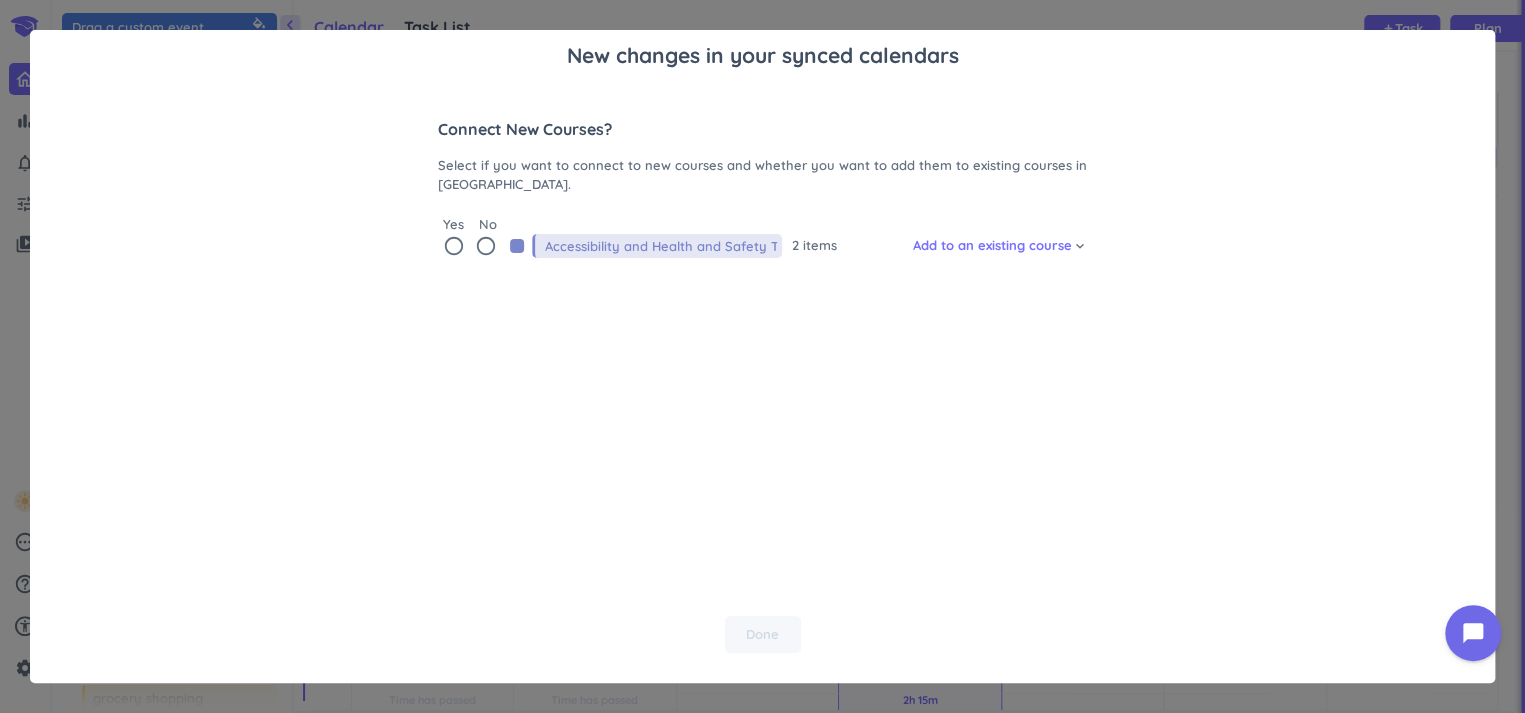 click on "radio_button_unchecked" at bounding box center [454, 246] 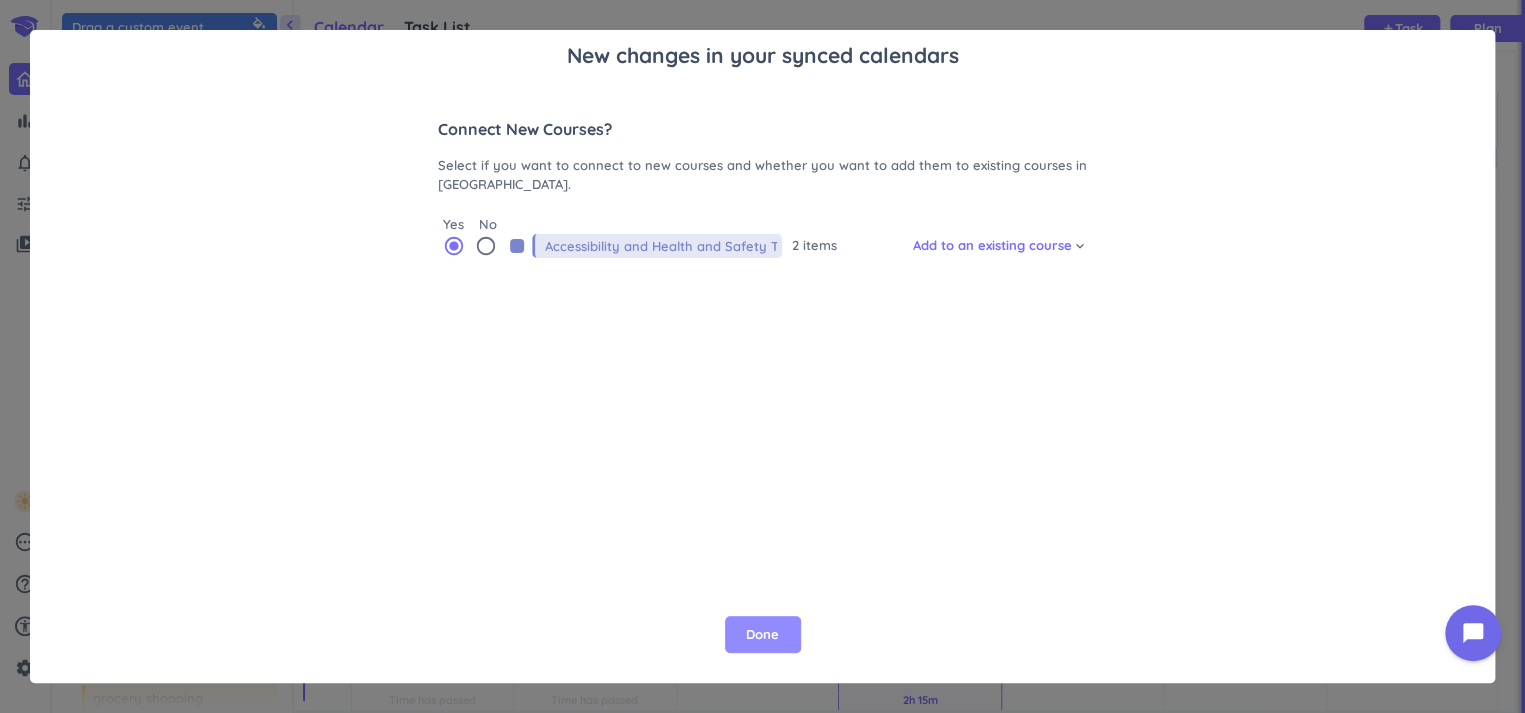 click on "Done" at bounding box center (762, 635) 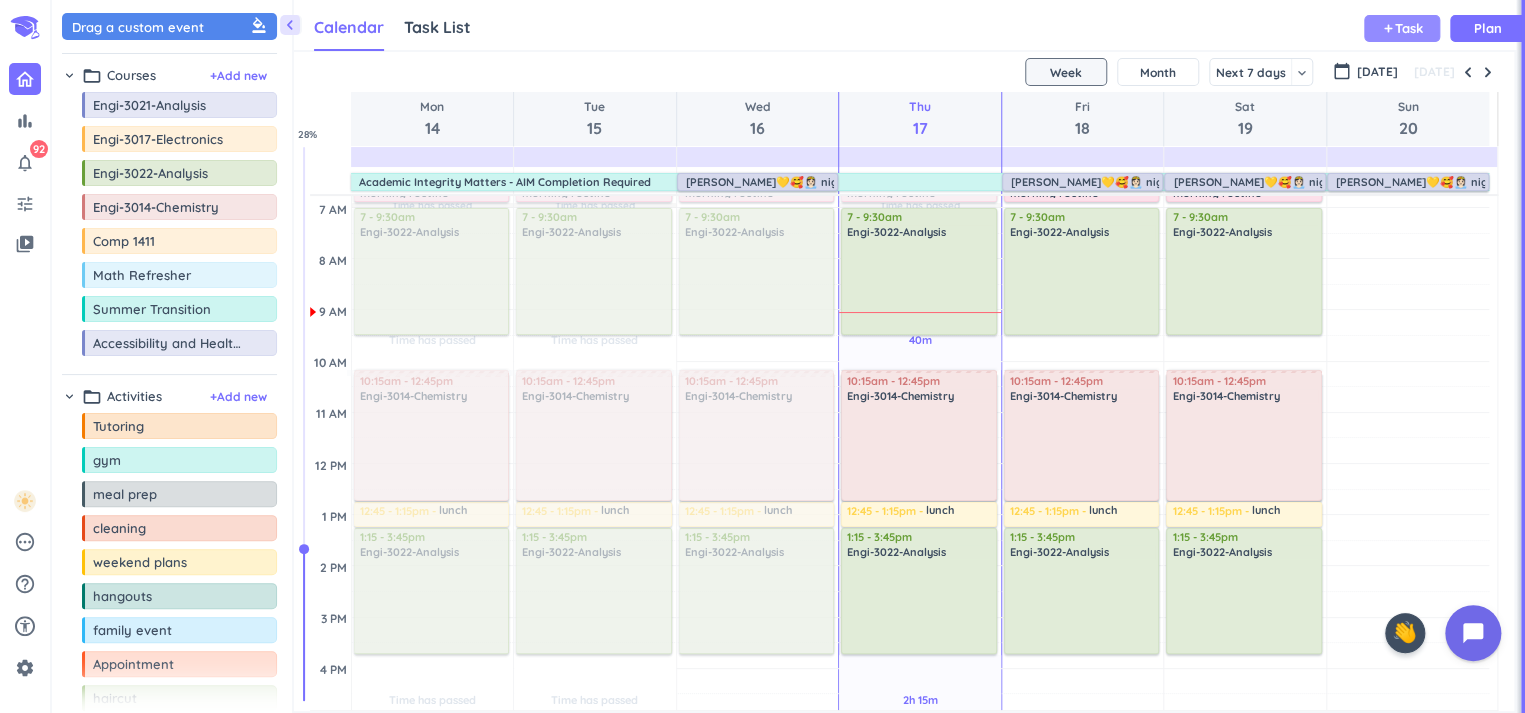 click on "Task" at bounding box center [1409, 28] 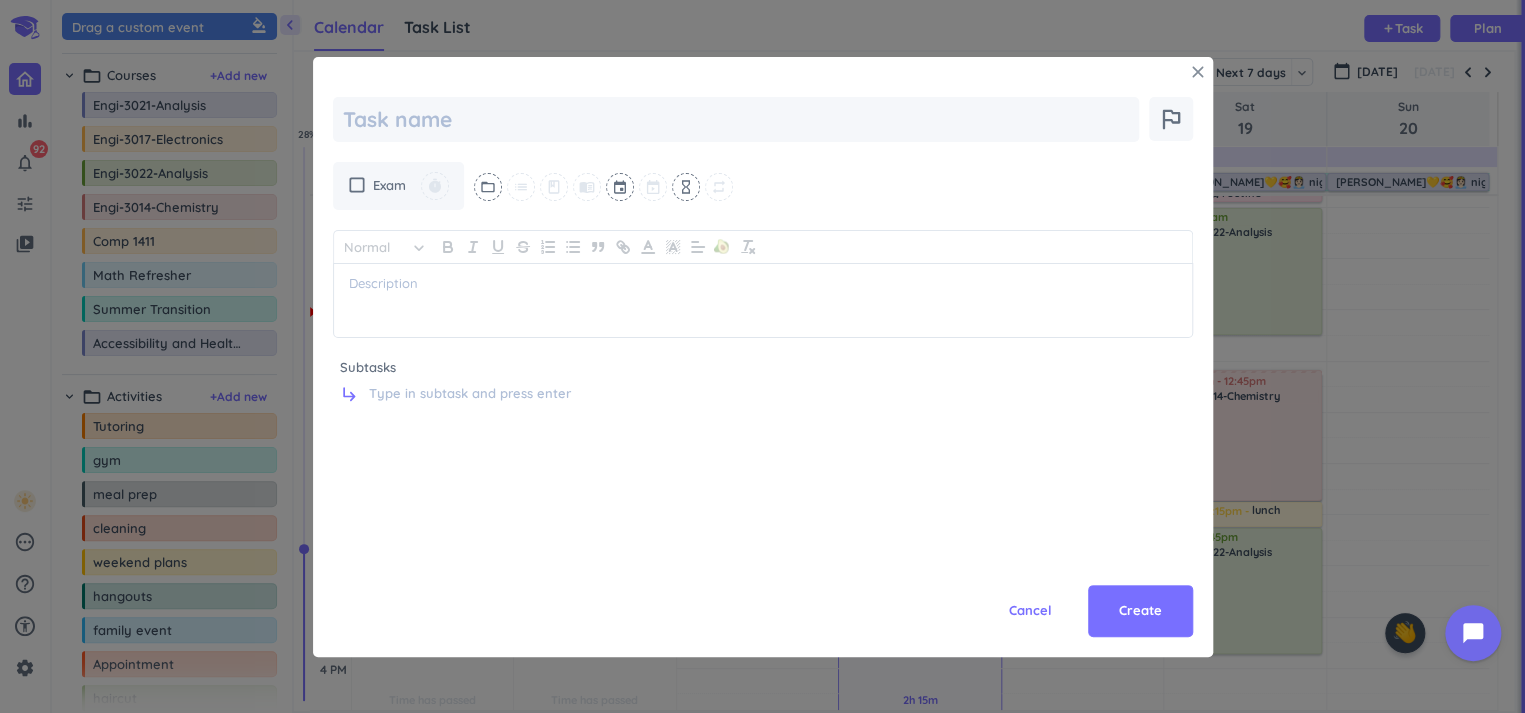 click on "close" at bounding box center [1198, 72] 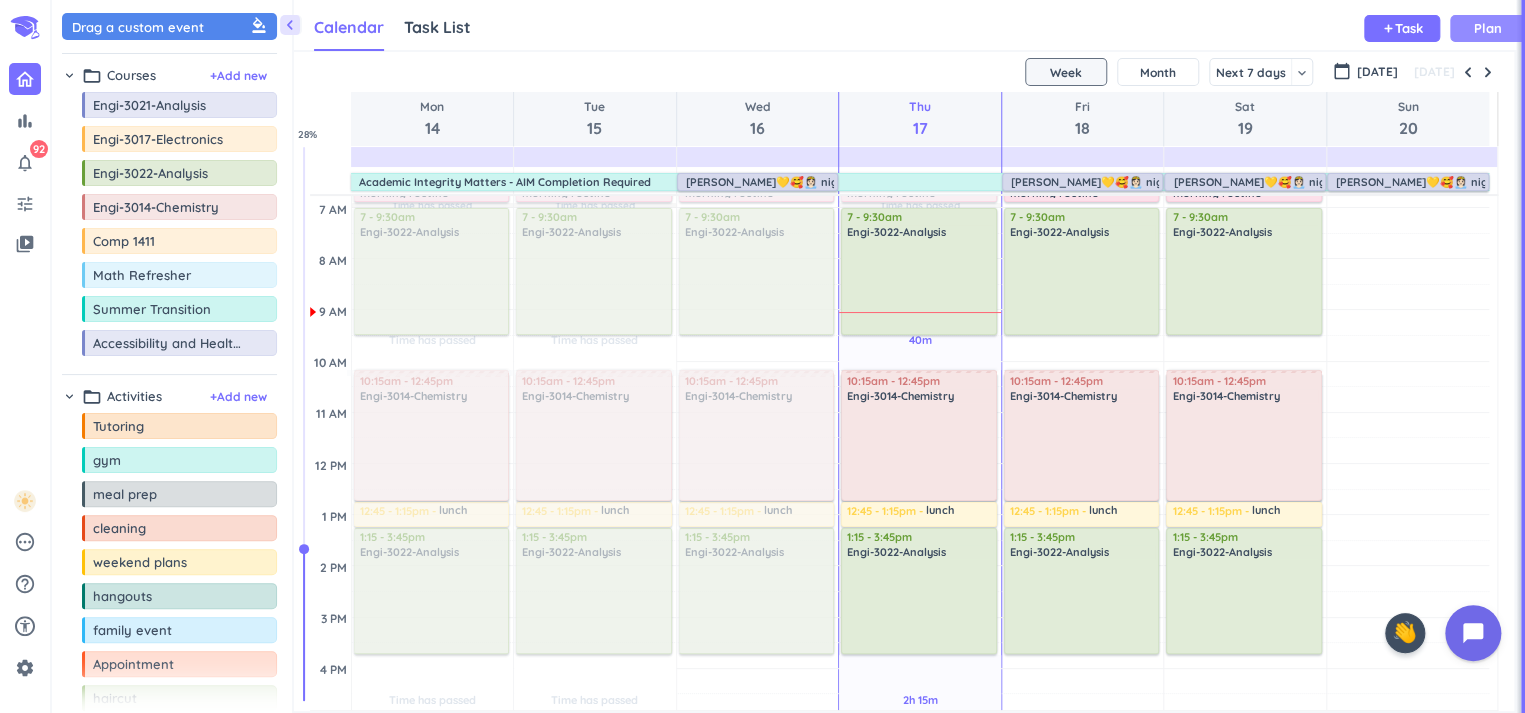 click on "Plan" at bounding box center (1488, 28) 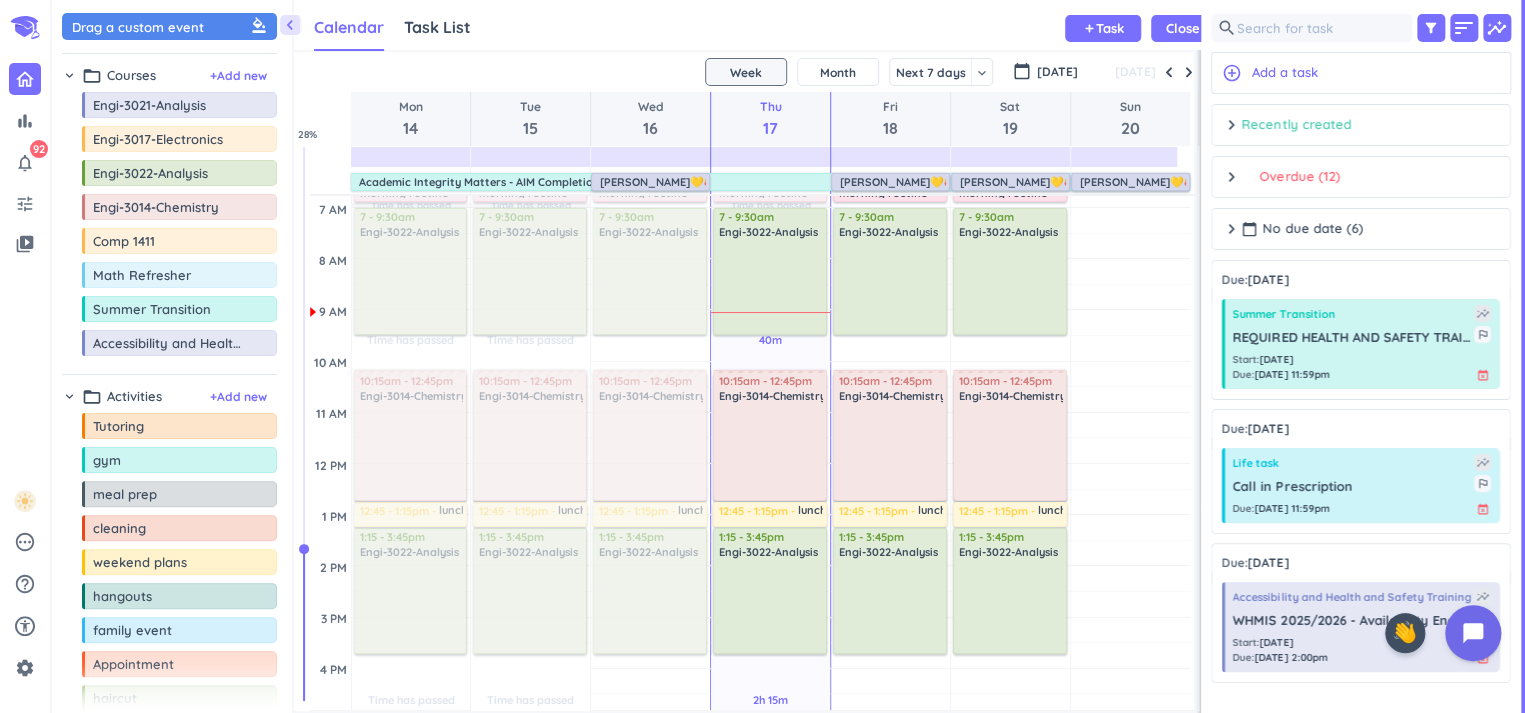 scroll, scrollTop: 42, scrollLeft: 893, axis: both 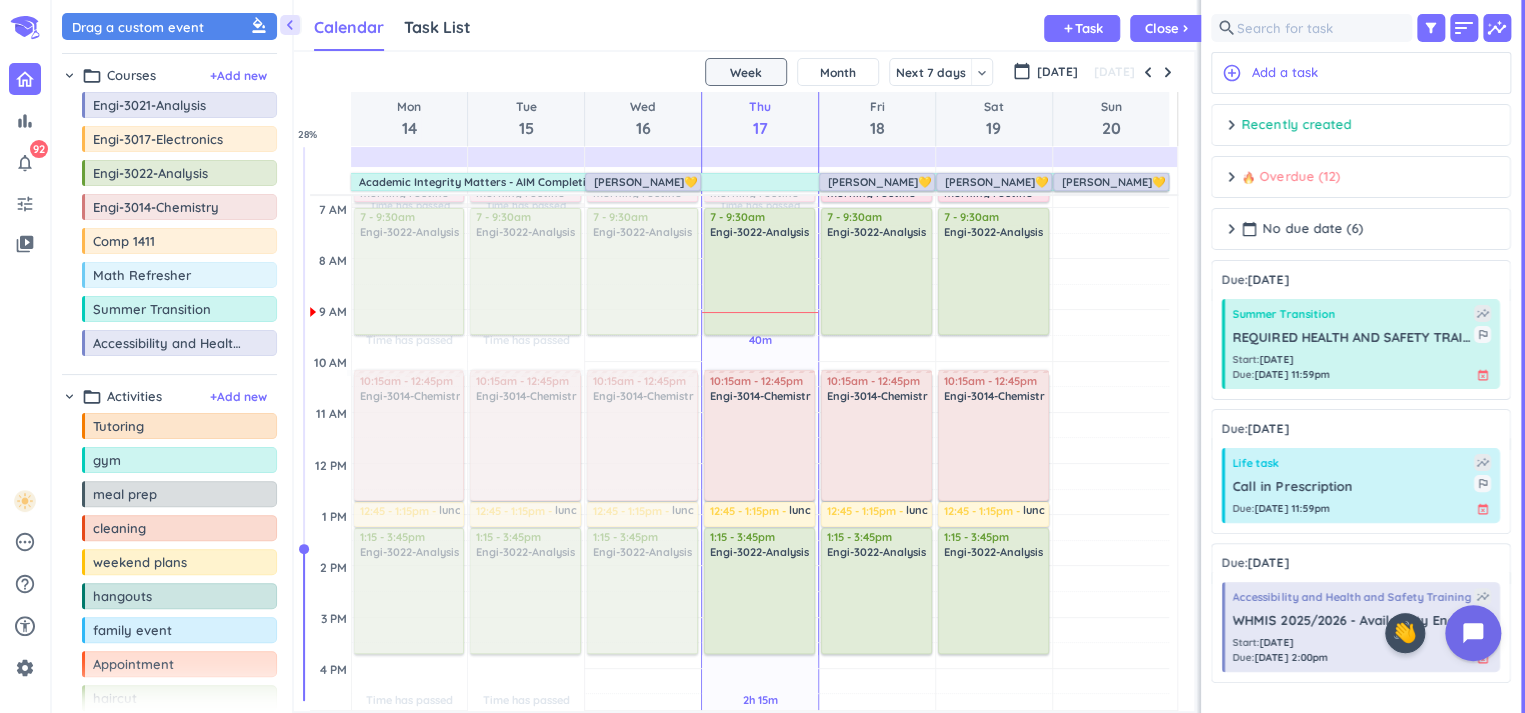 click on "chevron_right Overdue (12) done Mark all complete" at bounding box center [1361, 177] 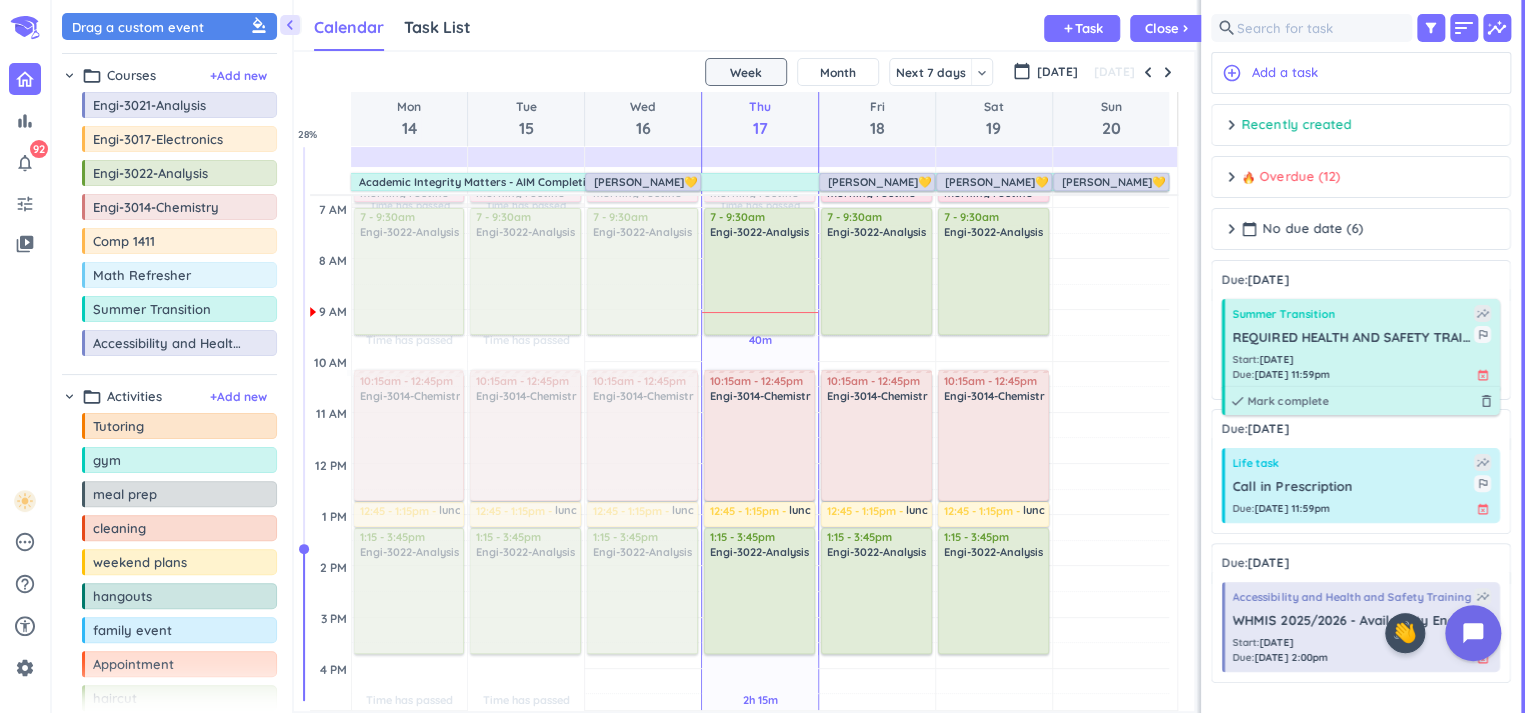 click on "Start :  [DATE] Due :  [DATE] 11:59pm event_busy" at bounding box center [1362, 367] 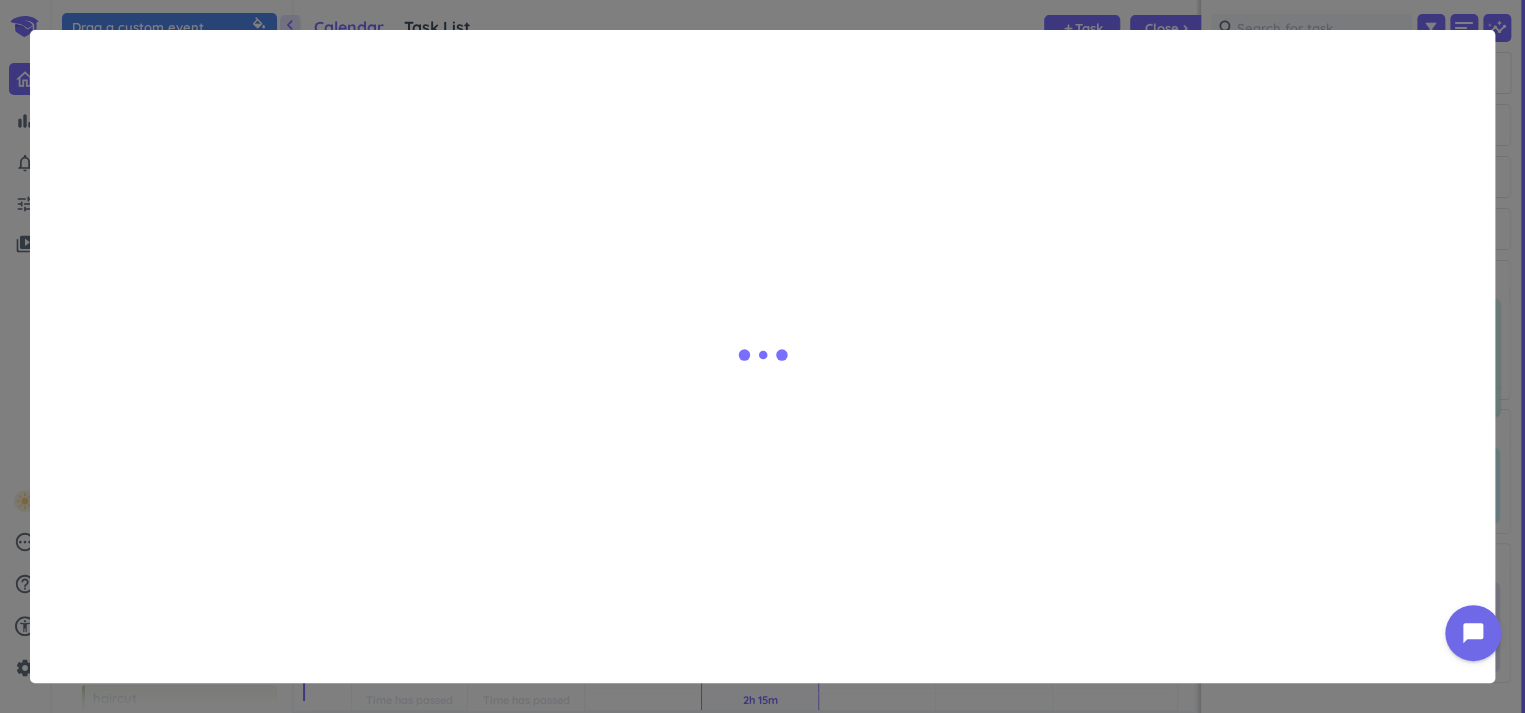 type on "x" 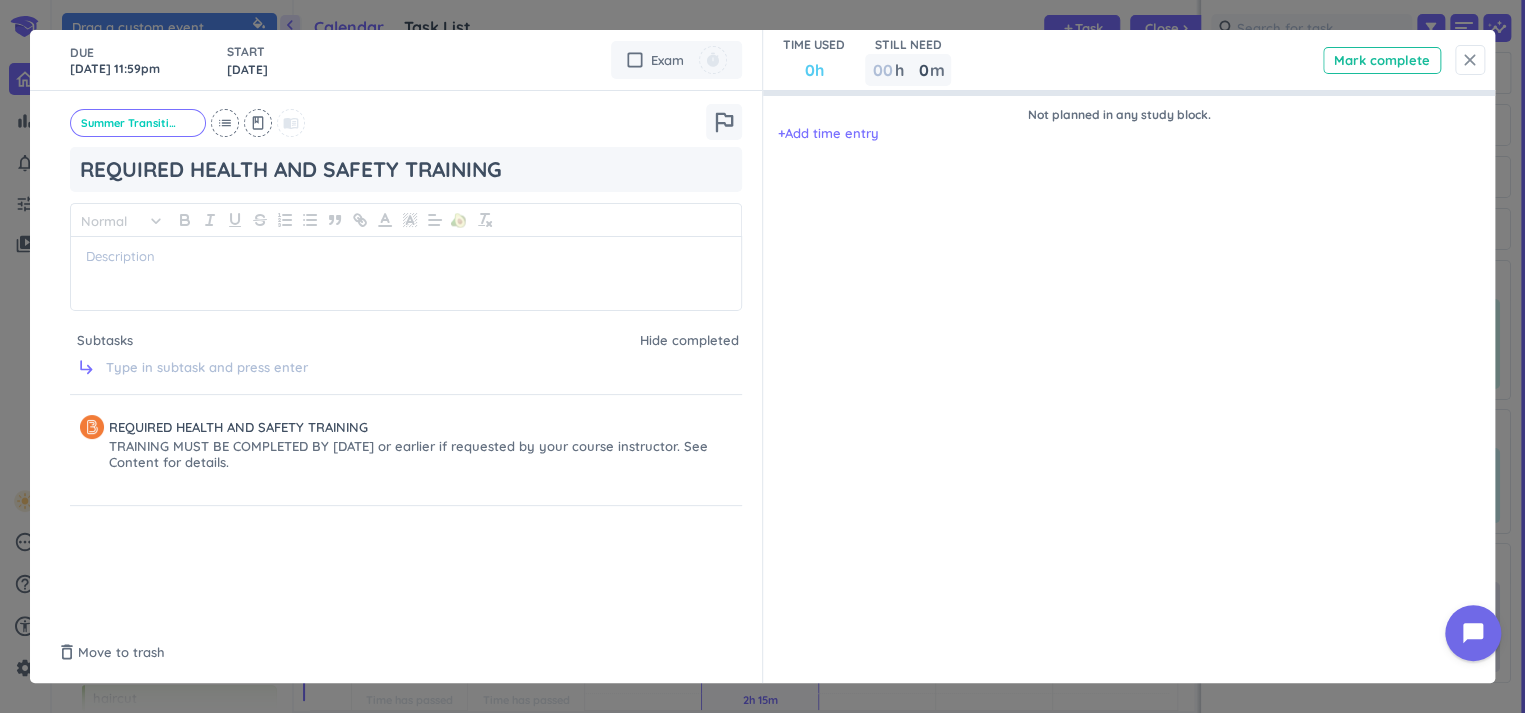 click on "close" at bounding box center [1470, 60] 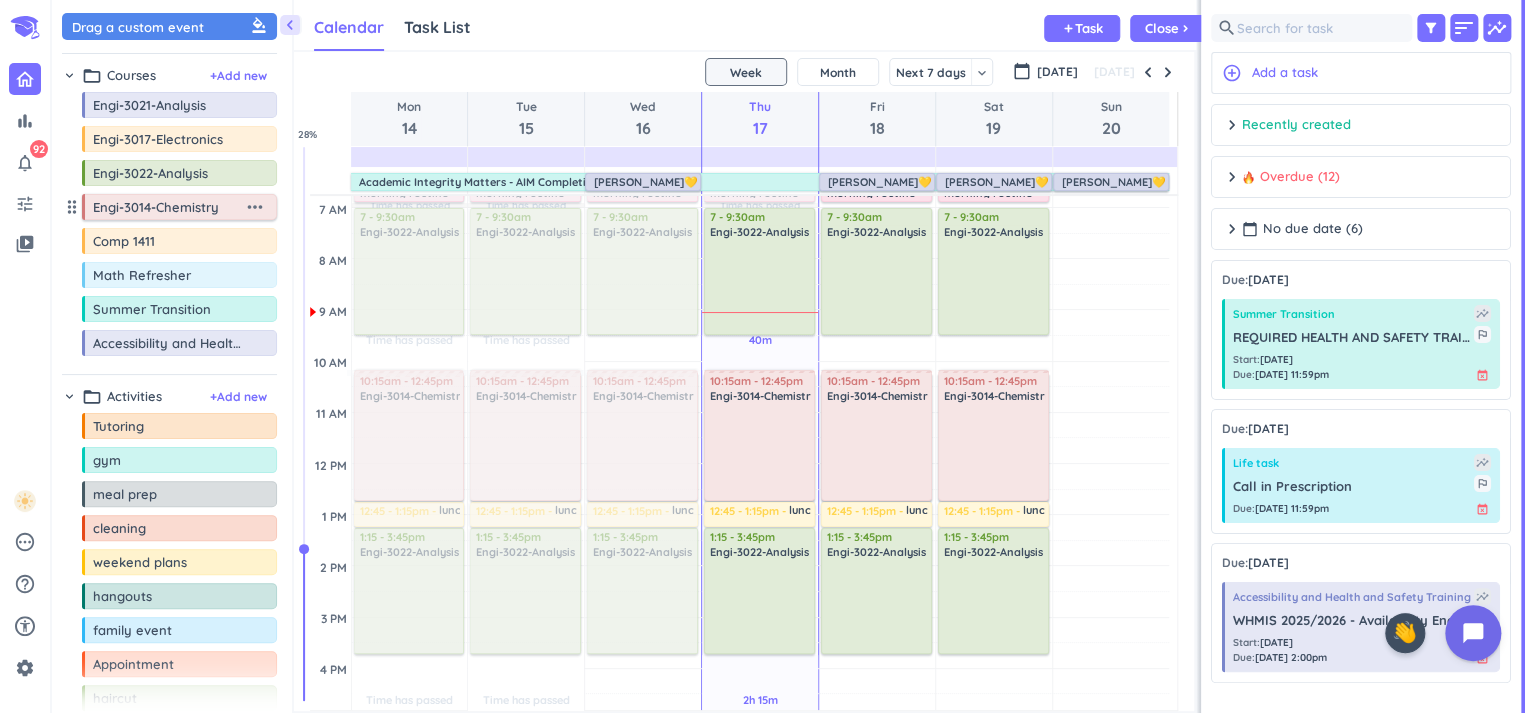 click on "Engi-3014-Chemistry" at bounding box center [168, 207] 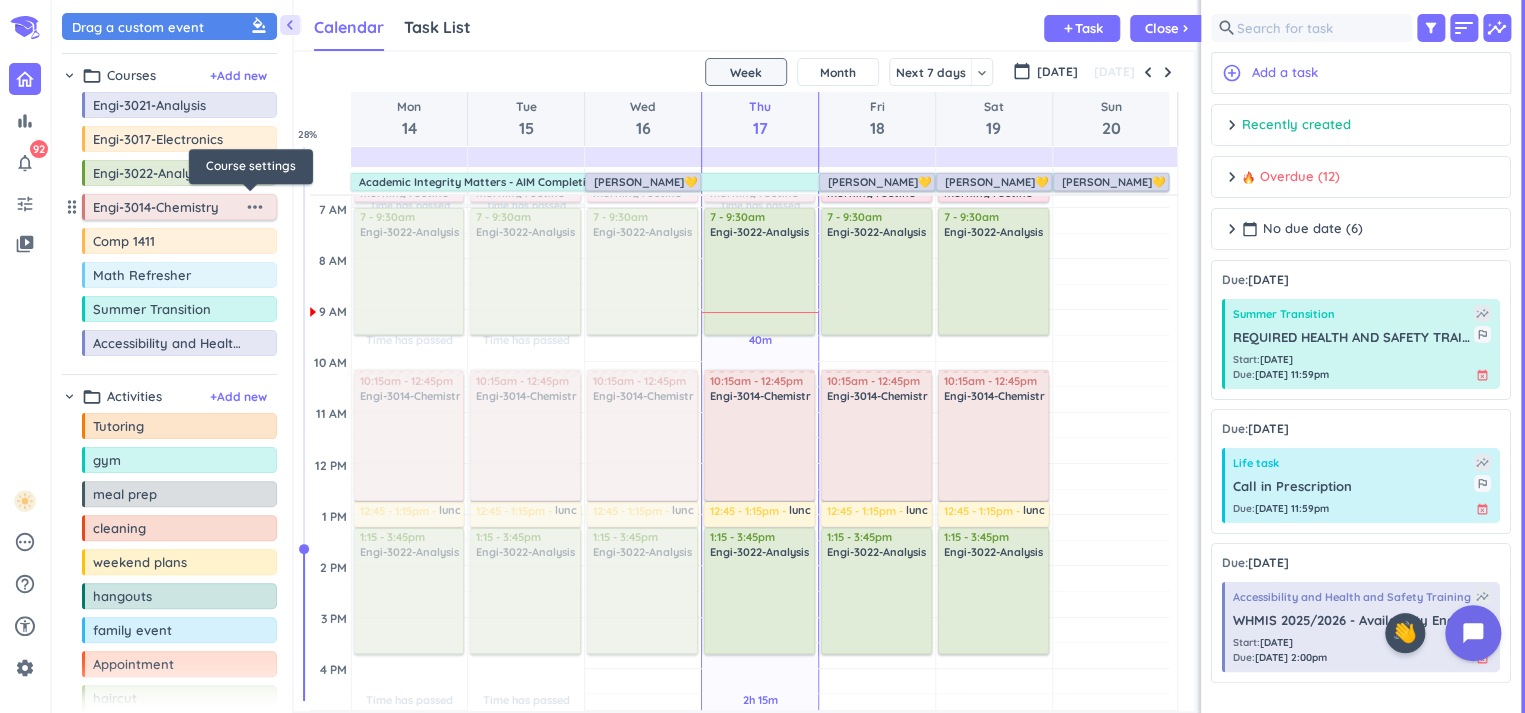 click on "more_horiz" at bounding box center [255, 207] 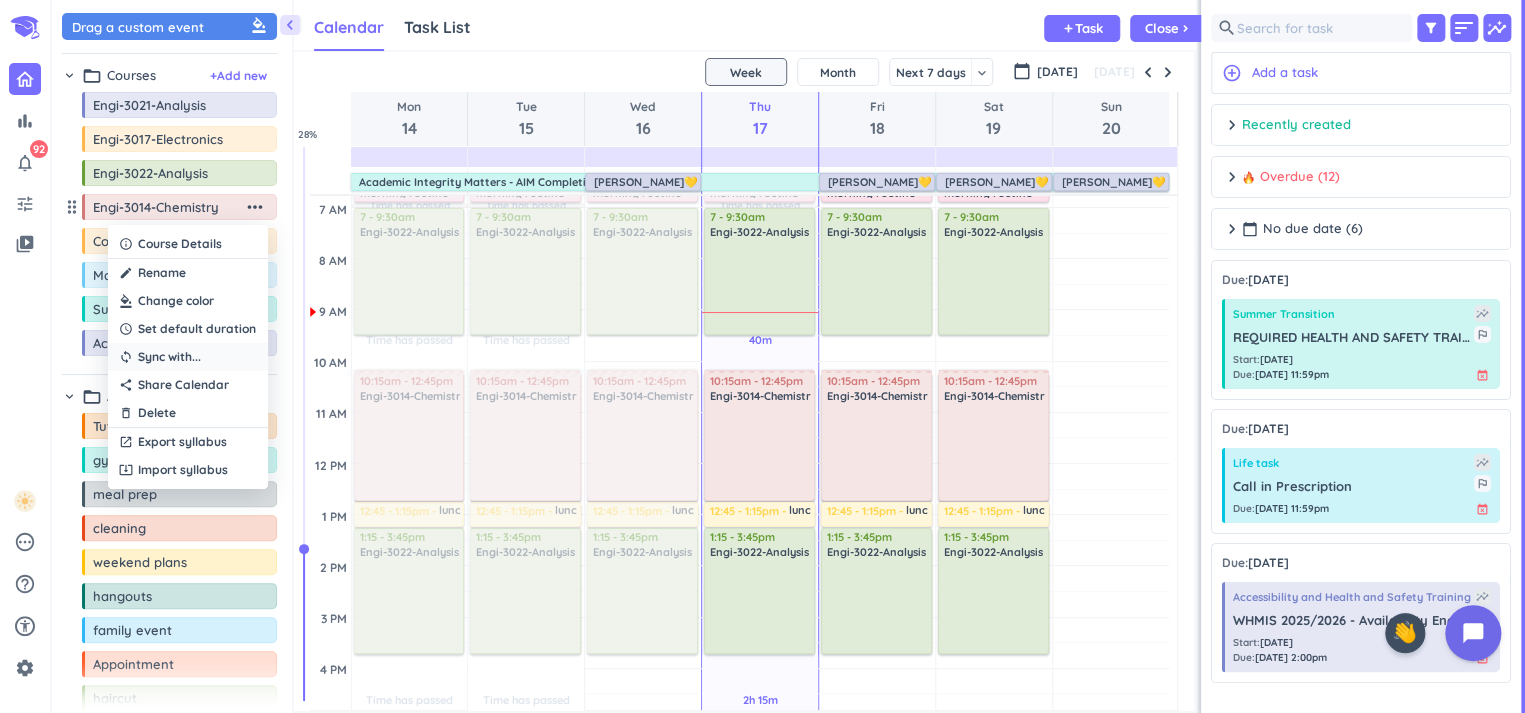 click on "Sync with ..." at bounding box center (168, 357) 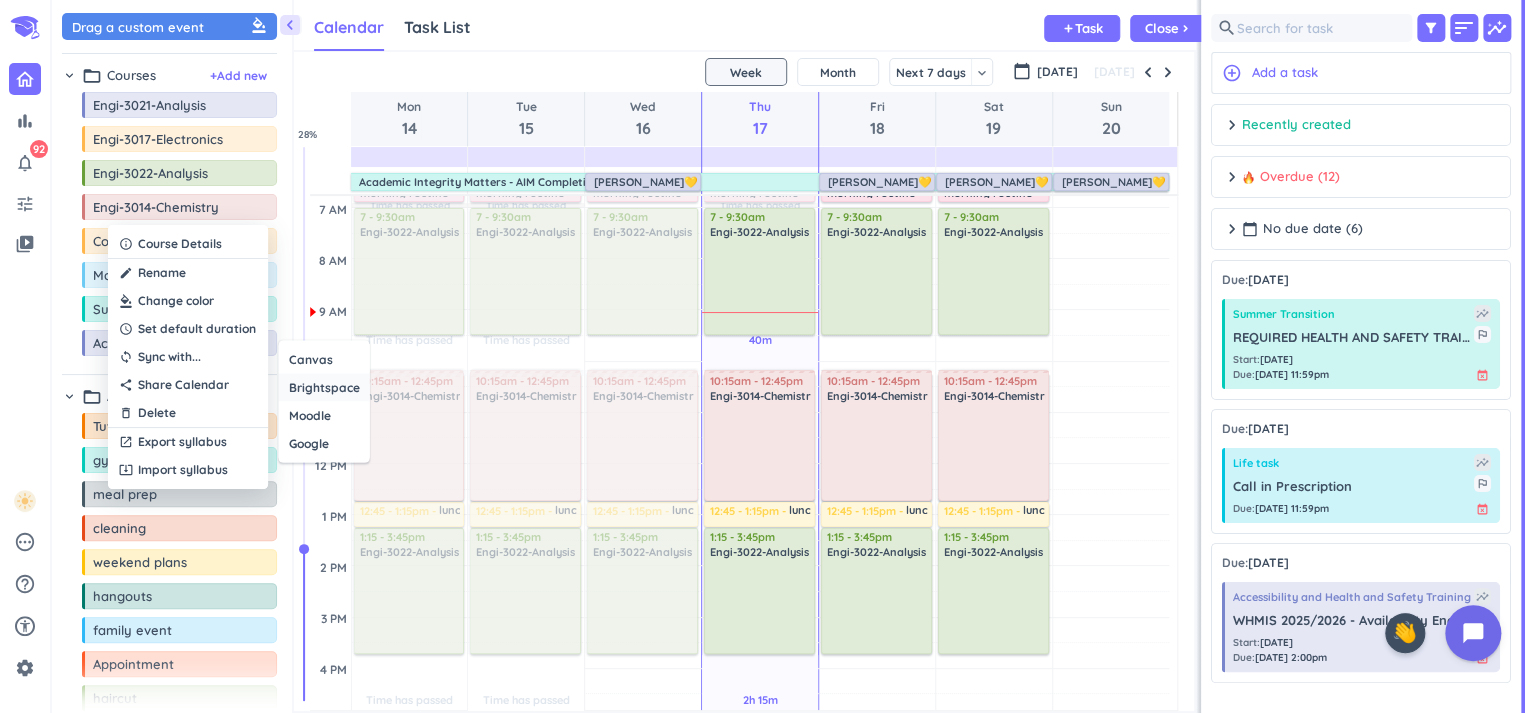 click on "Brightspace" at bounding box center (324, 387) 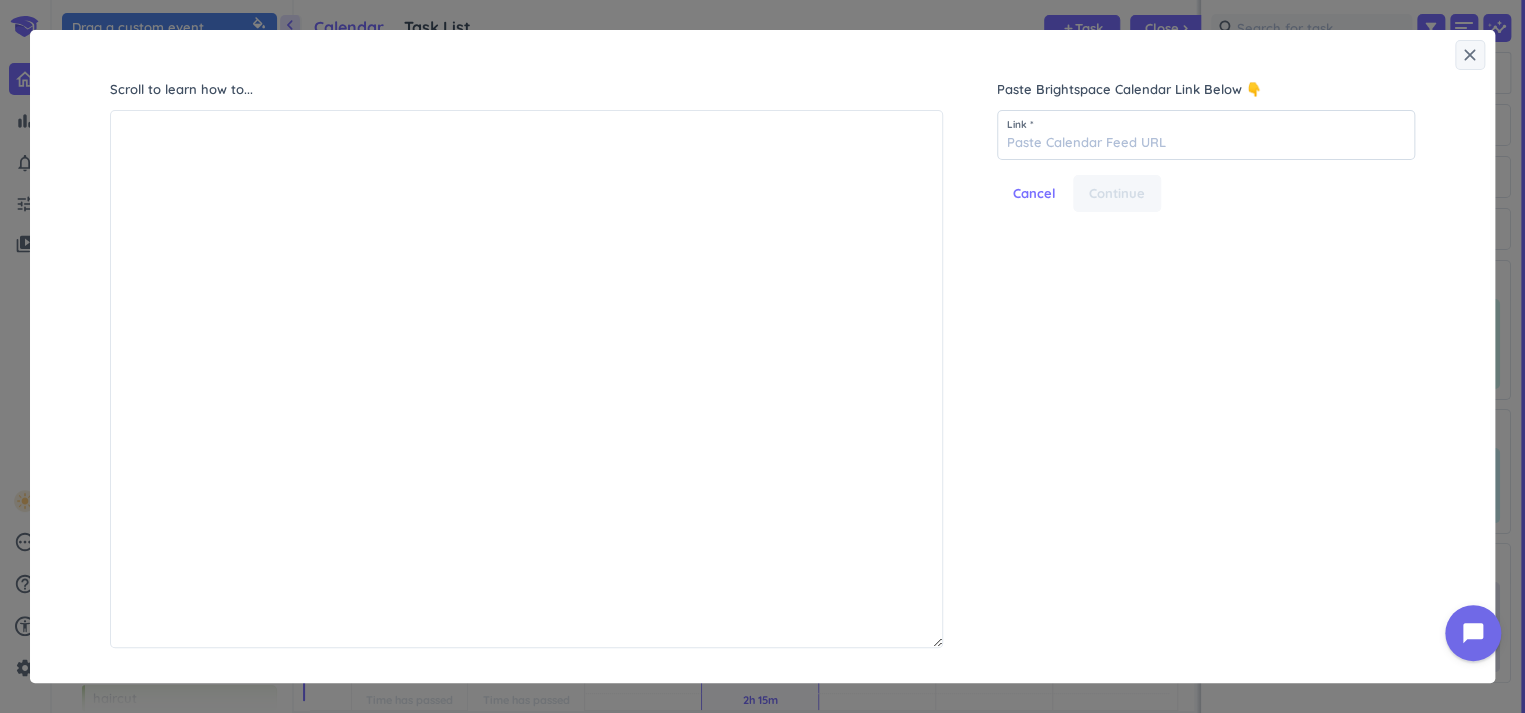 scroll, scrollTop: 9, scrollLeft: 8, axis: both 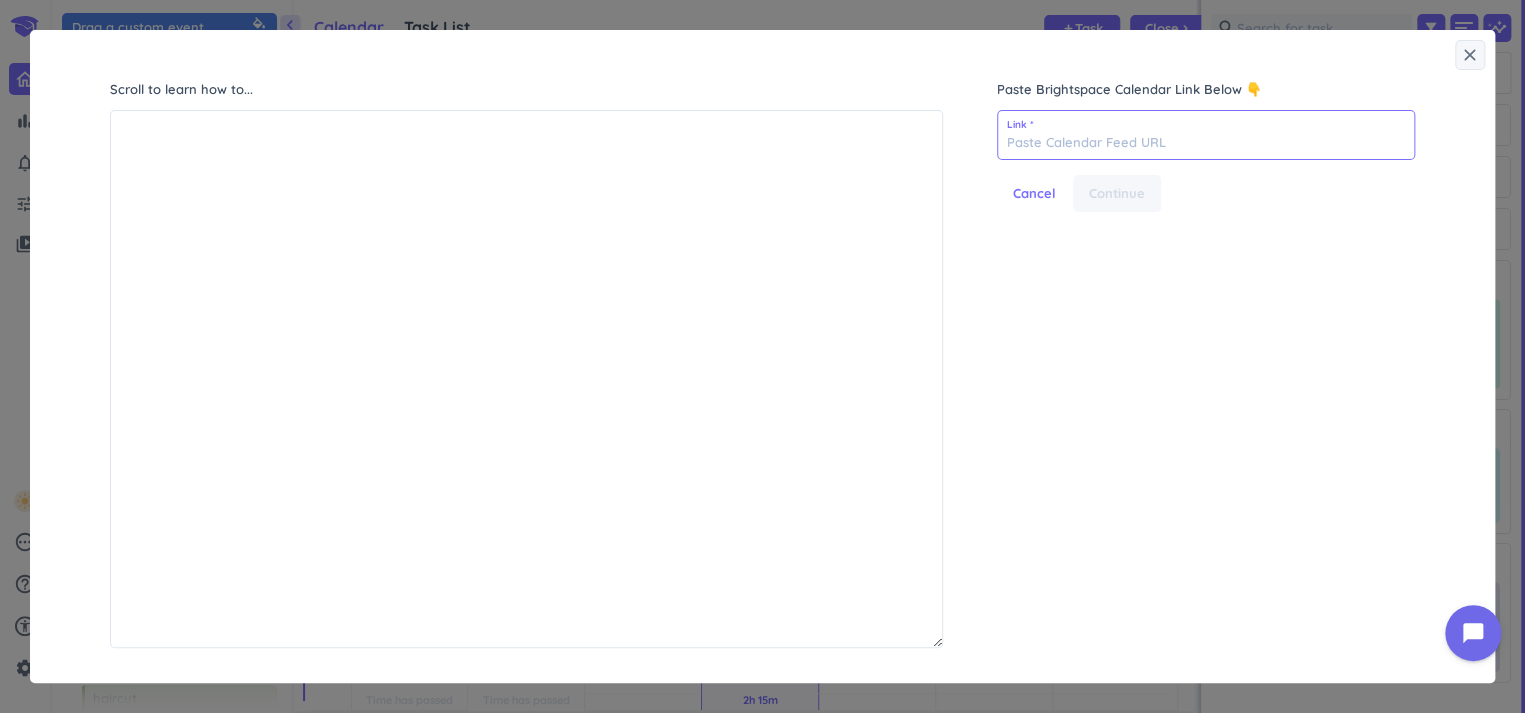 paste on "[URL][DOMAIN_NAME]" 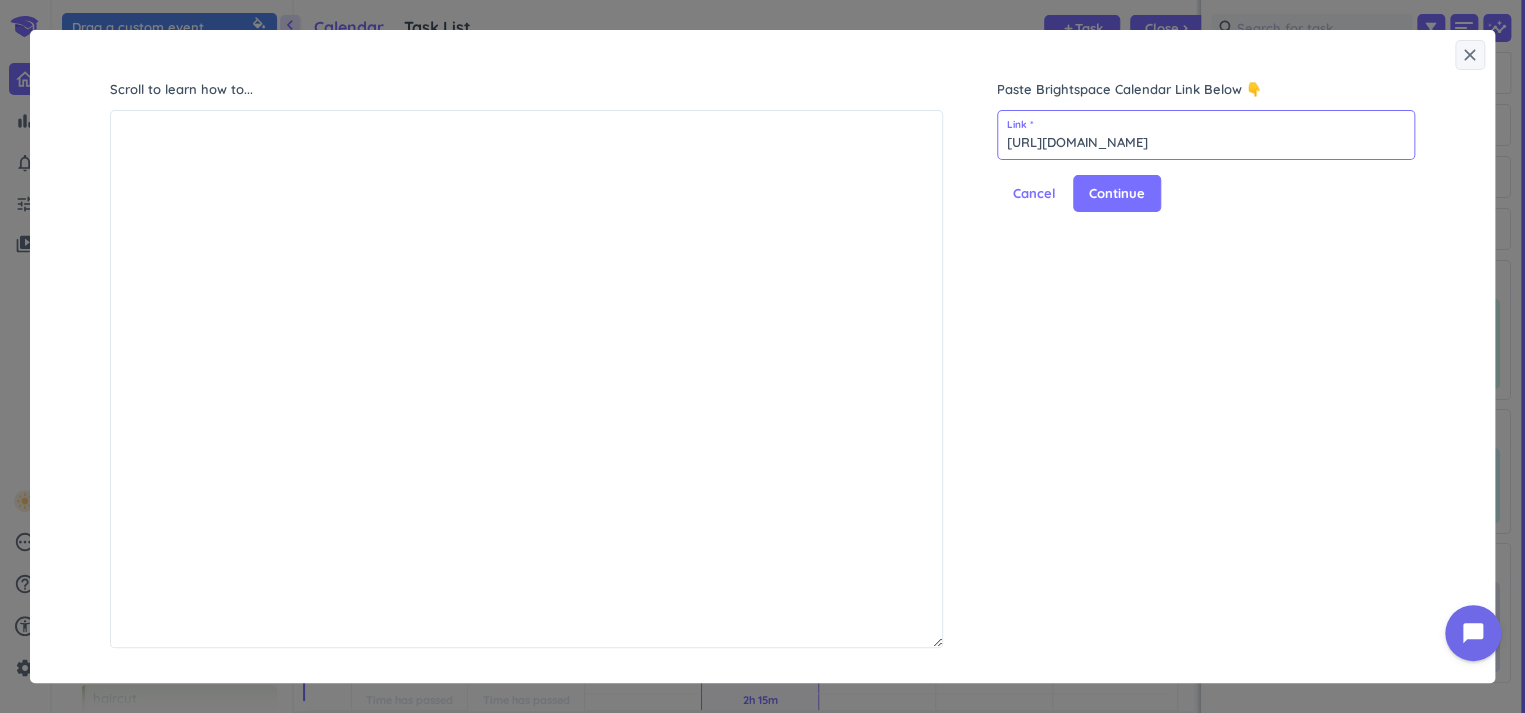 scroll, scrollTop: 0, scrollLeft: 348, axis: horizontal 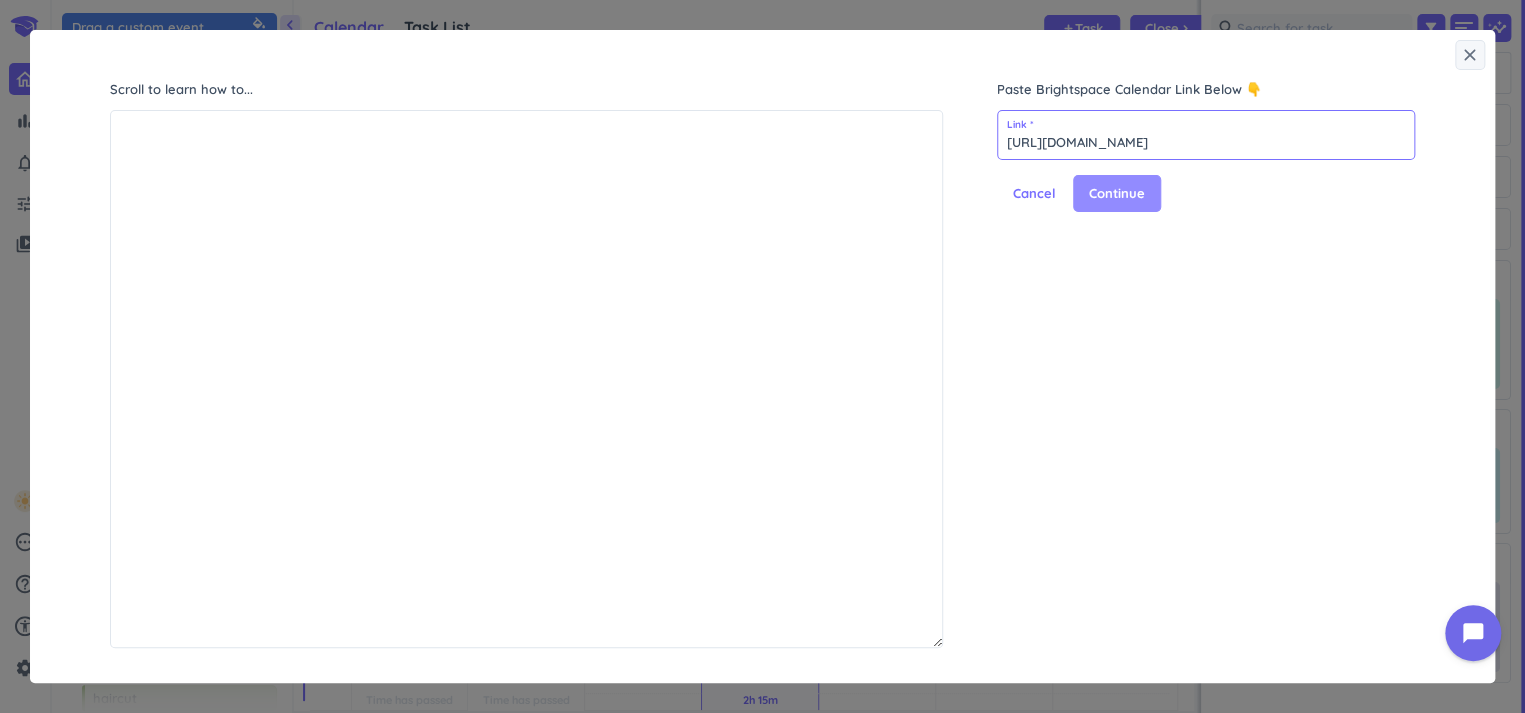 type on "[URL][DOMAIN_NAME]" 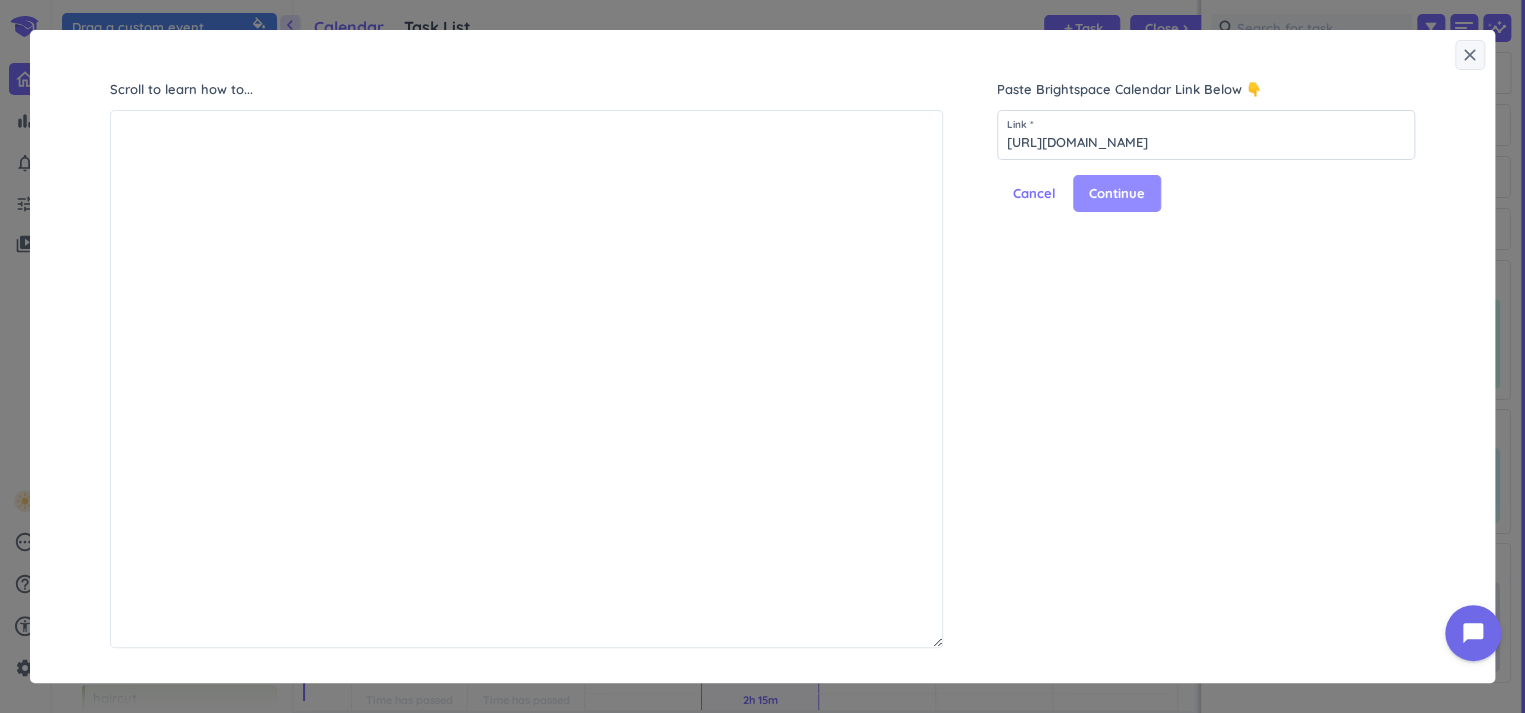 scroll, scrollTop: 0, scrollLeft: 0, axis: both 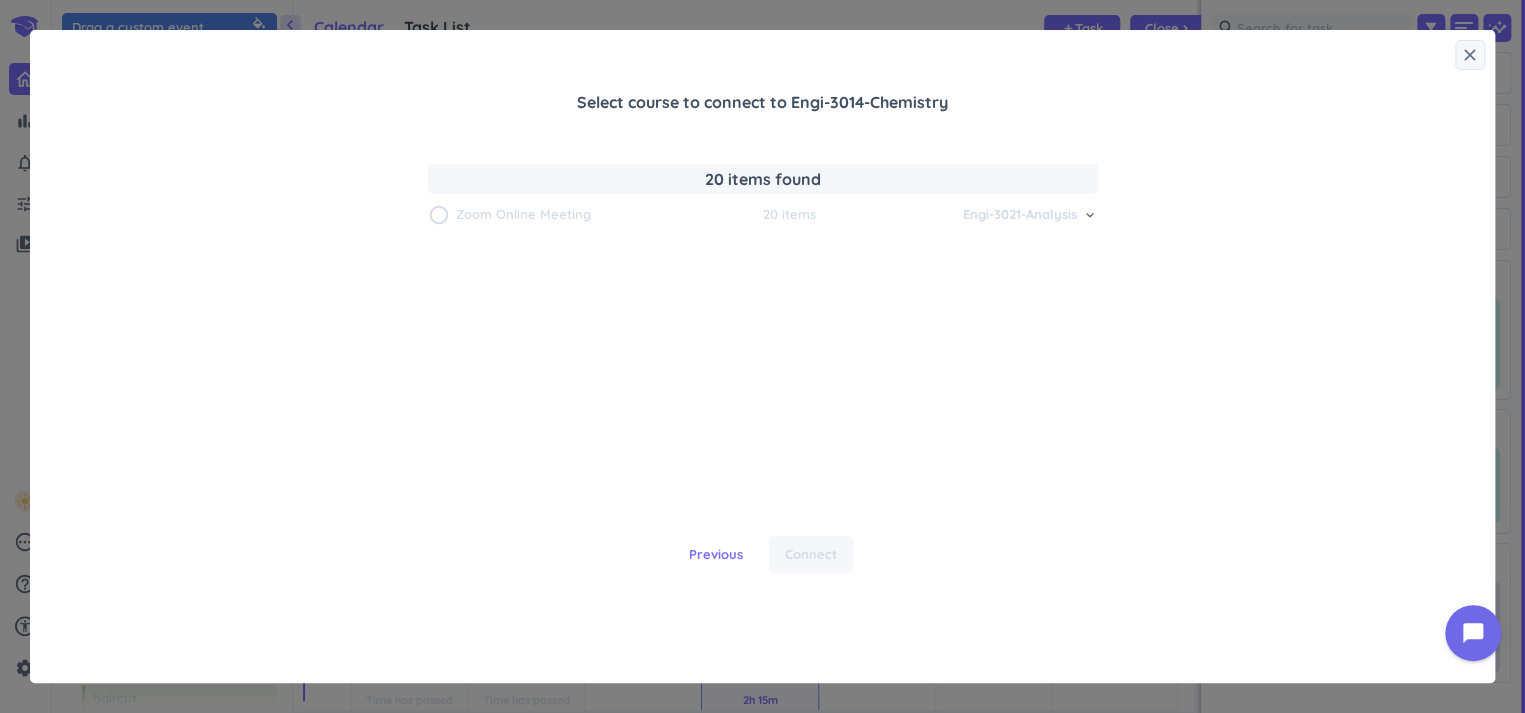 click on "keyboard_arrow_down" at bounding box center [1090, 215] 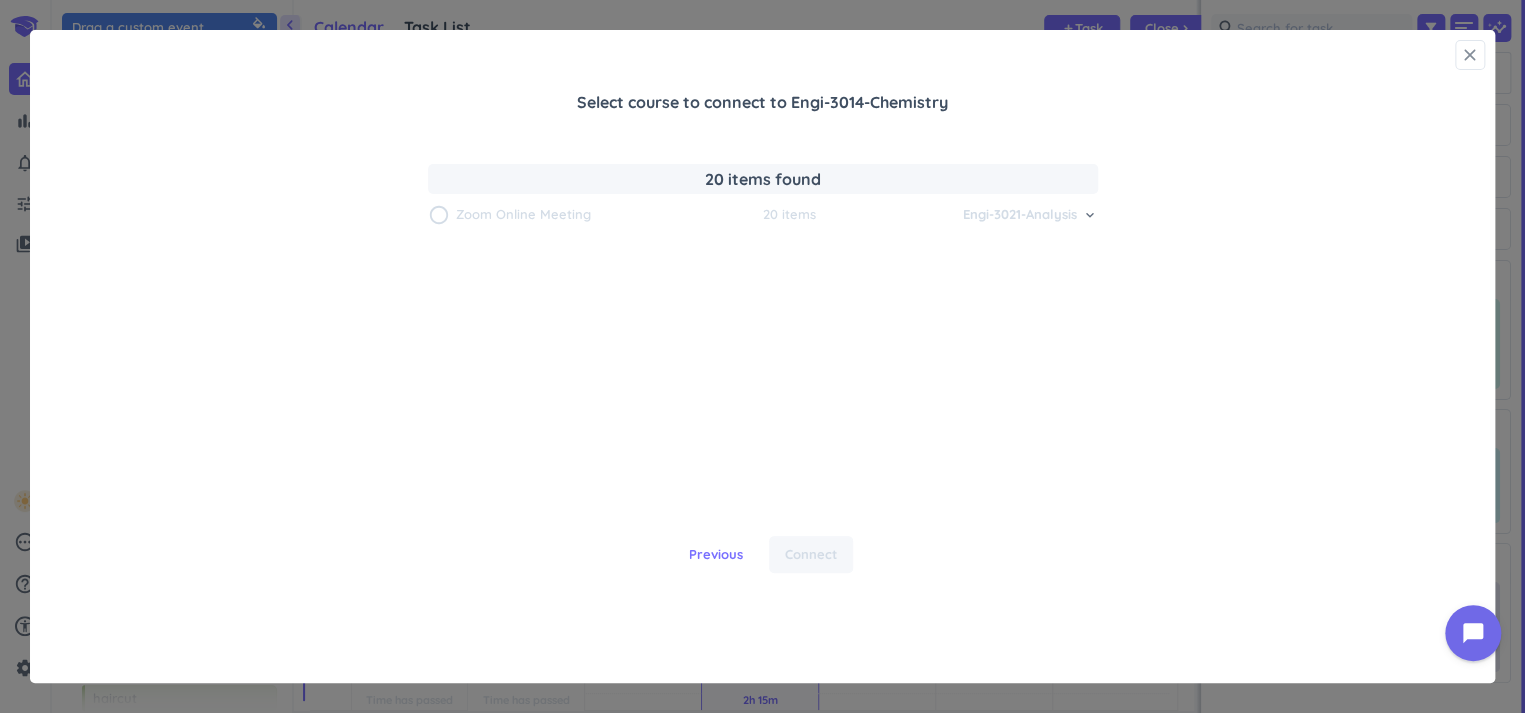 click on "close" at bounding box center (1470, 55) 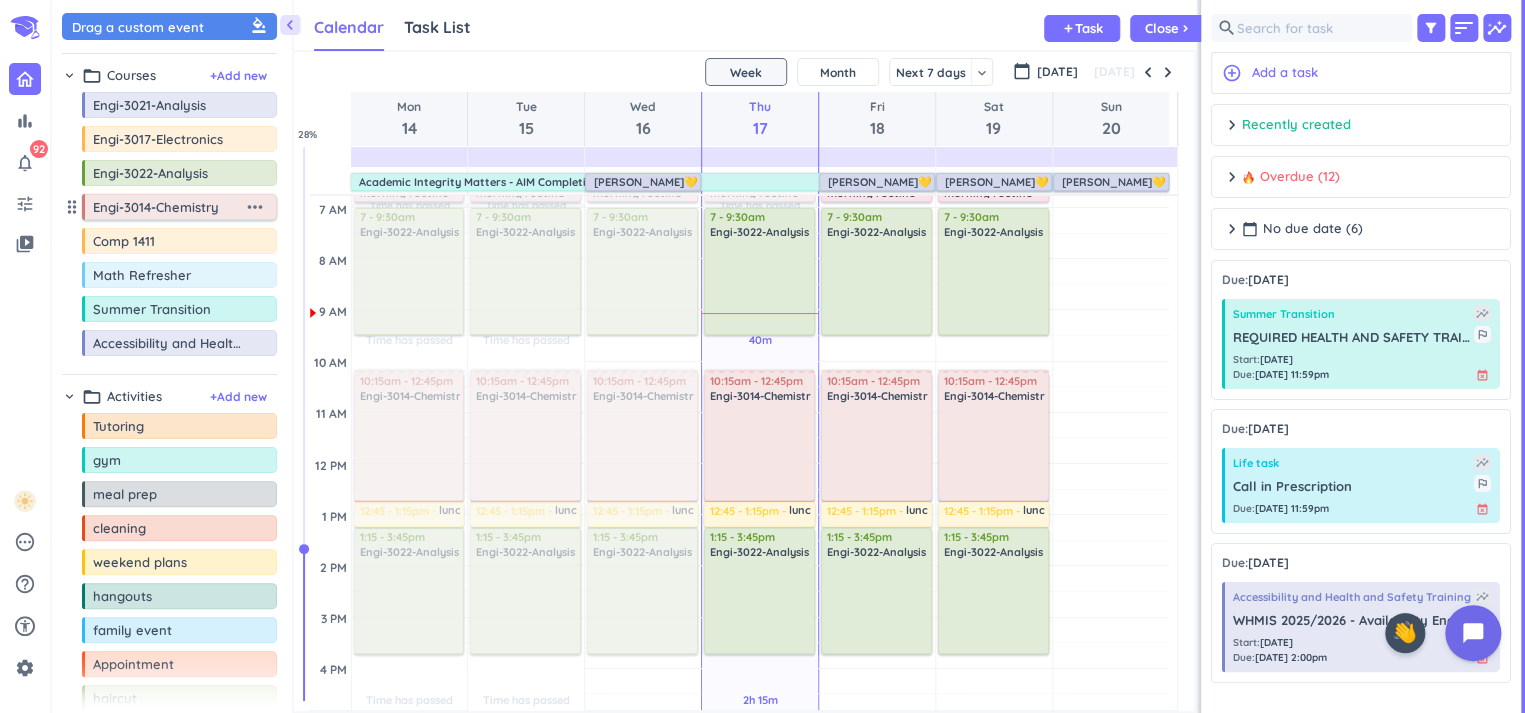 click on "more_horiz" at bounding box center [255, 207] 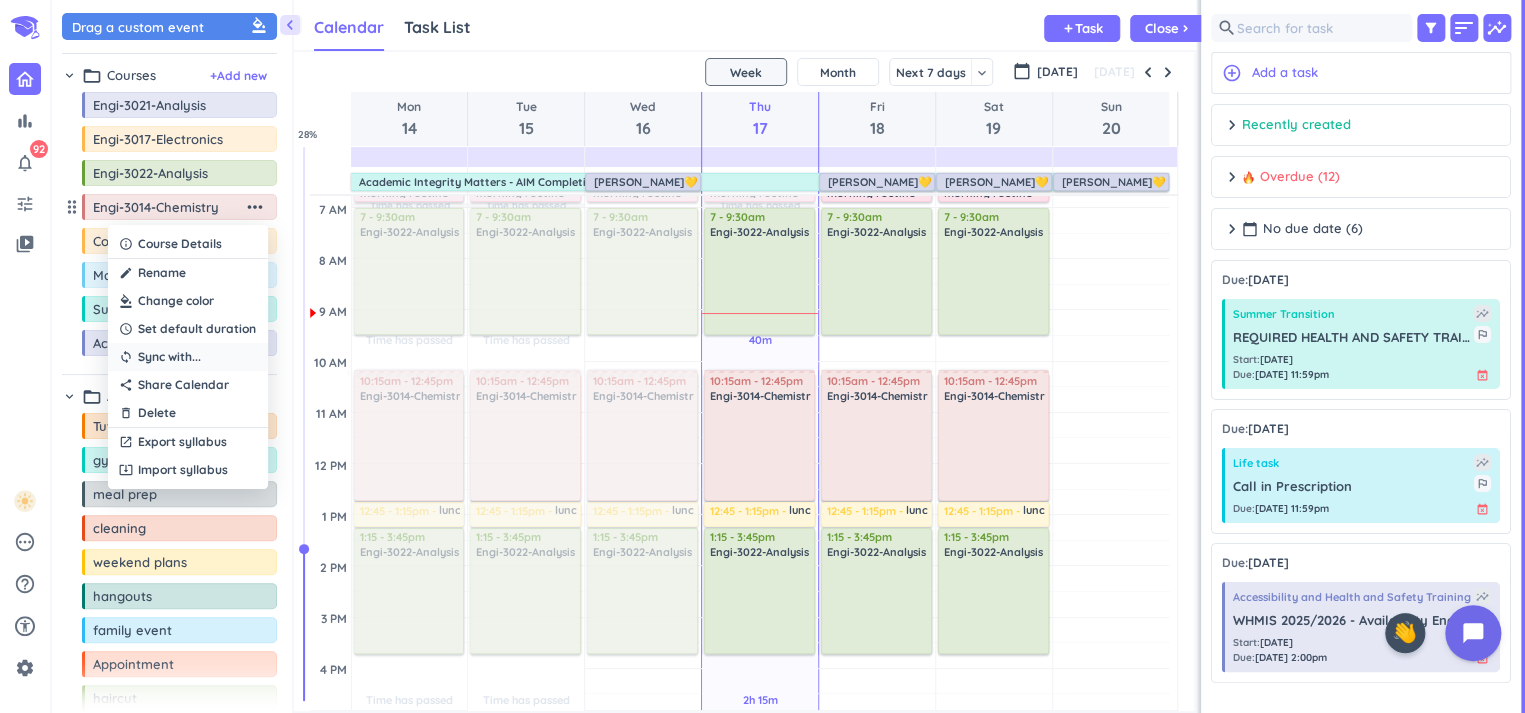 click on "sync Sync with ..." at bounding box center (188, 357) 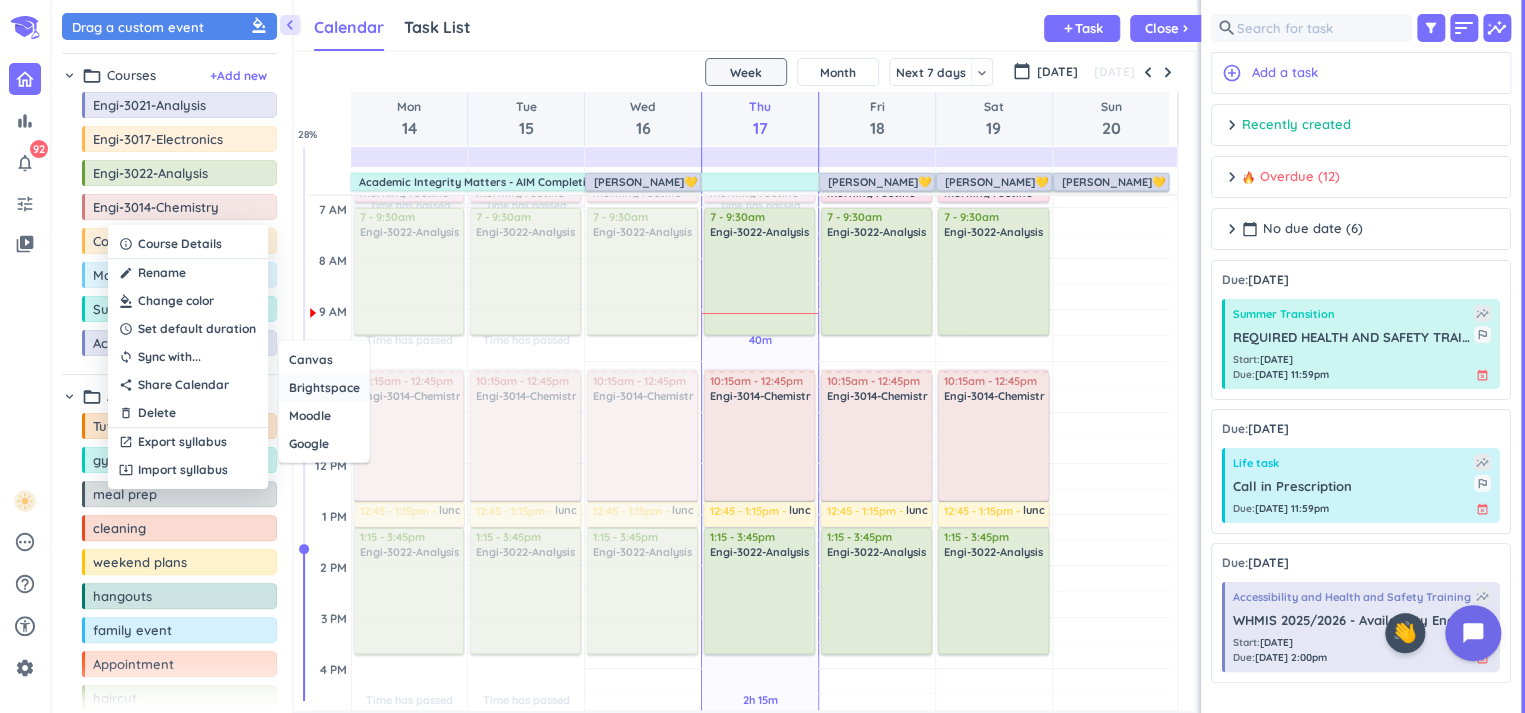 click on "Brightspace" at bounding box center [324, 387] 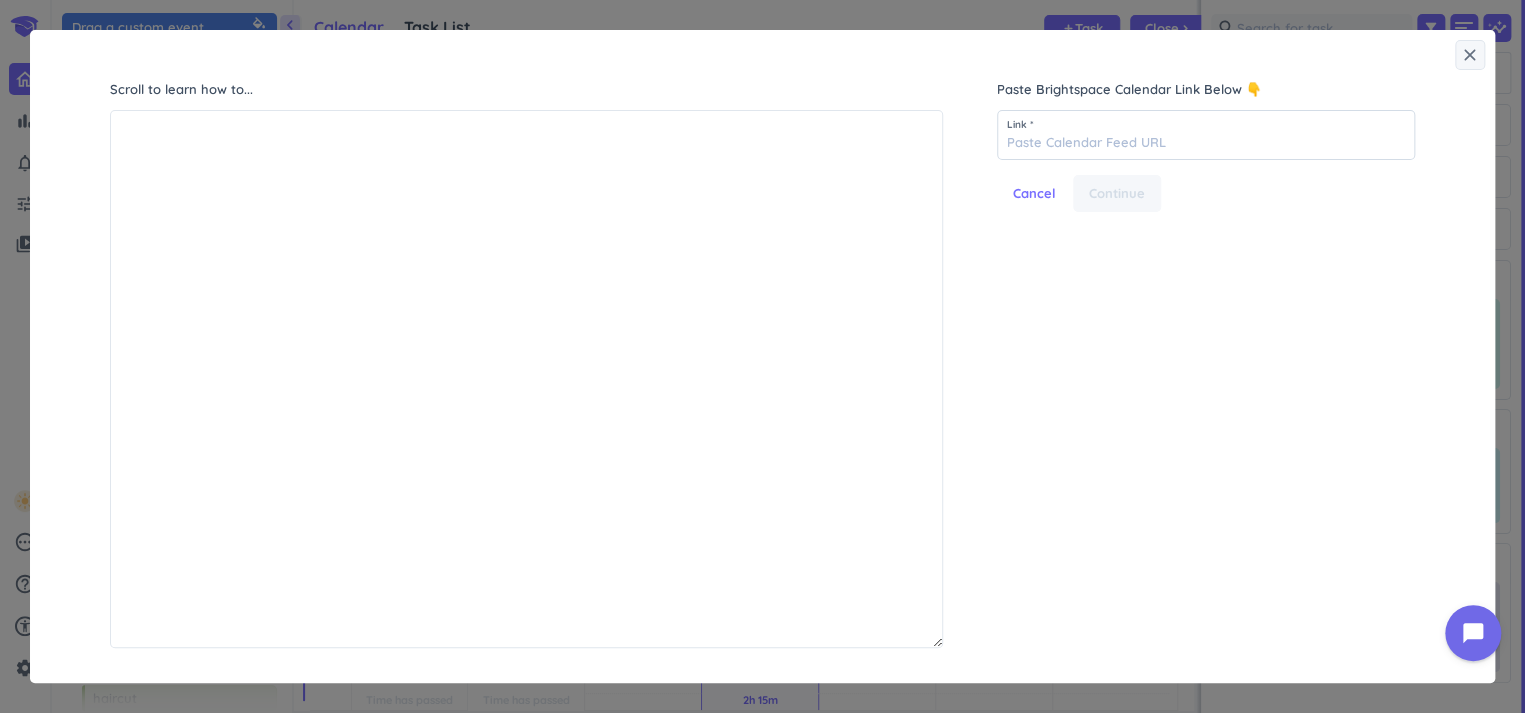scroll, scrollTop: 9, scrollLeft: 8, axis: both 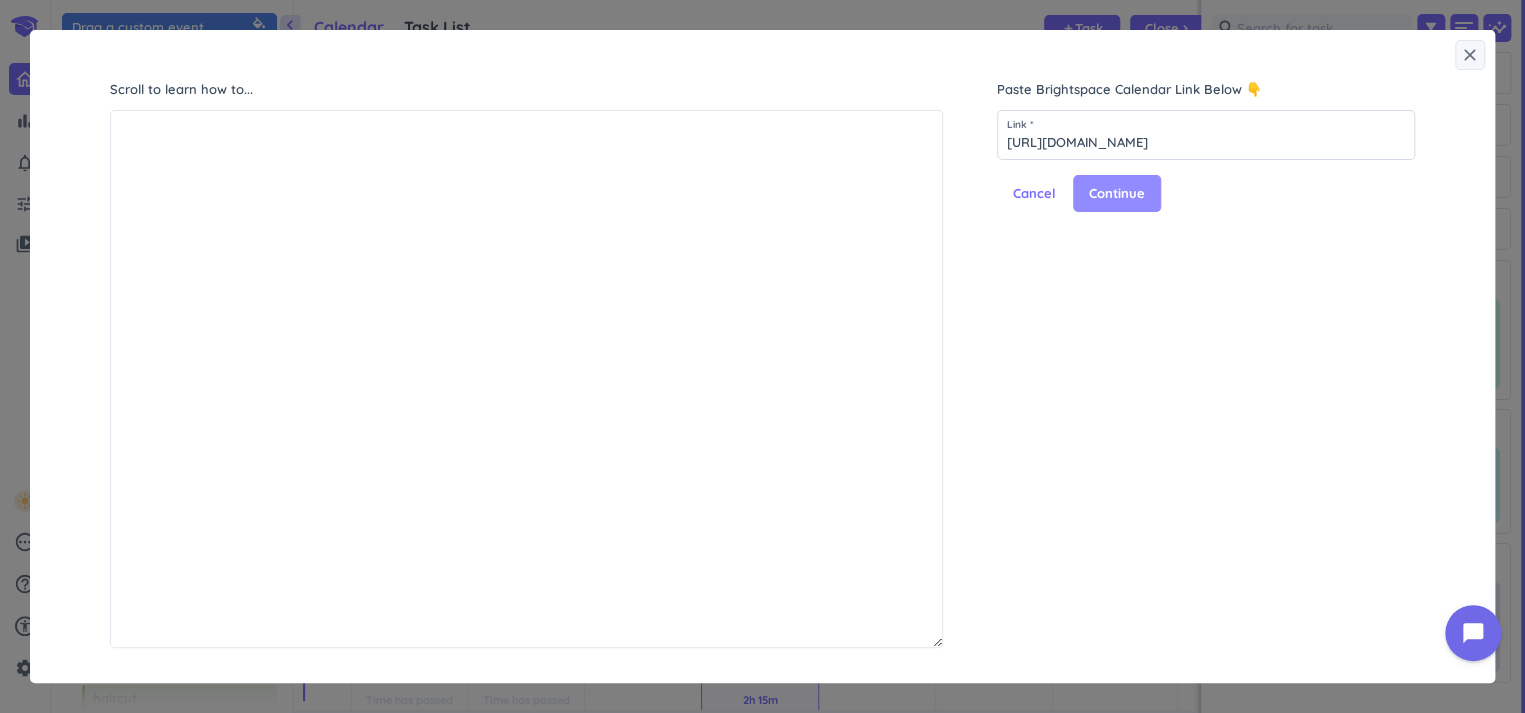type on "[URL][DOMAIN_NAME]" 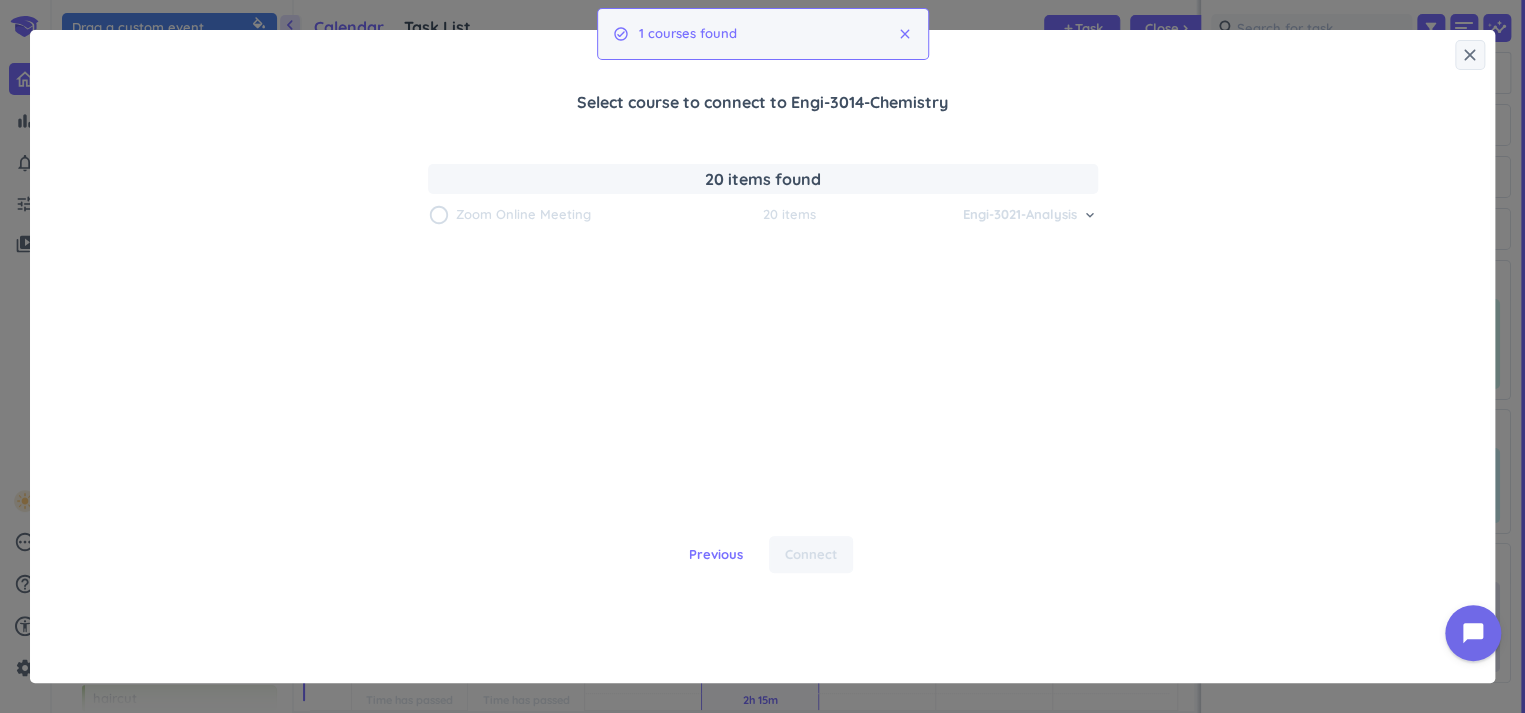 click on "radio_button_unchecked Zoom Online Meeting" at bounding box center [595, 215] 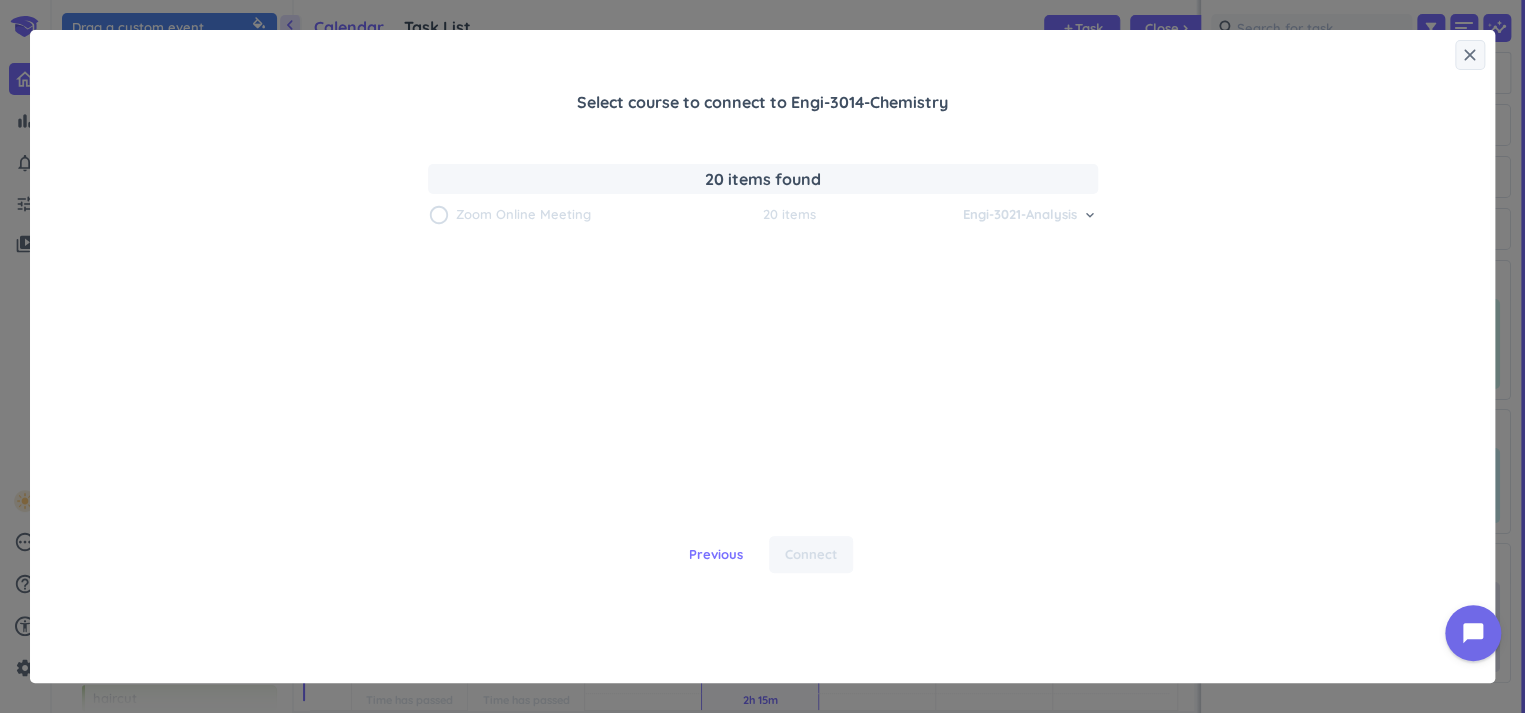 click on "close" at bounding box center (1470, 55) 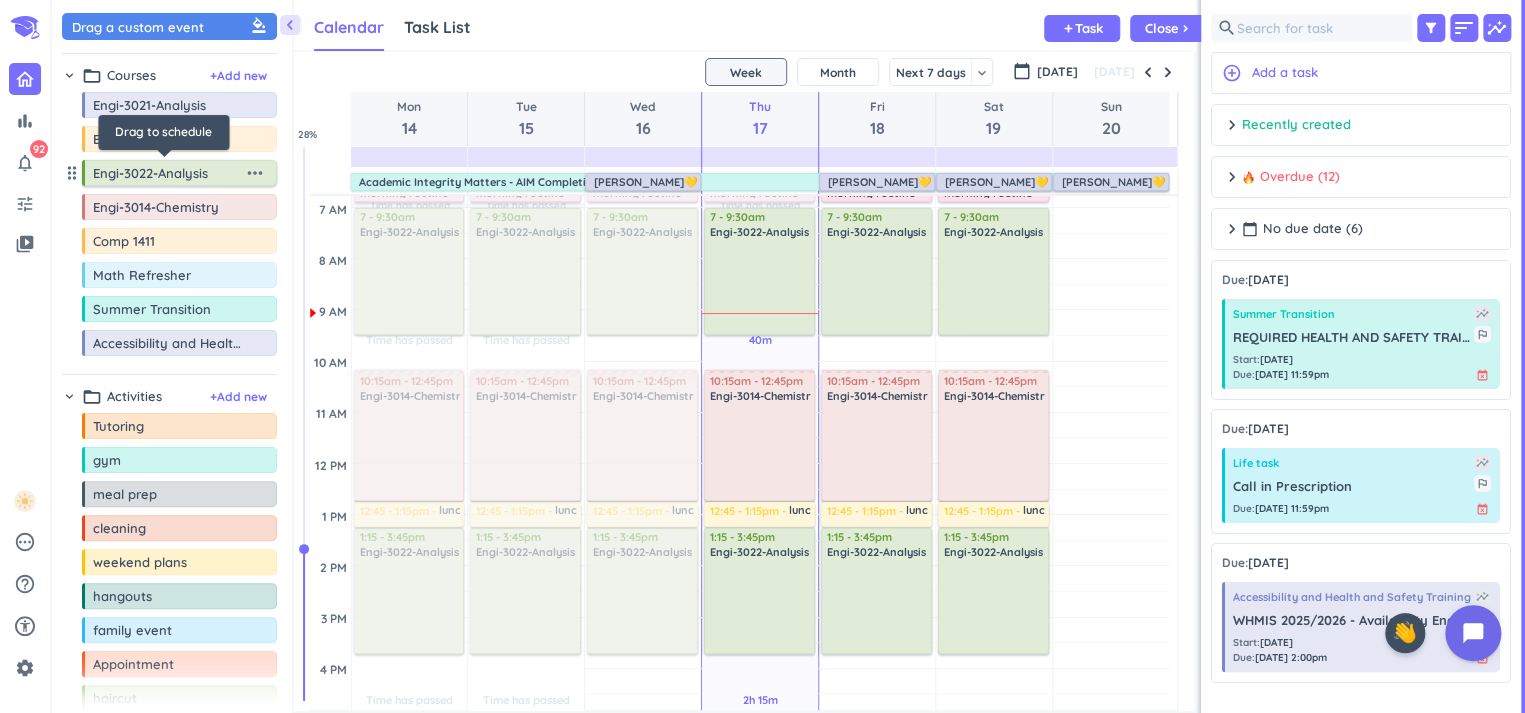 click on "Engi-3022-Analysis" at bounding box center (168, 173) 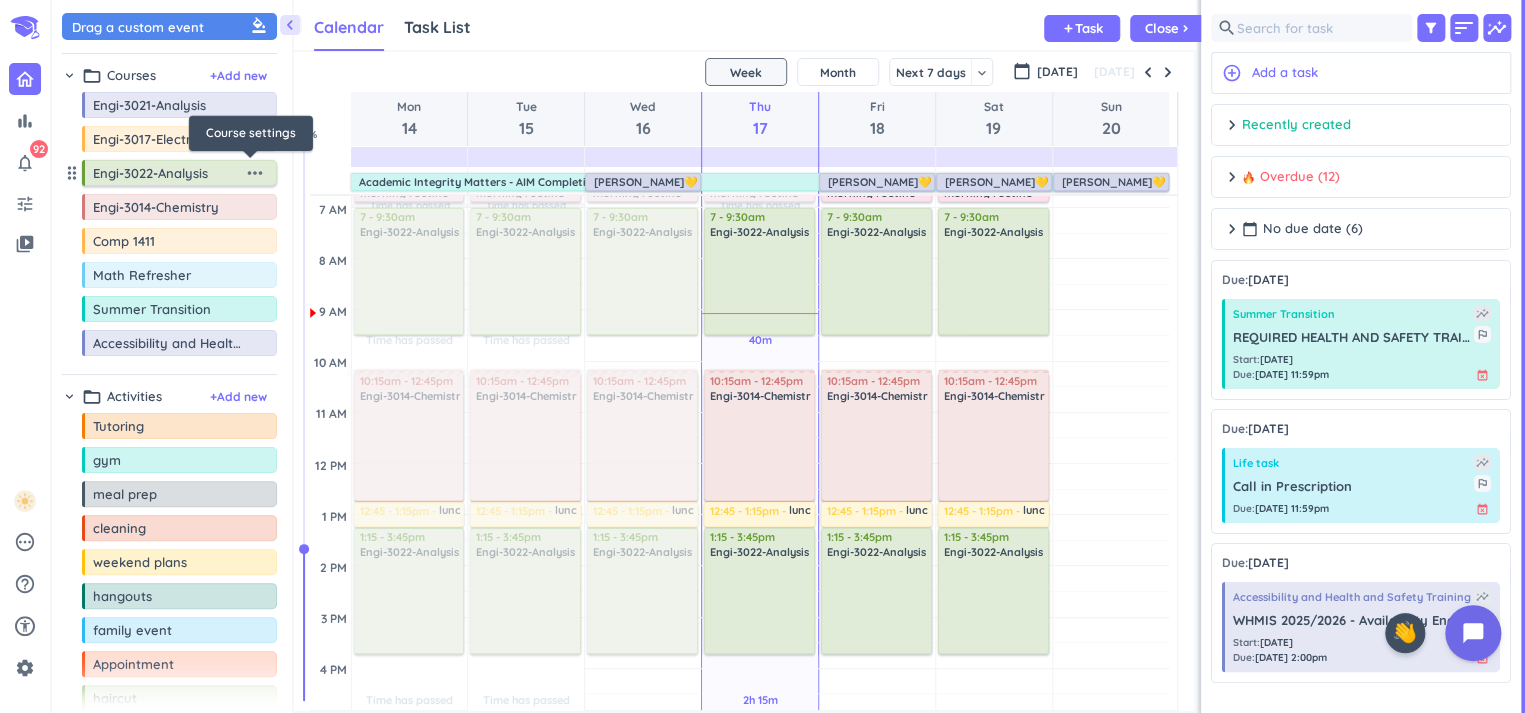 click on "more_horiz" at bounding box center (255, 173) 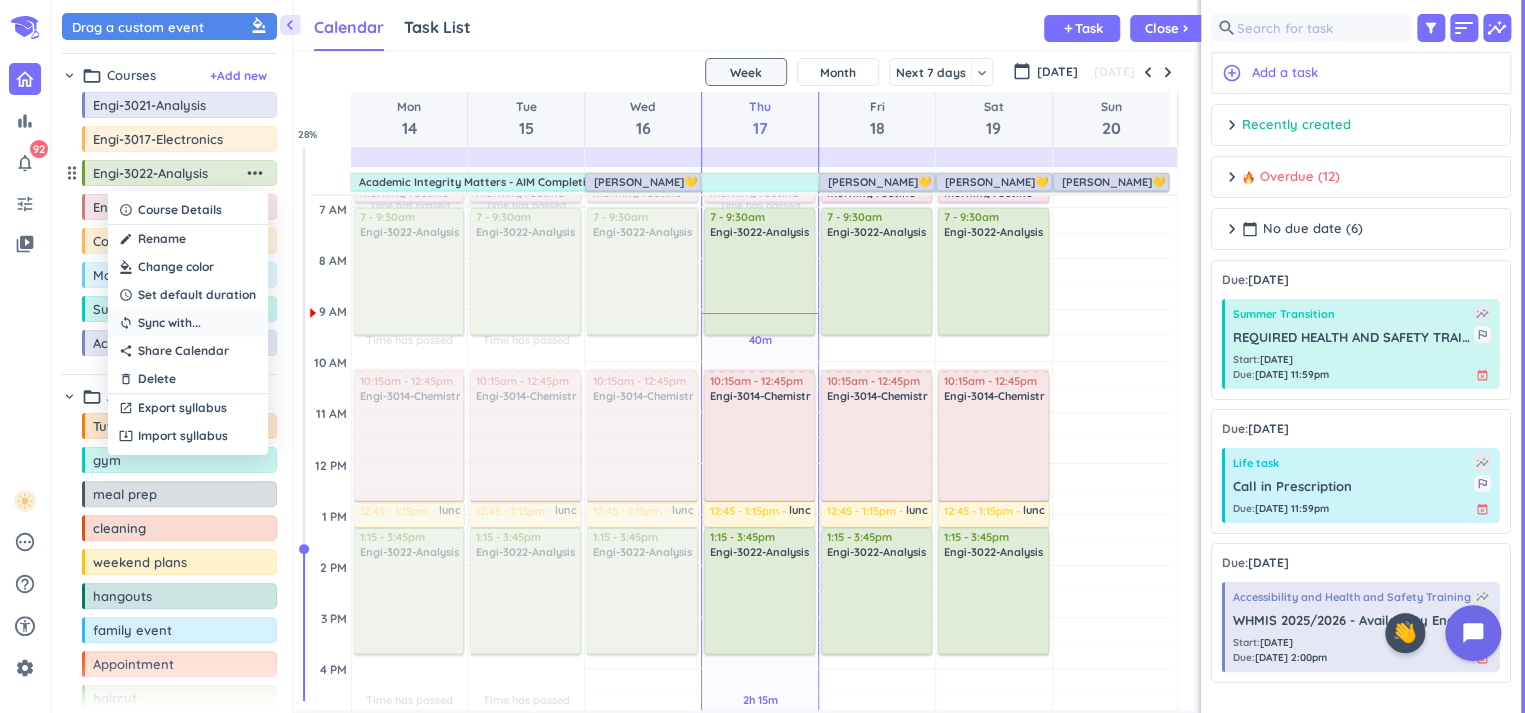 click on "sync Sync with ..." at bounding box center [188, 323] 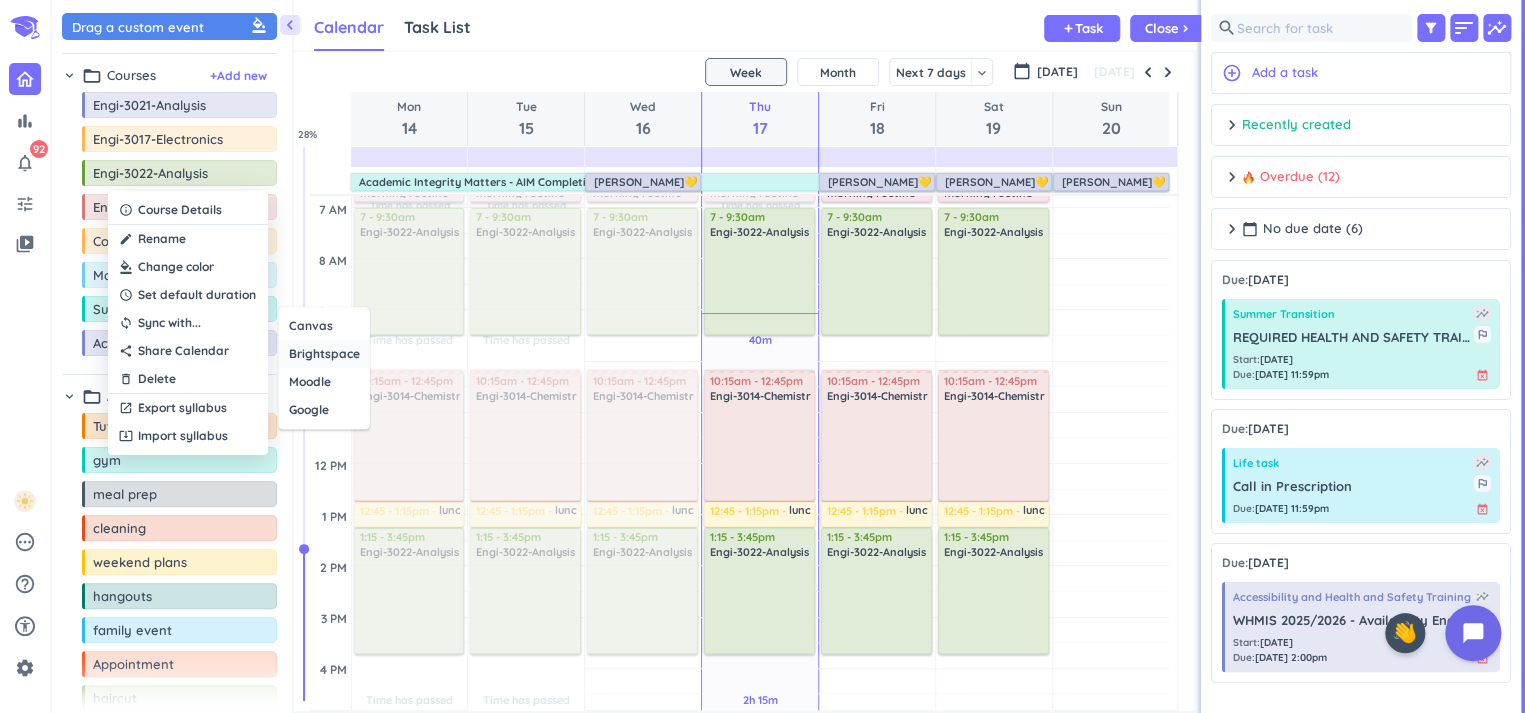 click on "Brightspace" at bounding box center (324, 354) 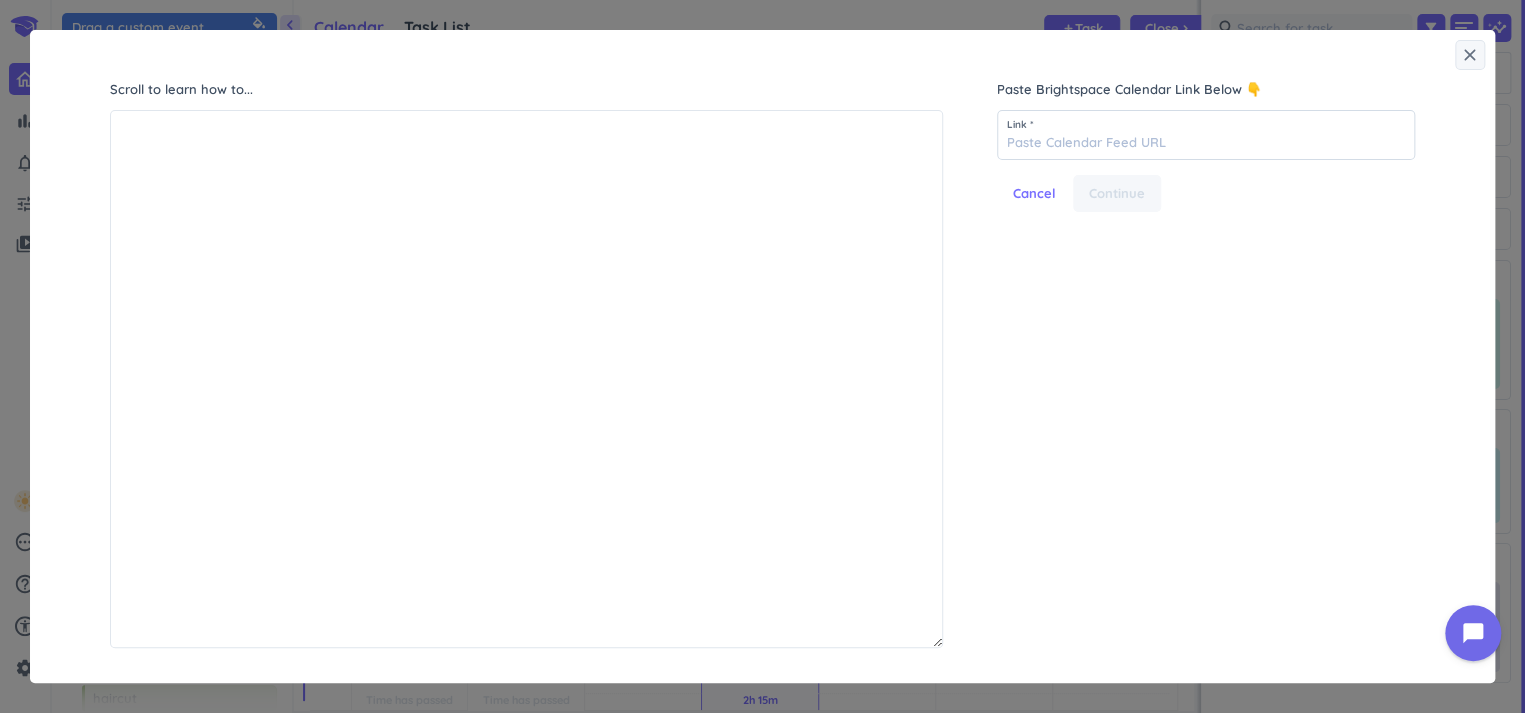 scroll, scrollTop: 9, scrollLeft: 8, axis: both 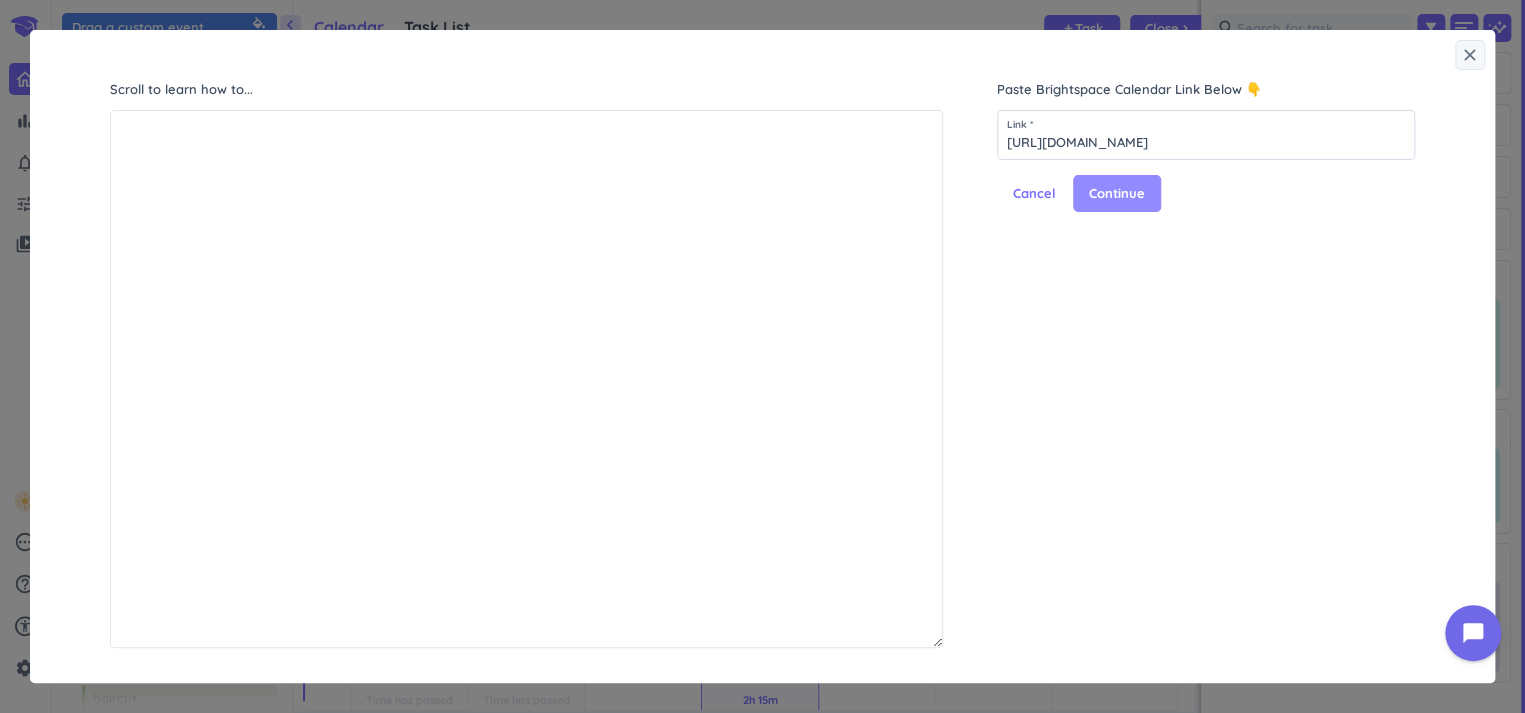 type on "[URL][DOMAIN_NAME]" 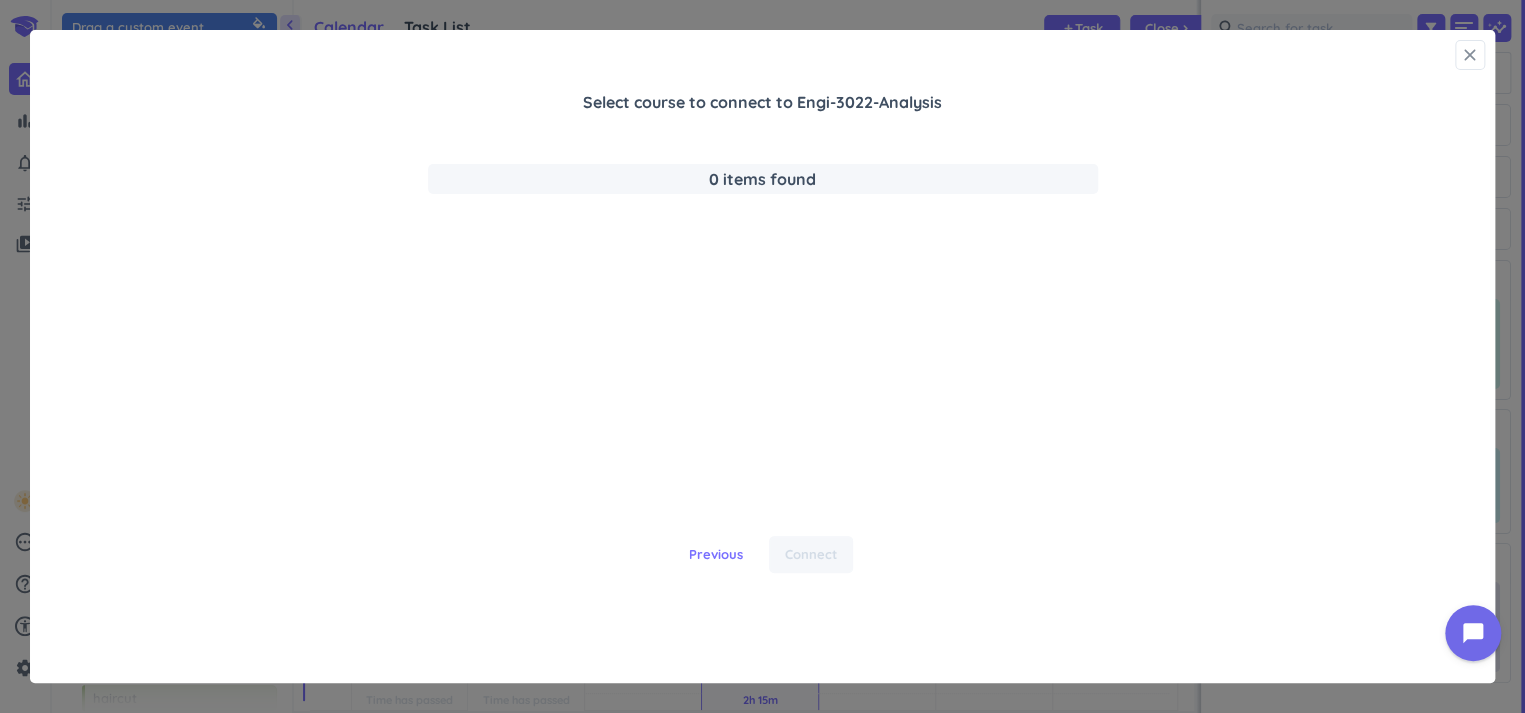 click on "close" at bounding box center (1470, 55) 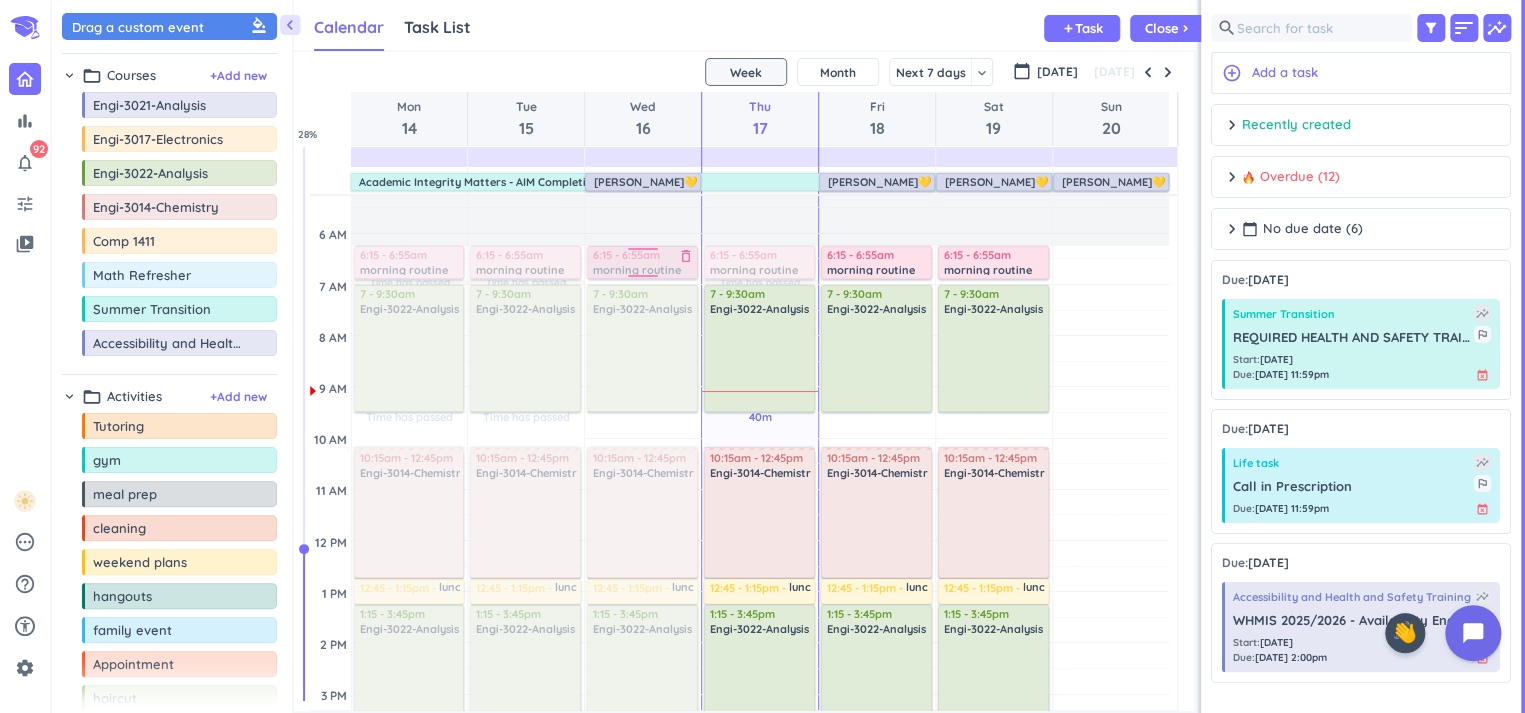 scroll, scrollTop: 0, scrollLeft: 0, axis: both 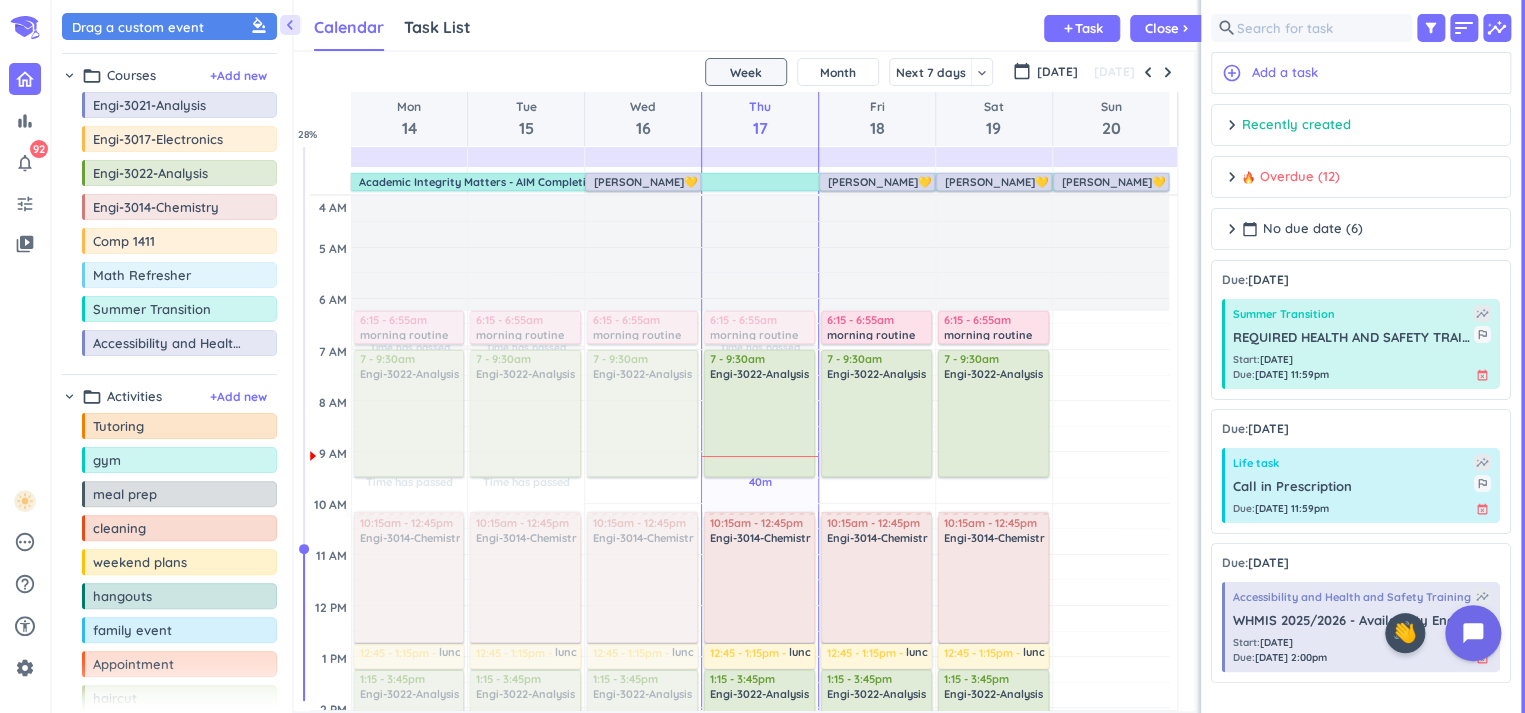 click on "Academic Integrity Matters - AIM Completion Required delete_outline place 2025 Engineering Summer Transition Please complete the Academic Integrity Module (AIM) or refresher as soon possible, and no later than [DATE]. See Content for details." at bounding box center (760, 182) 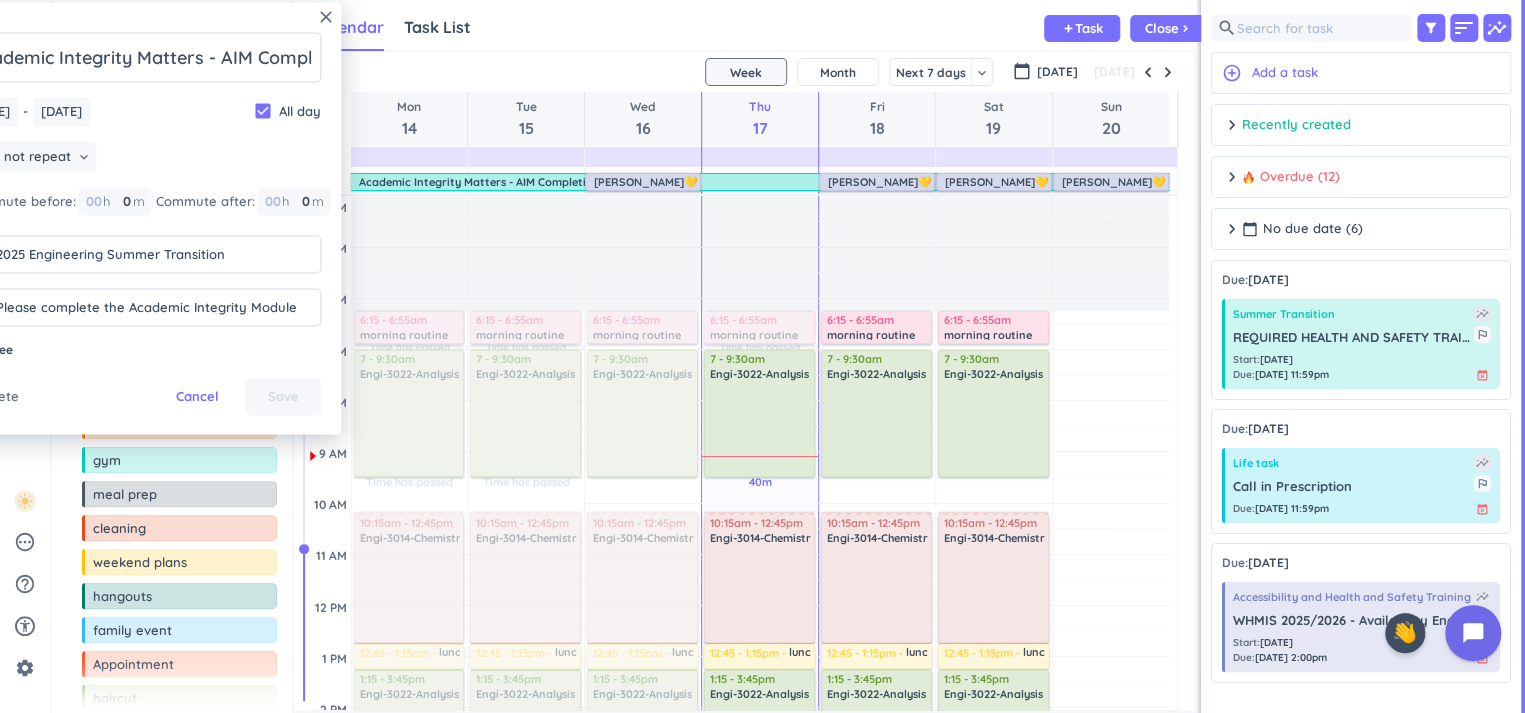 scroll, scrollTop: 0, scrollLeft: 126, axis: horizontal 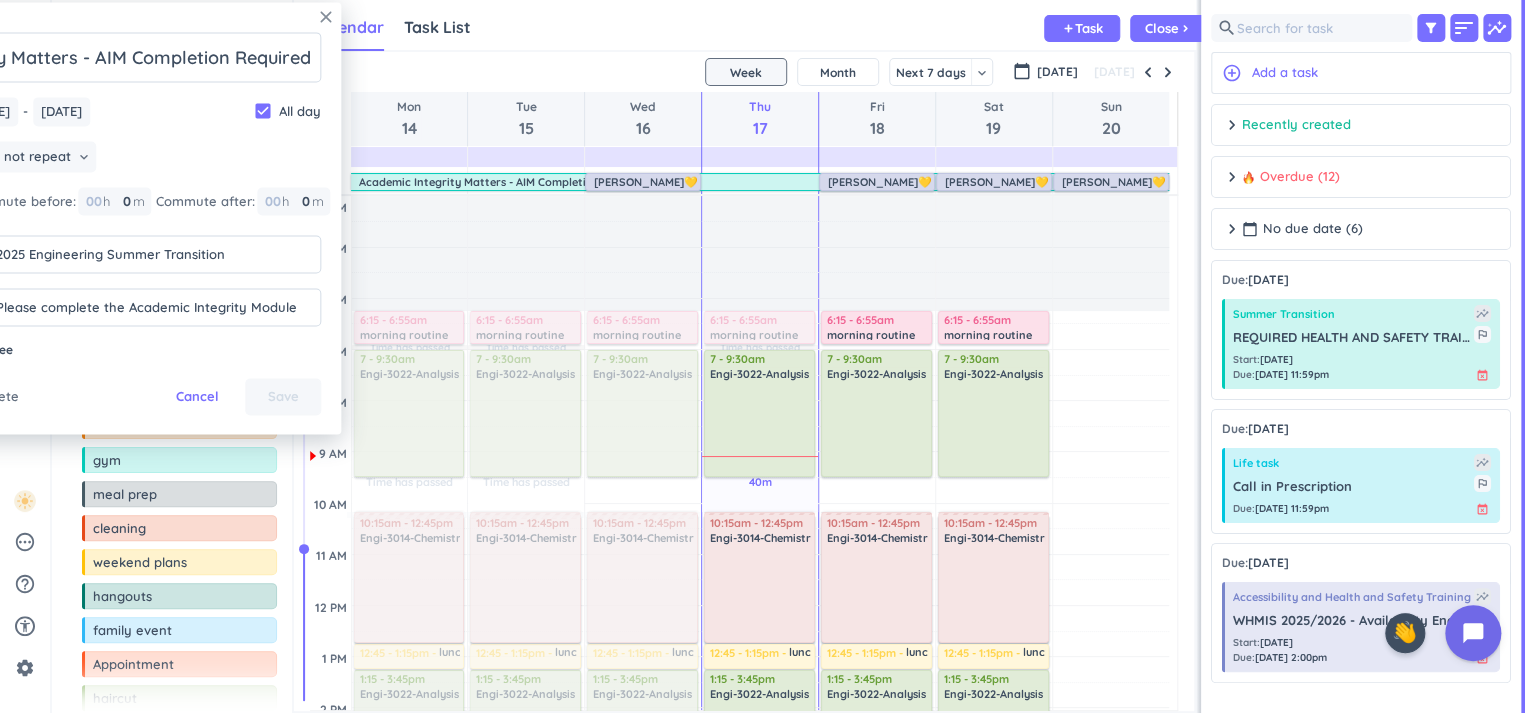 click on "close" at bounding box center (326, 17) 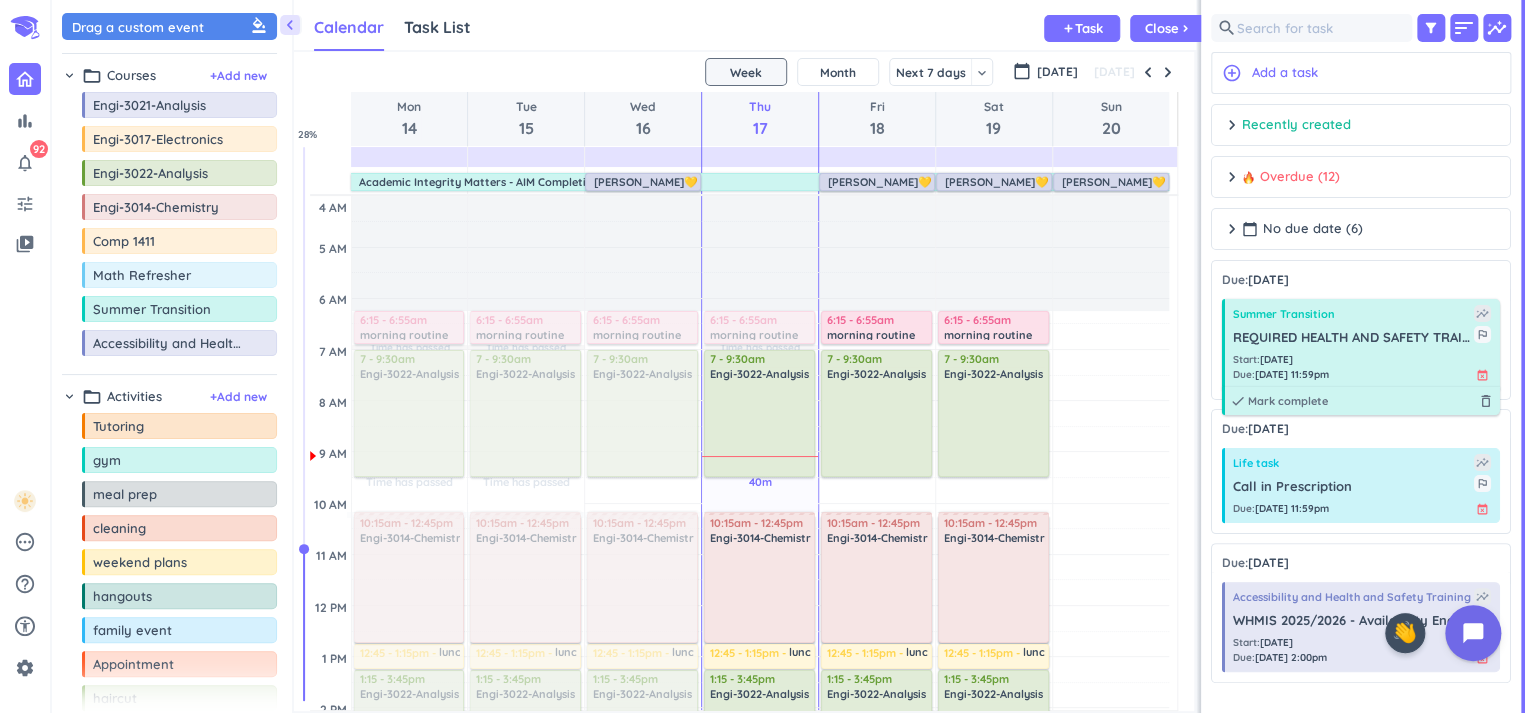 click on "Start :  [DATE] Due :  [DATE] 11:59pm event_busy" at bounding box center (1362, 367) 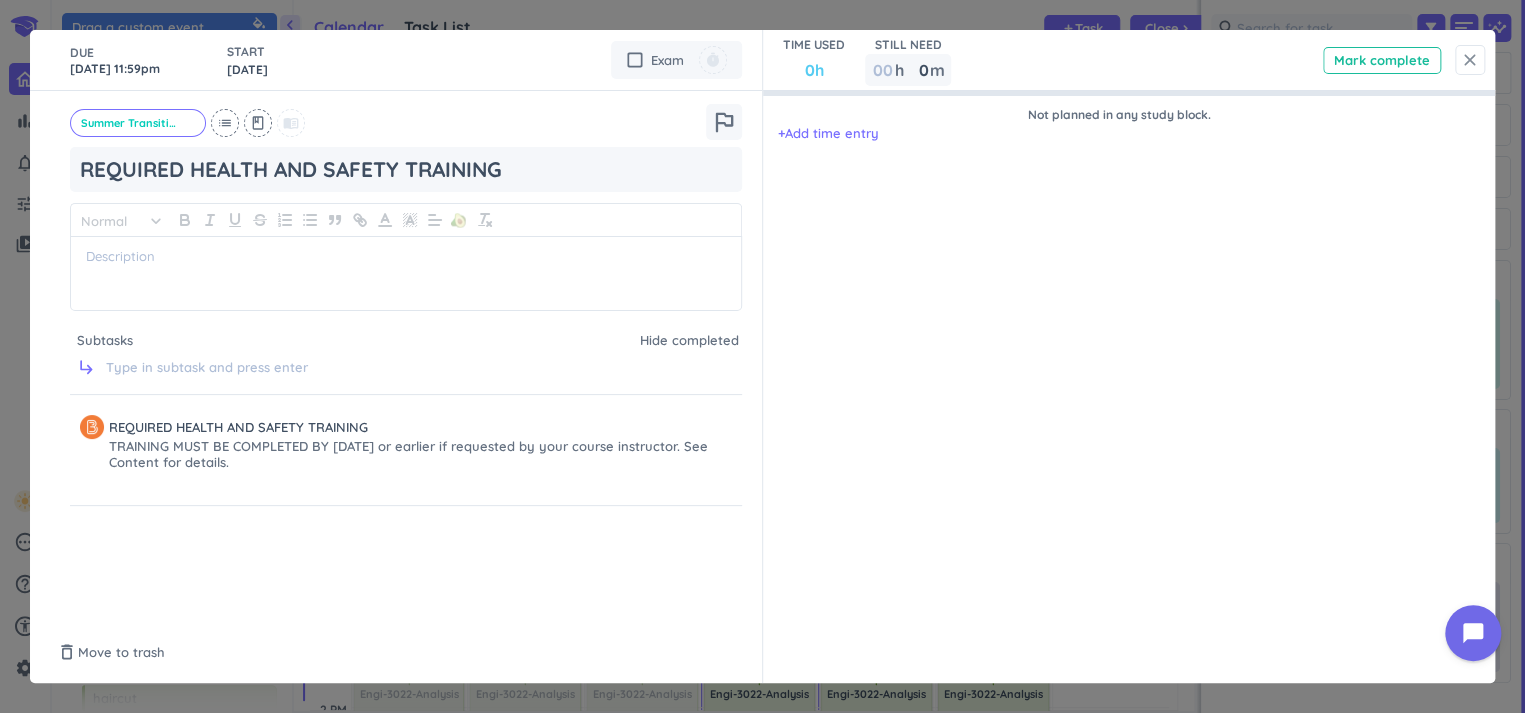 click on "close" at bounding box center [1470, 60] 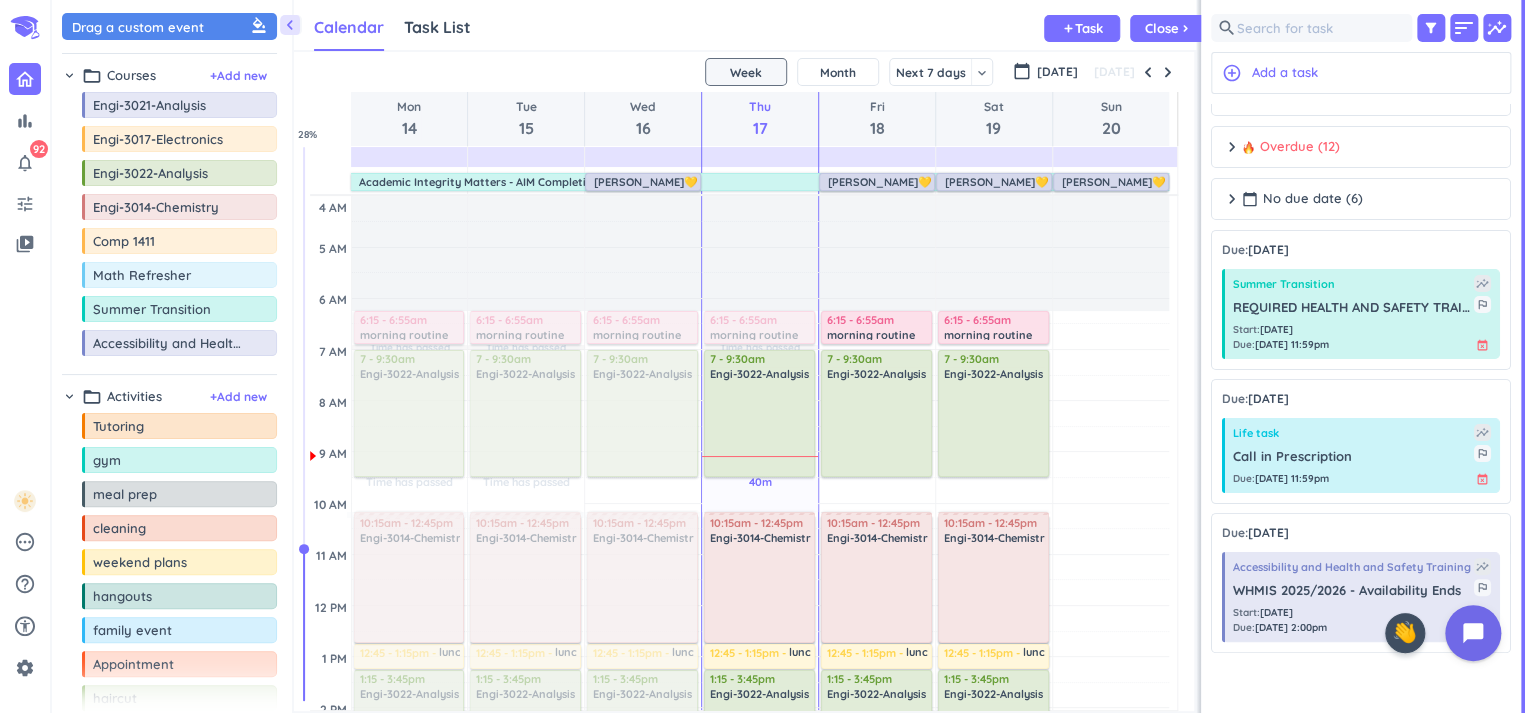 scroll, scrollTop: 0, scrollLeft: 0, axis: both 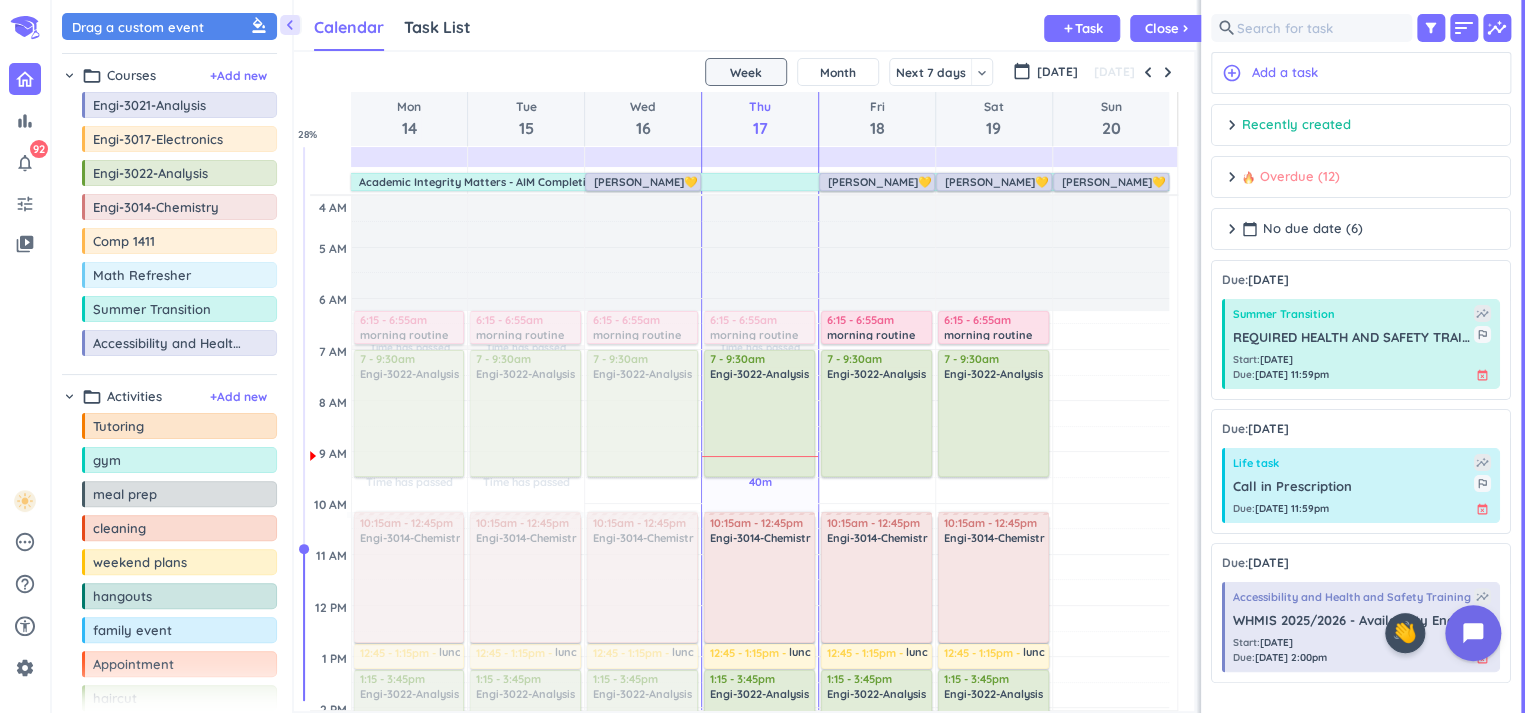 click on "Overdue (12)" at bounding box center (1291, 177) 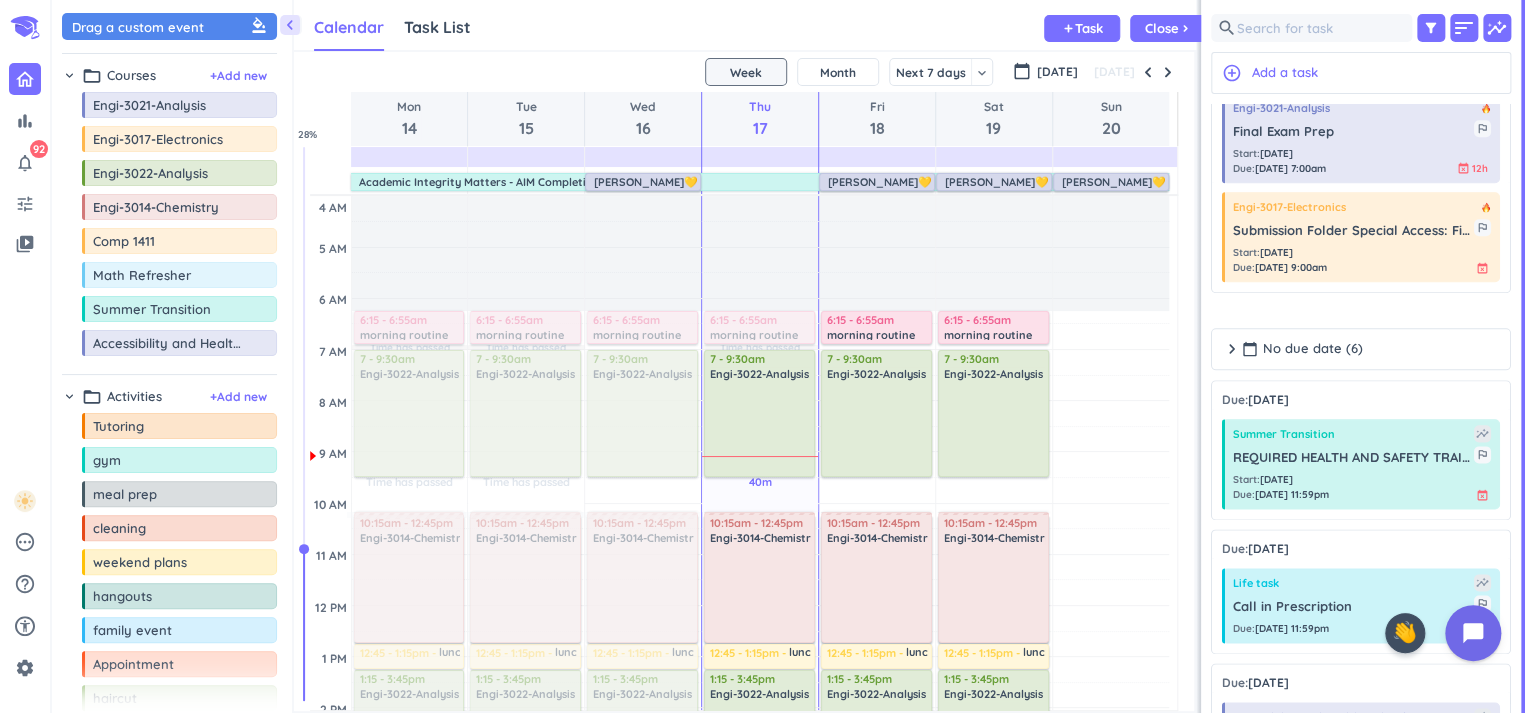 scroll, scrollTop: 1111, scrollLeft: 0, axis: vertical 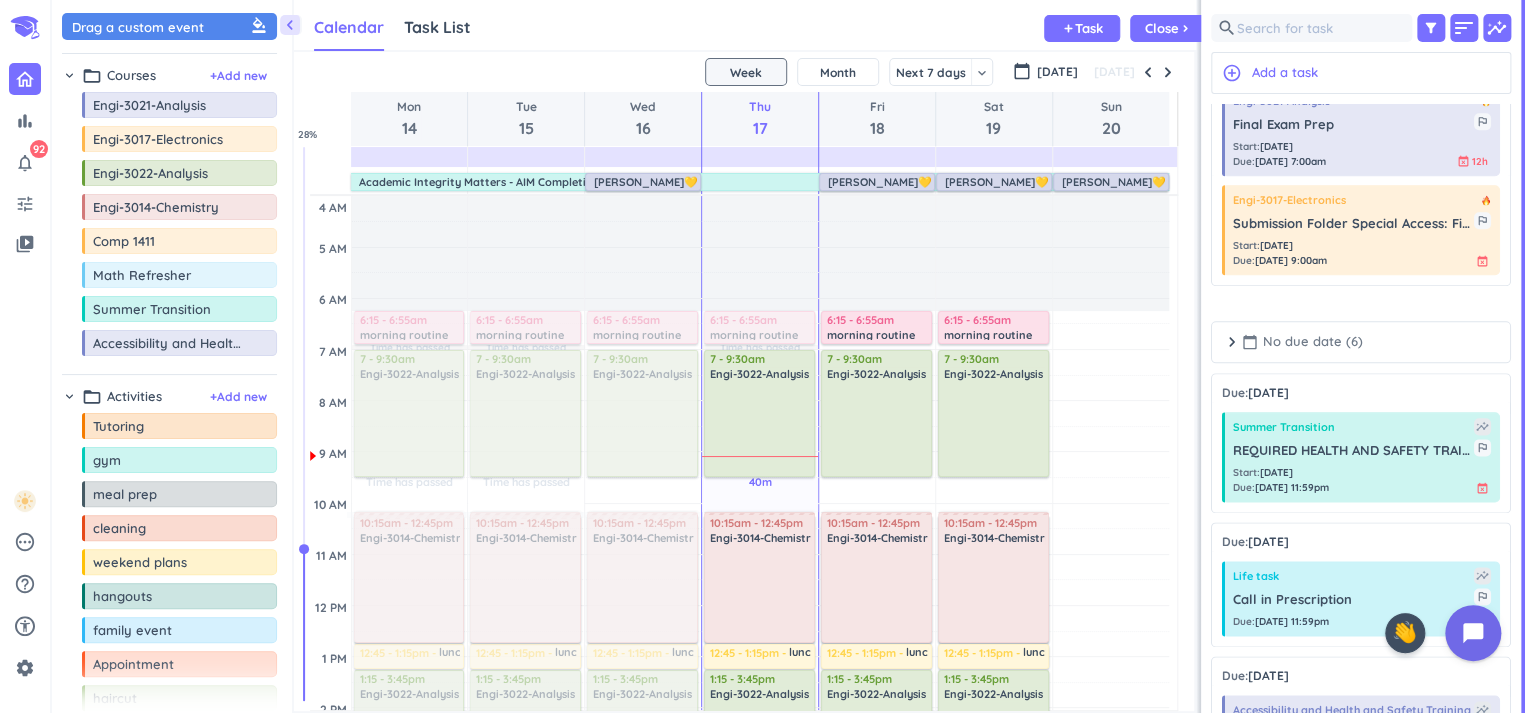 click on "calendar_today No due date (6)" at bounding box center (1302, 342) 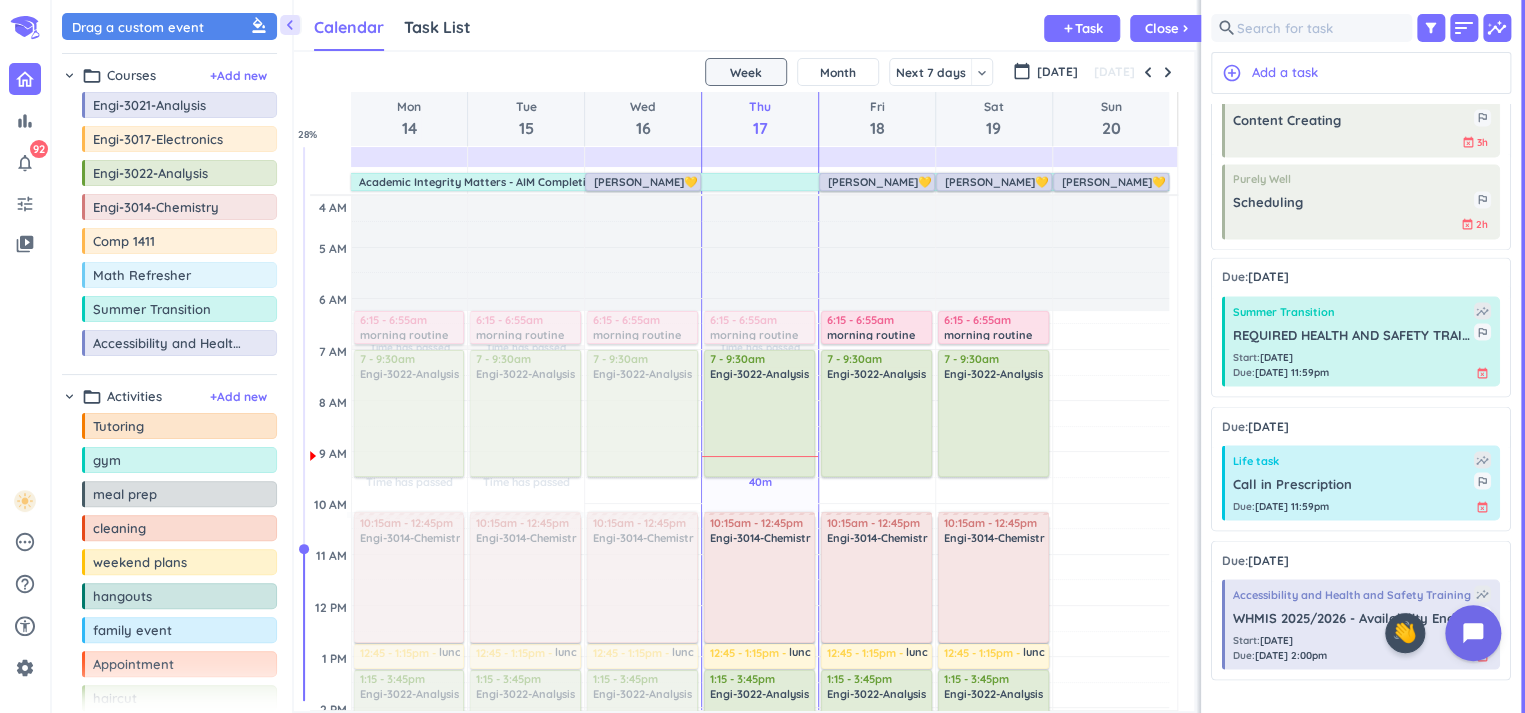 scroll, scrollTop: 1773, scrollLeft: 0, axis: vertical 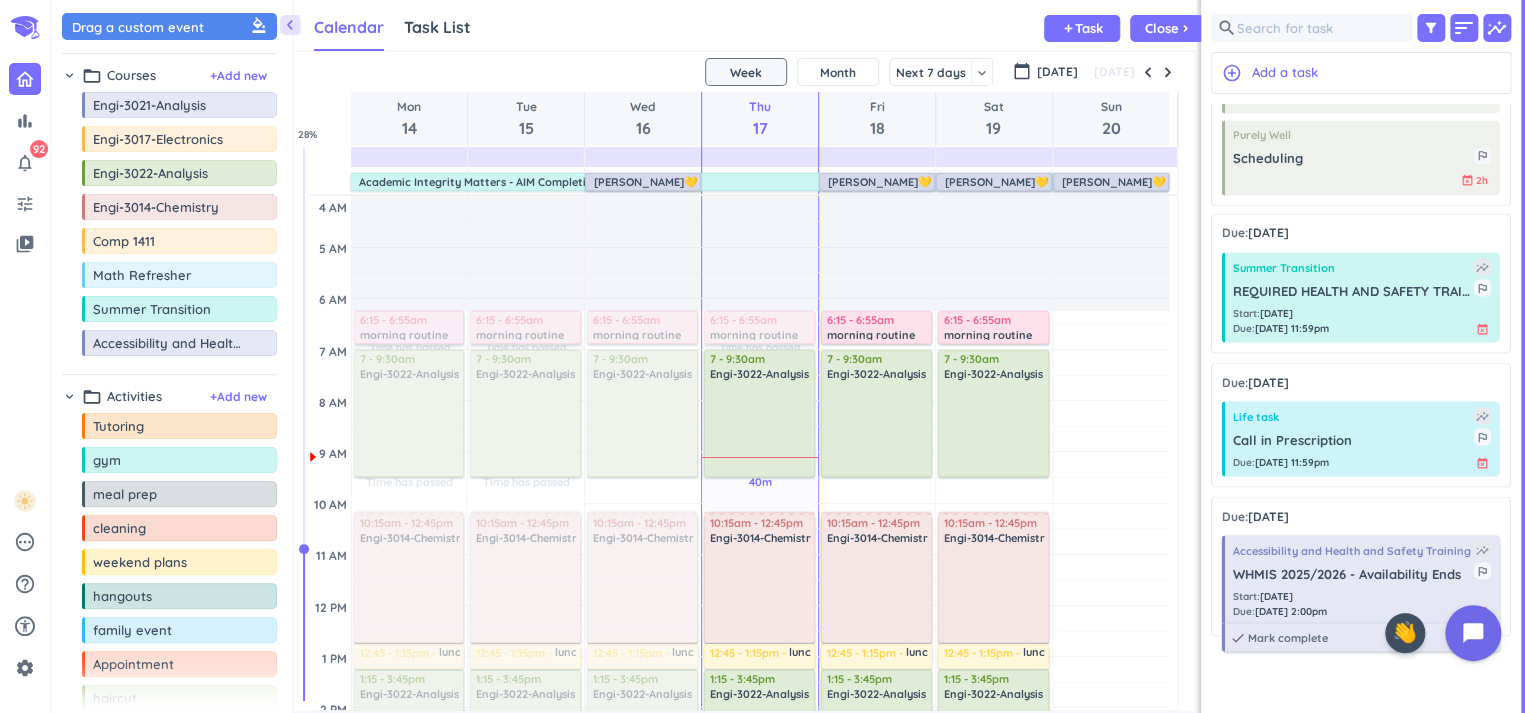 click on "Start :  [DATE] Due :  [DATE] 2:00pm event_busy" at bounding box center (1362, 603) 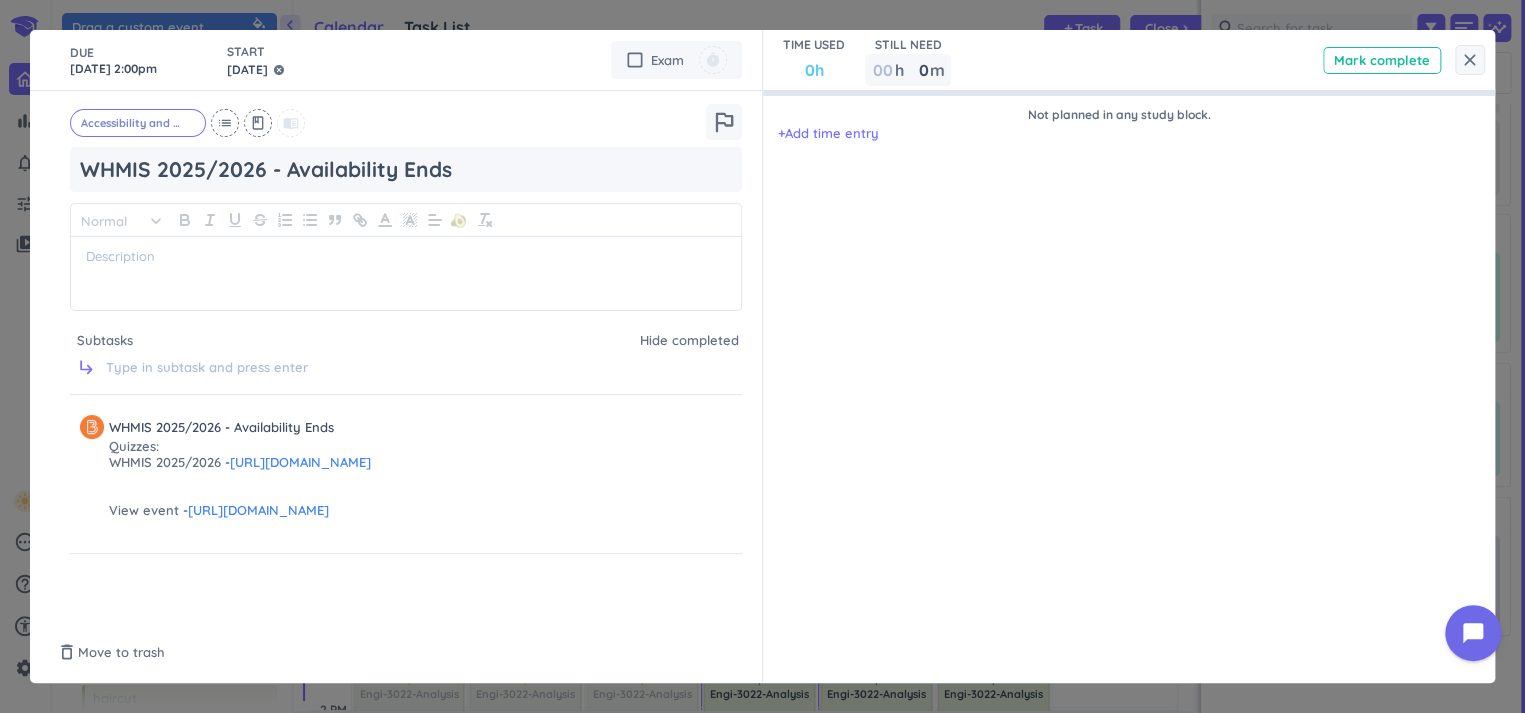 click on "[DATE]" at bounding box center [247, 70] 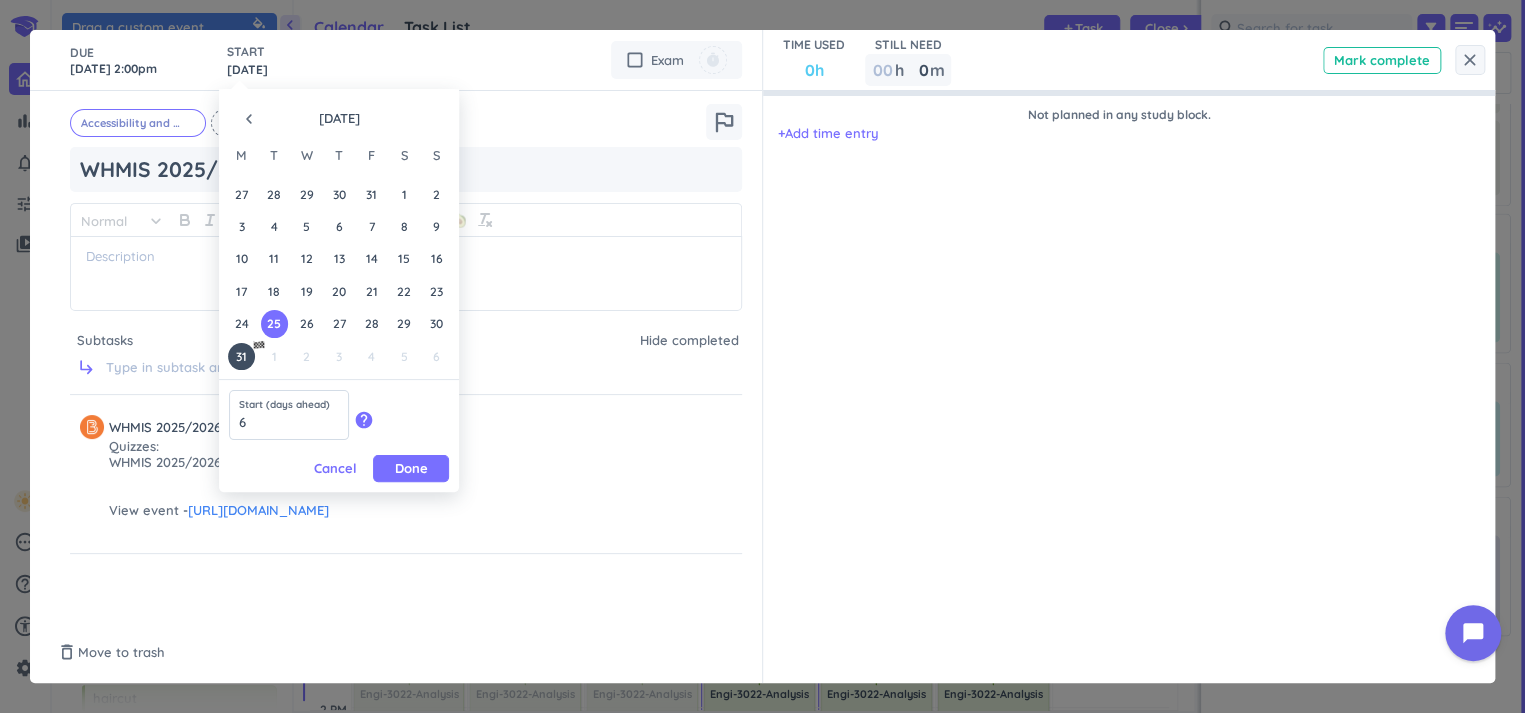 click on "navigate_before" at bounding box center (249, 119) 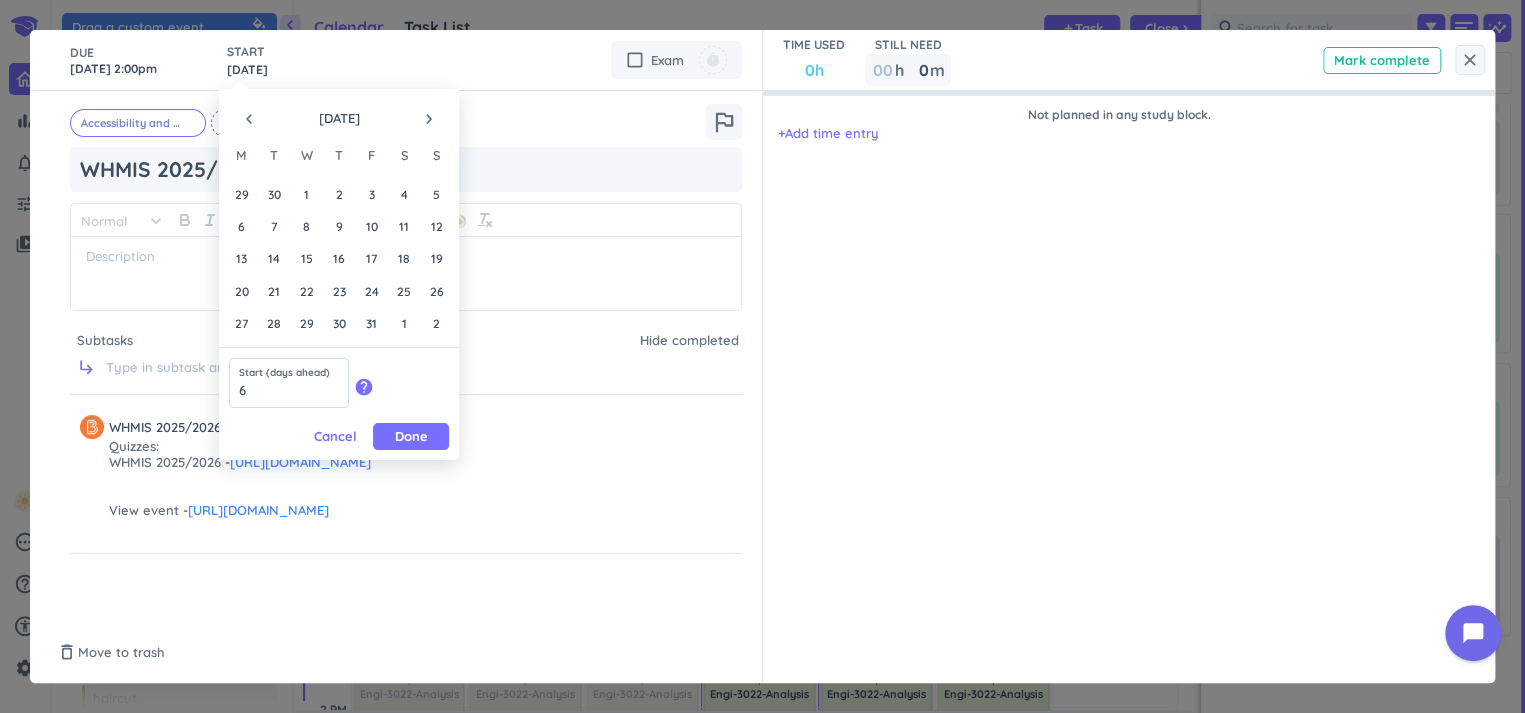click on "navigate_before" at bounding box center (249, 119) 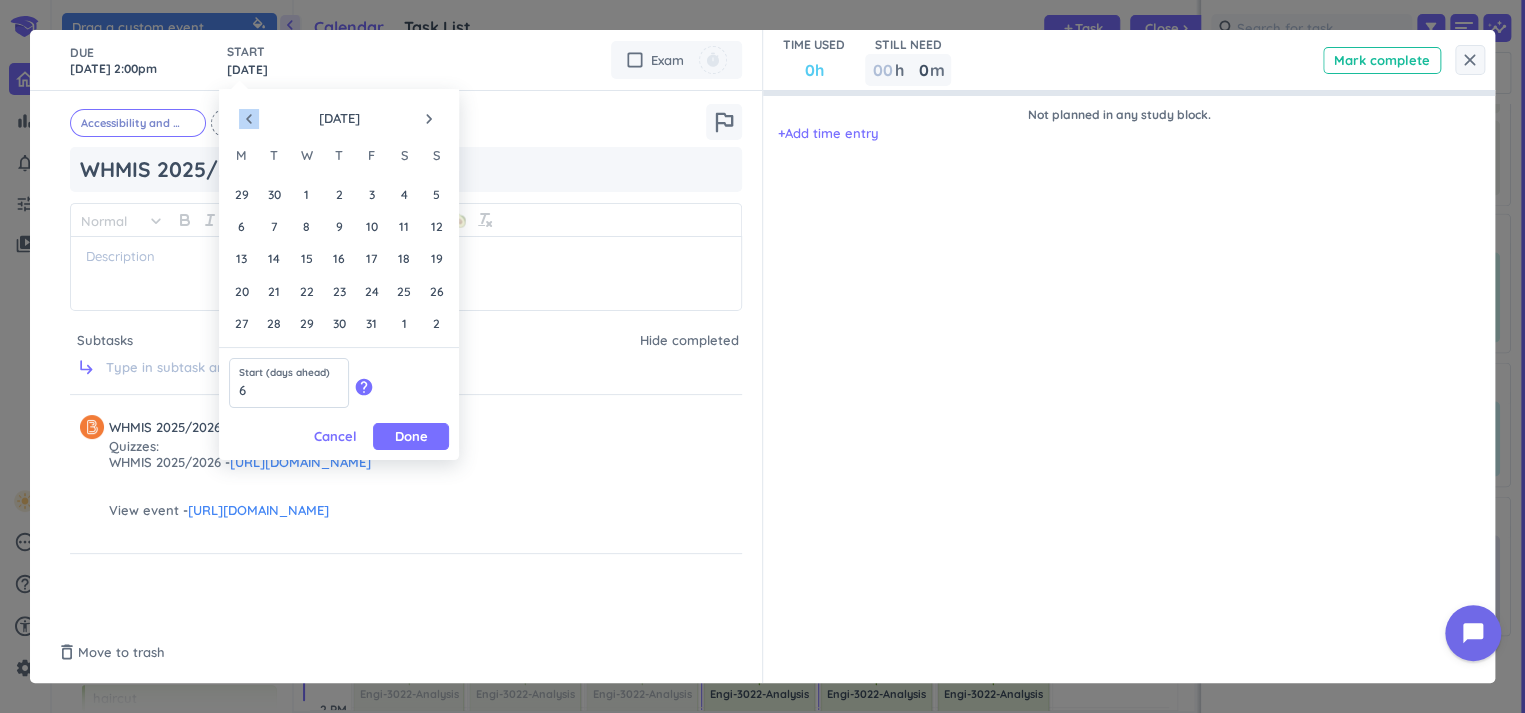 click on "navigate_before" at bounding box center [249, 119] 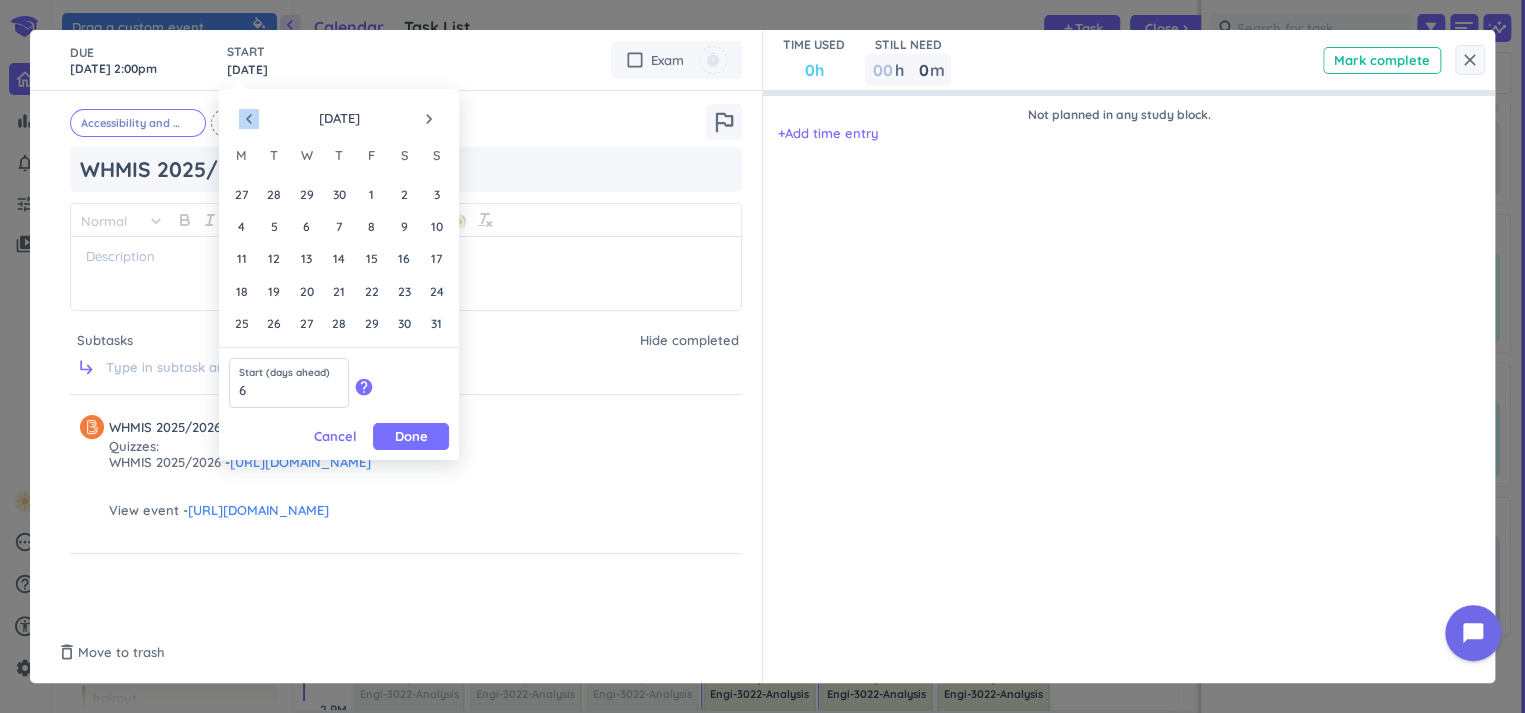 click on "navigate_before" at bounding box center (249, 119) 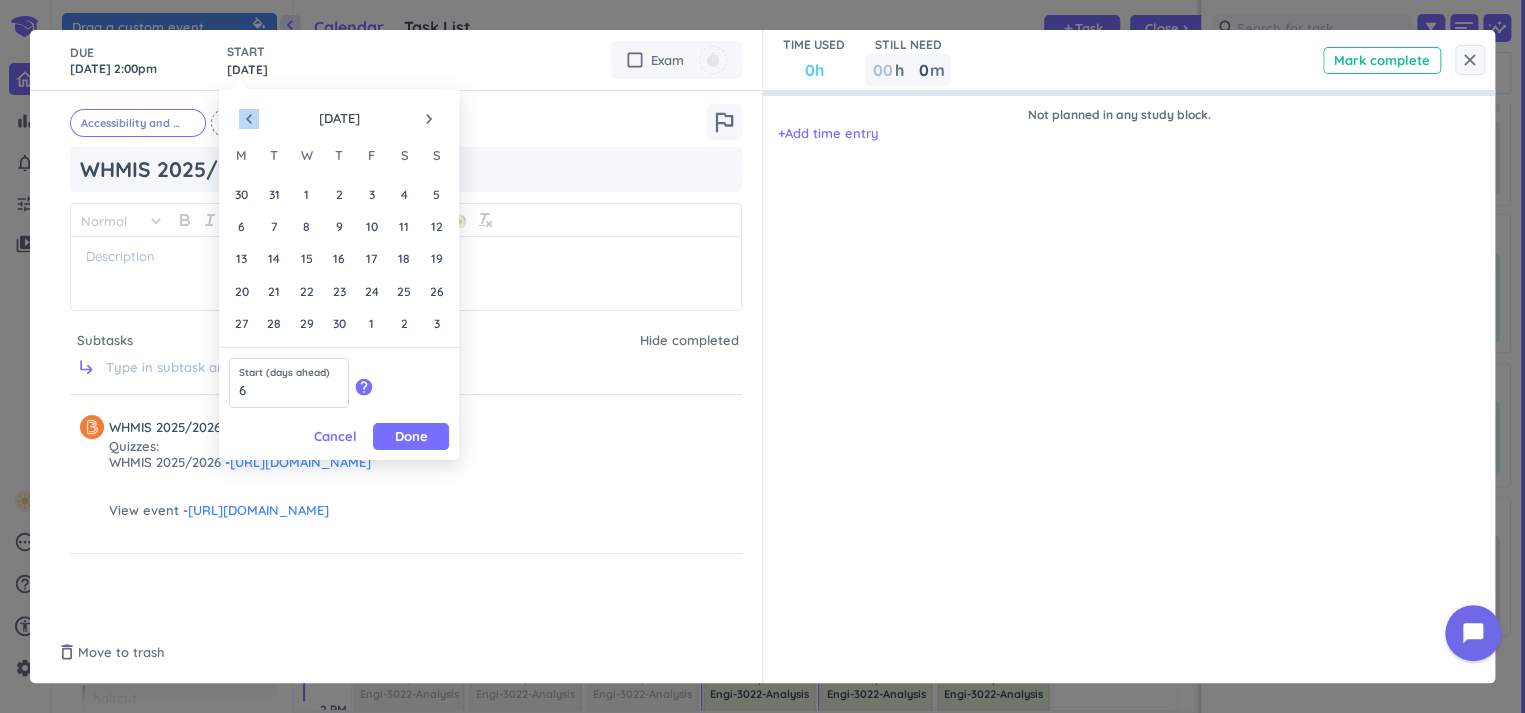 click on "navigate_before" at bounding box center [249, 119] 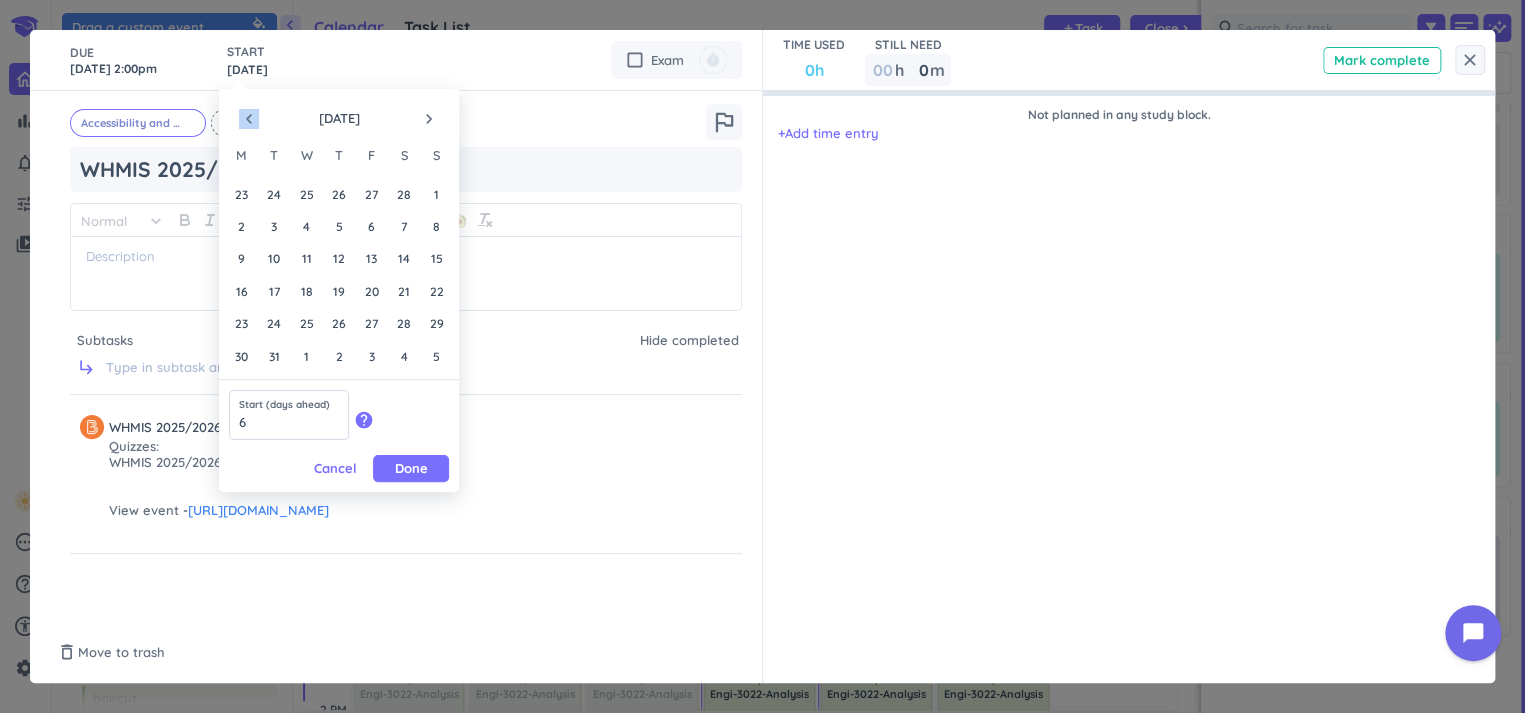 click on "navigate_before" at bounding box center [249, 119] 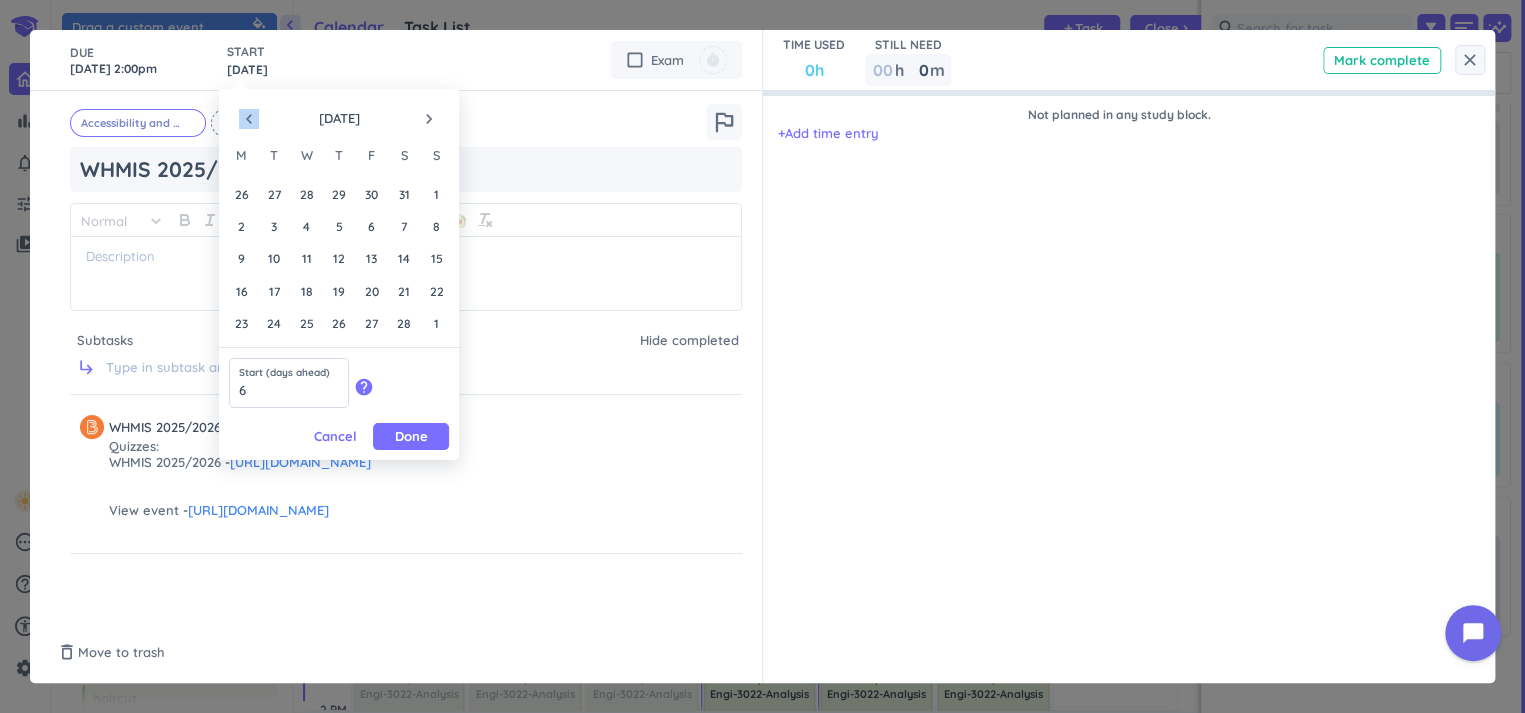 click on "navigate_before" at bounding box center (249, 119) 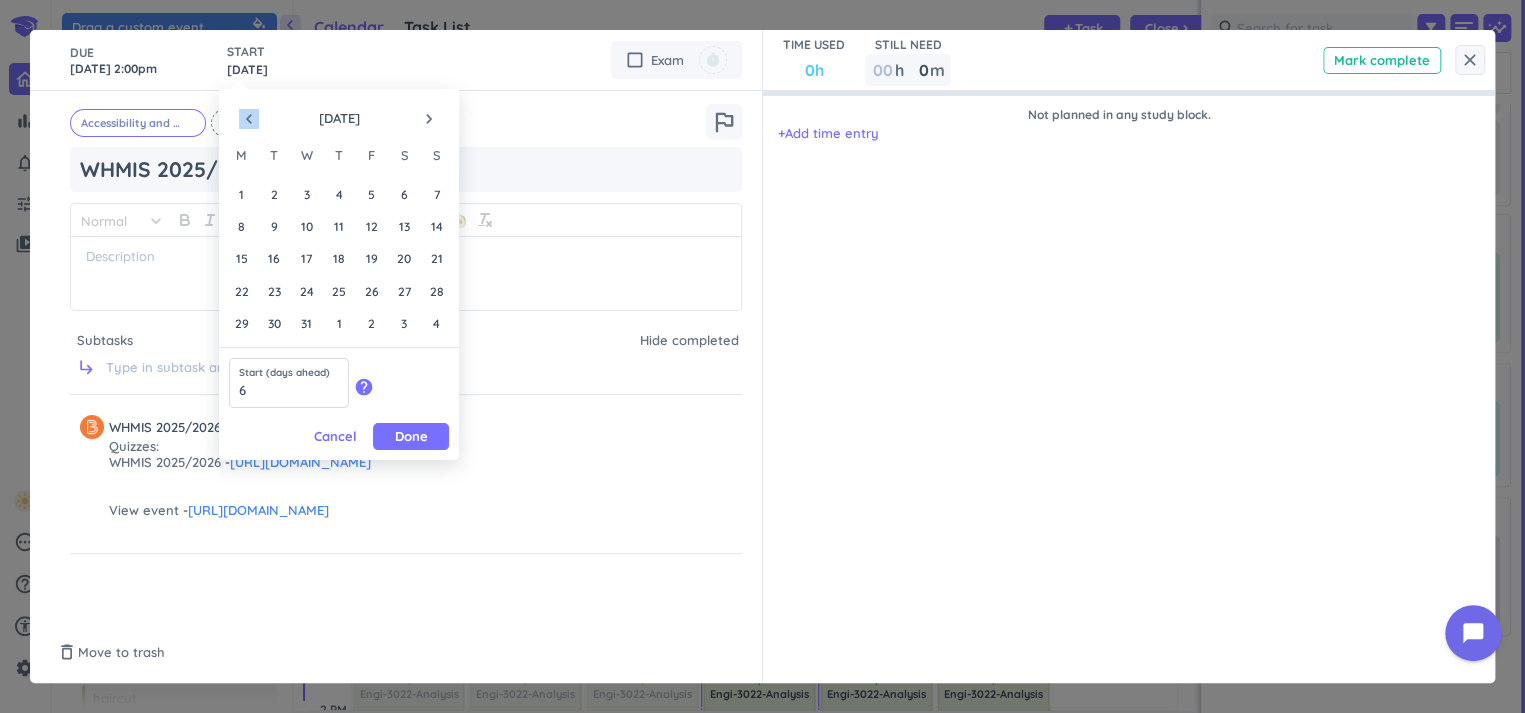 click on "navigate_before" at bounding box center [249, 119] 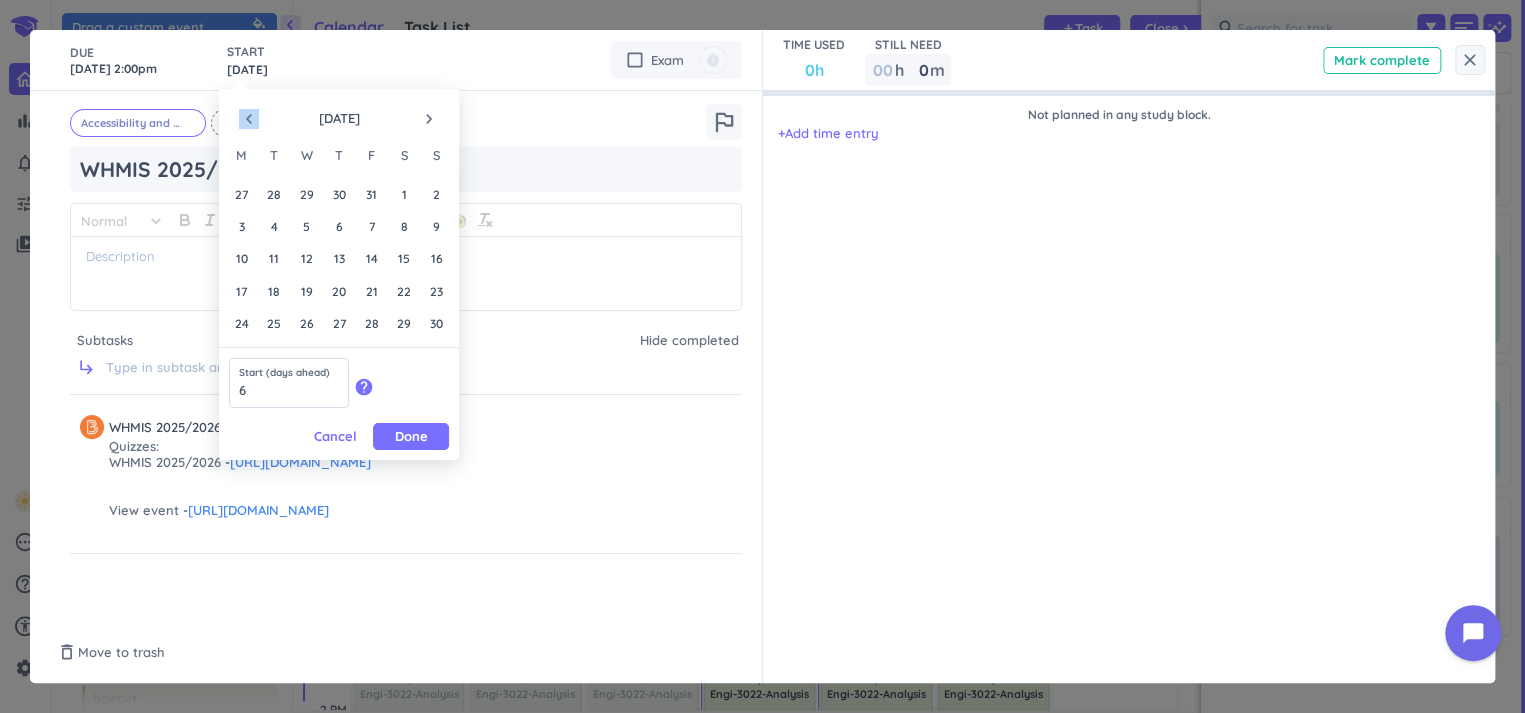 click on "navigate_before" at bounding box center [249, 119] 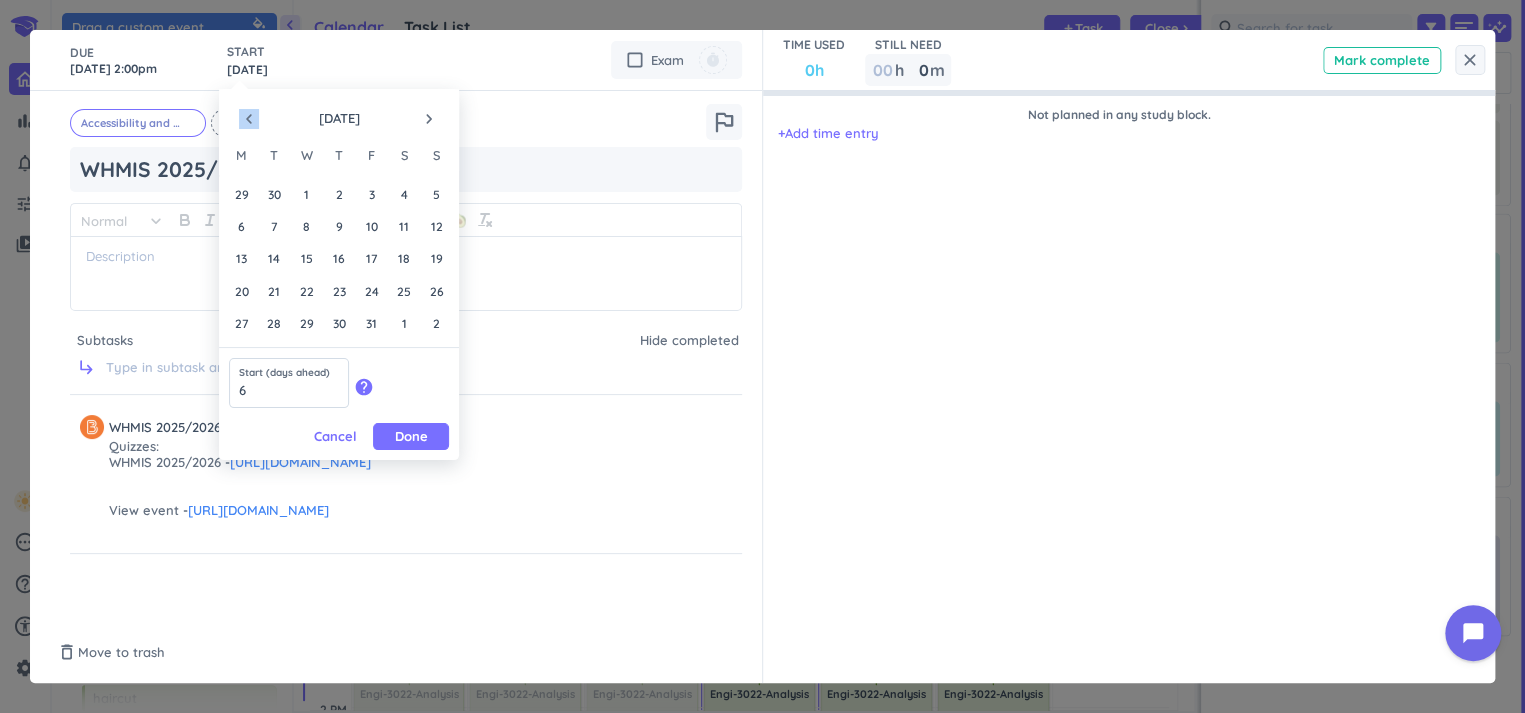click on "navigate_before" at bounding box center [249, 119] 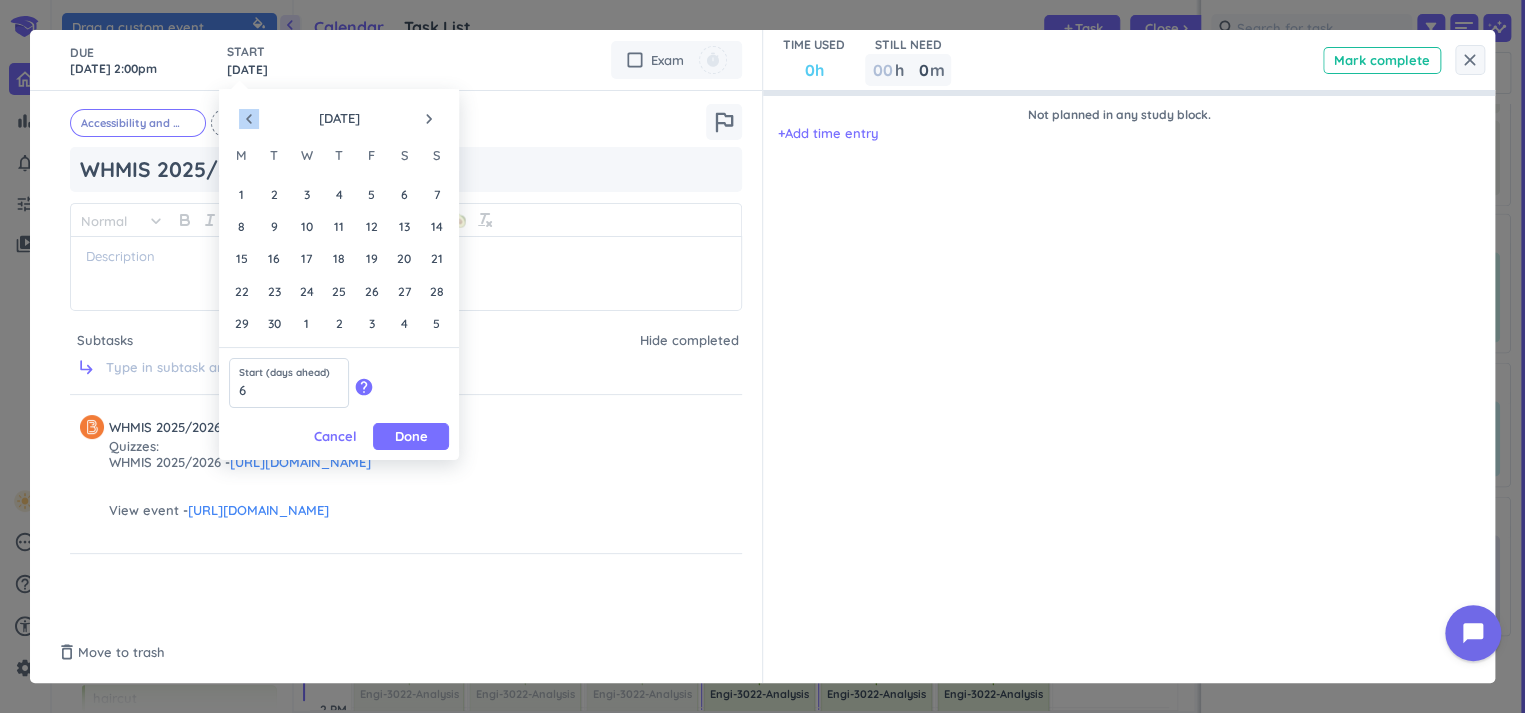 click on "navigate_before" at bounding box center [249, 119] 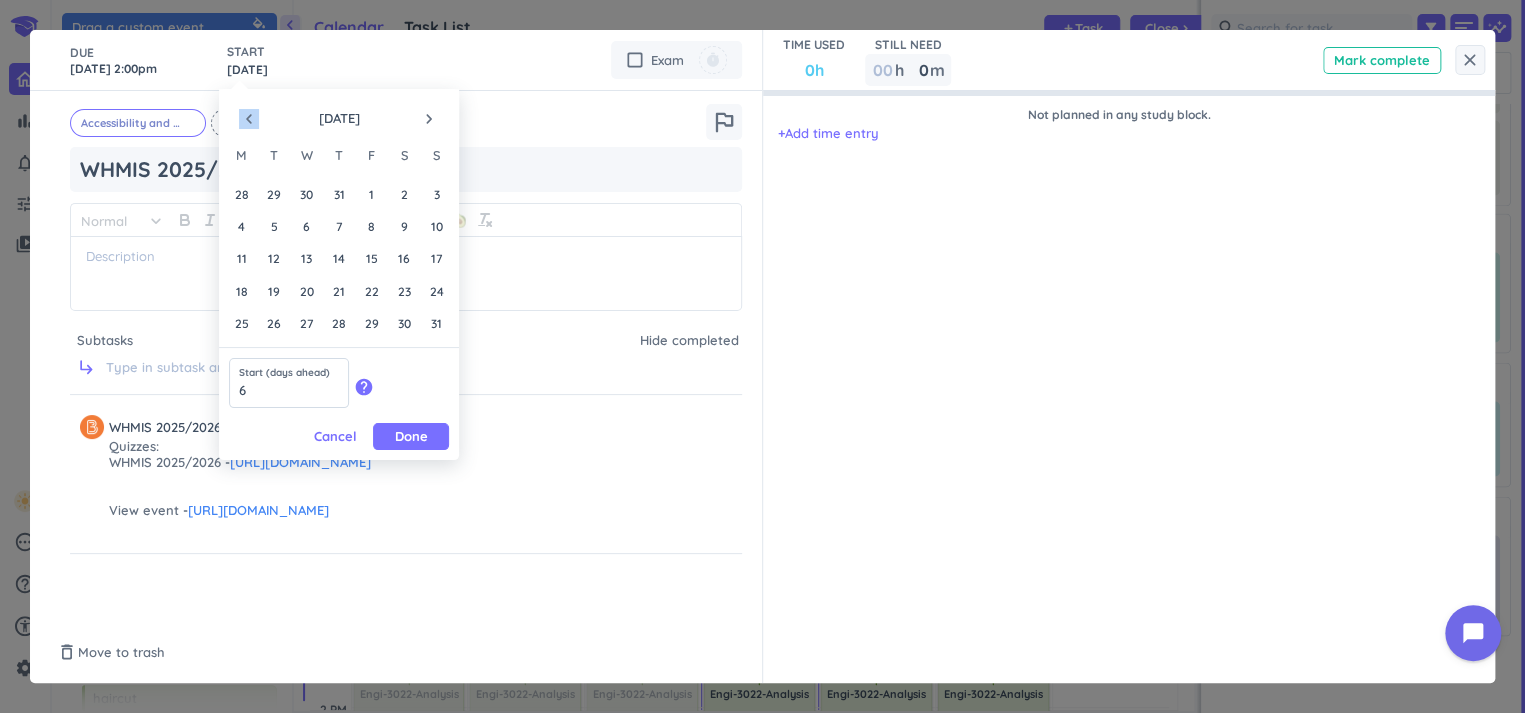 click on "navigate_before" at bounding box center (249, 119) 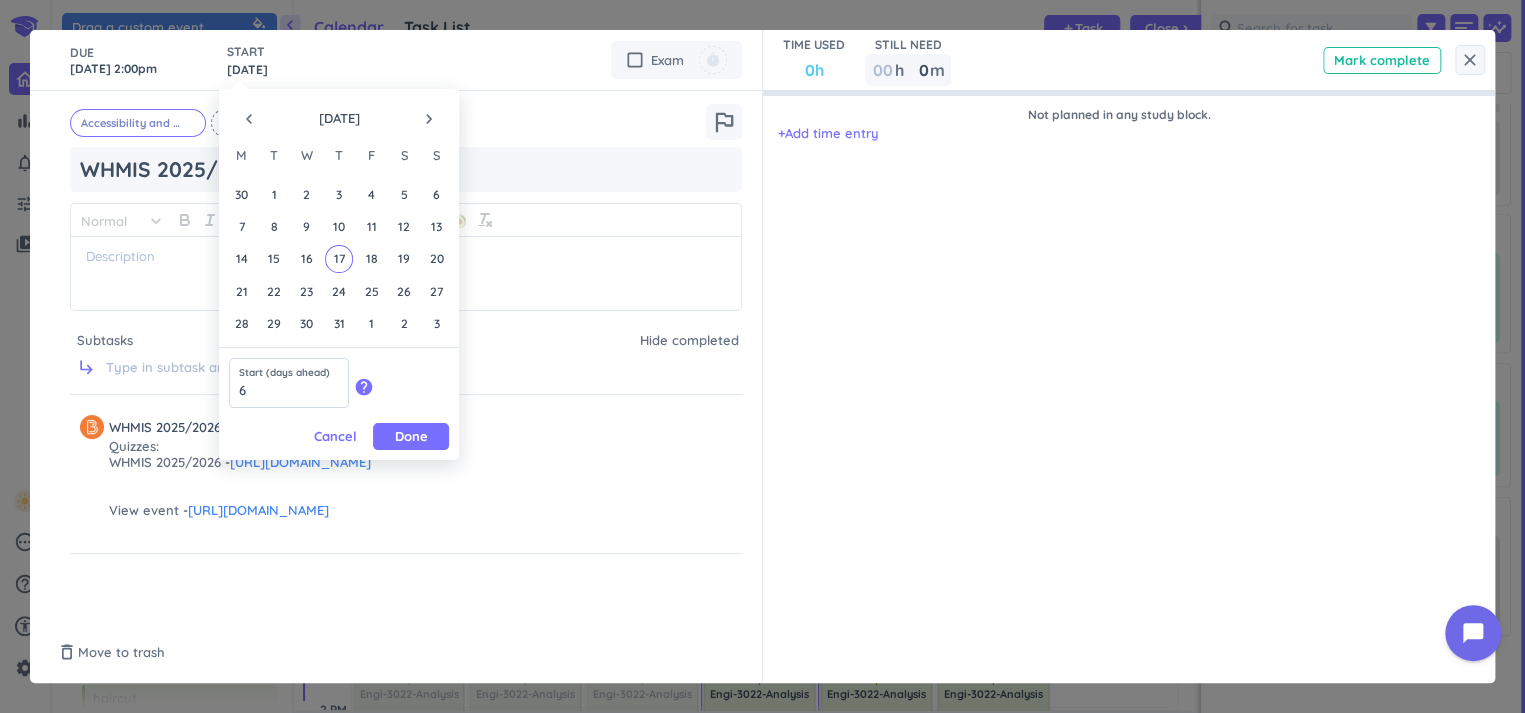 click on "navigate_next" at bounding box center (429, 119) 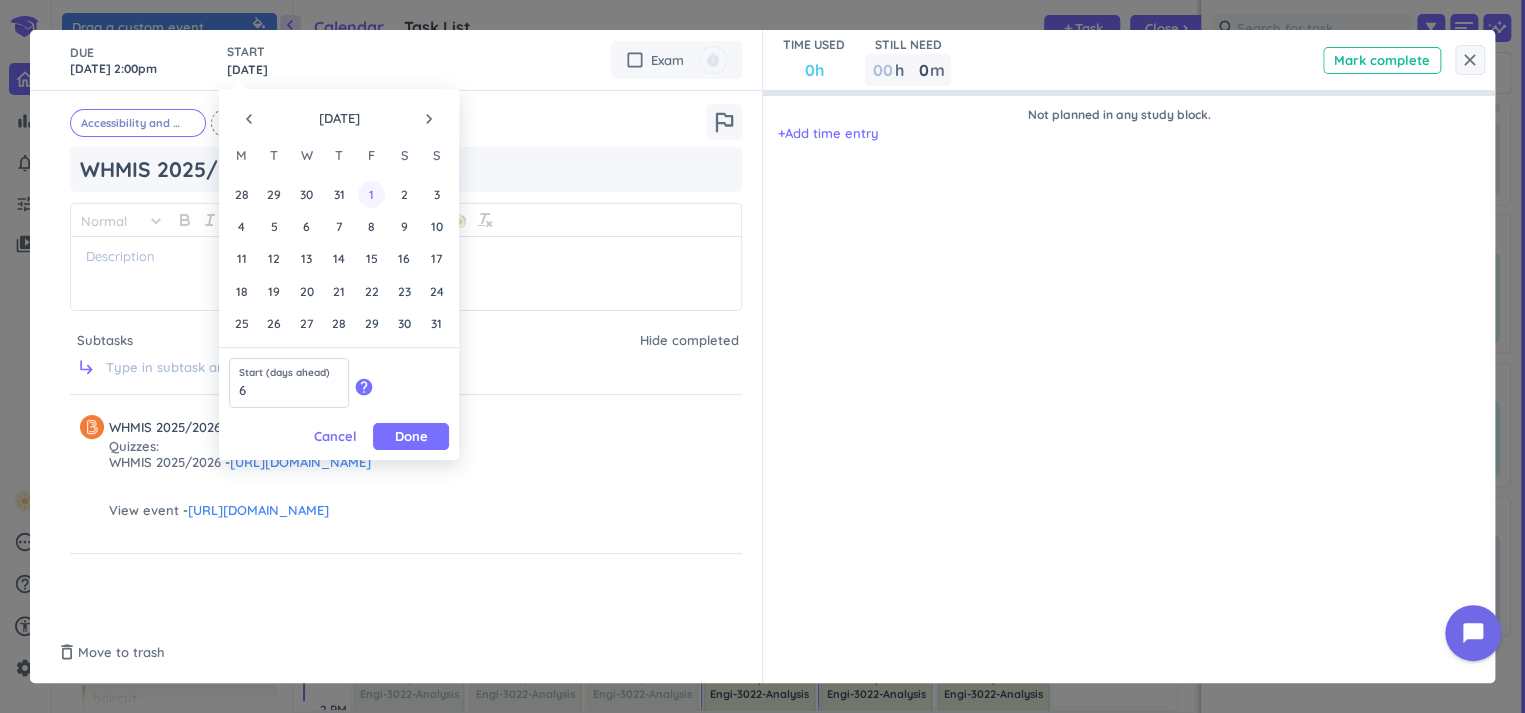 click on "1" at bounding box center [371, 194] 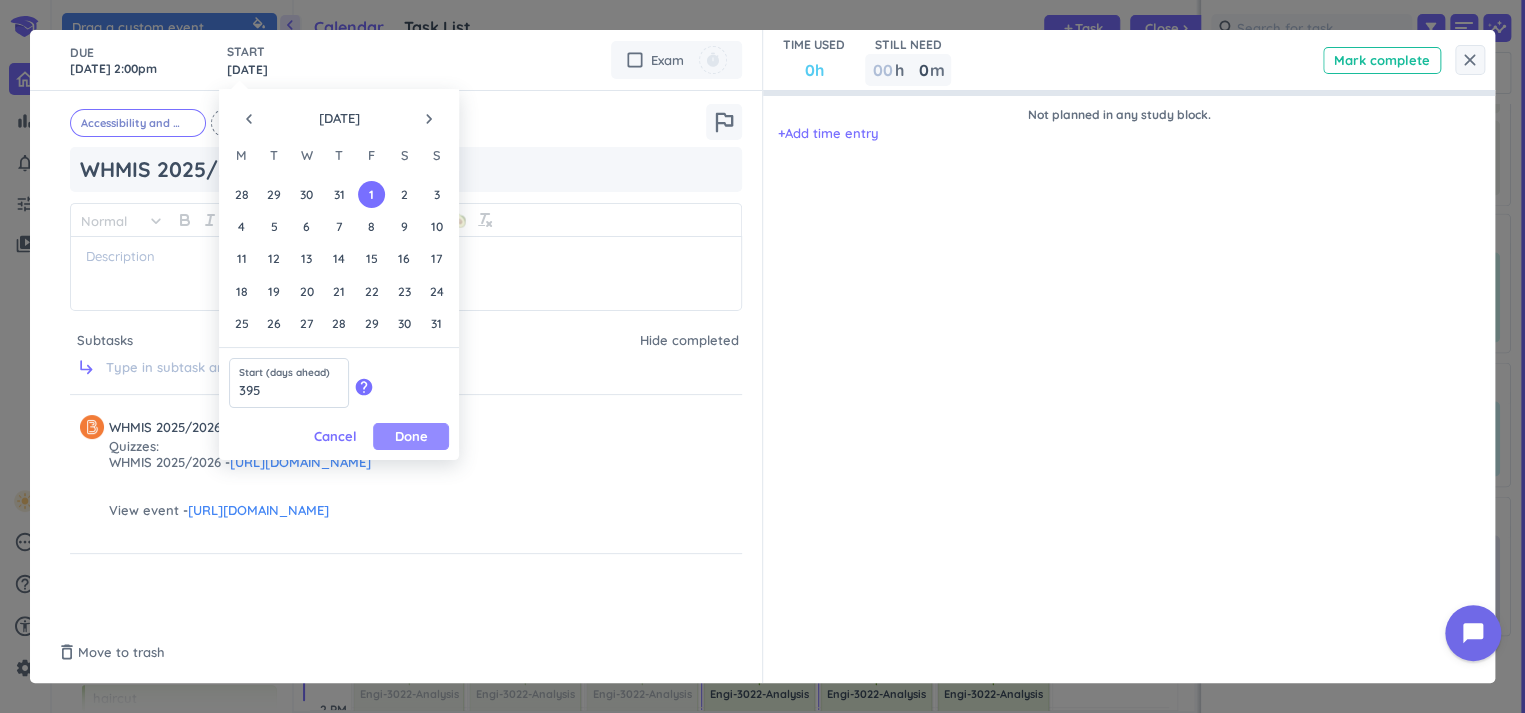 click on "Done" at bounding box center [411, 436] 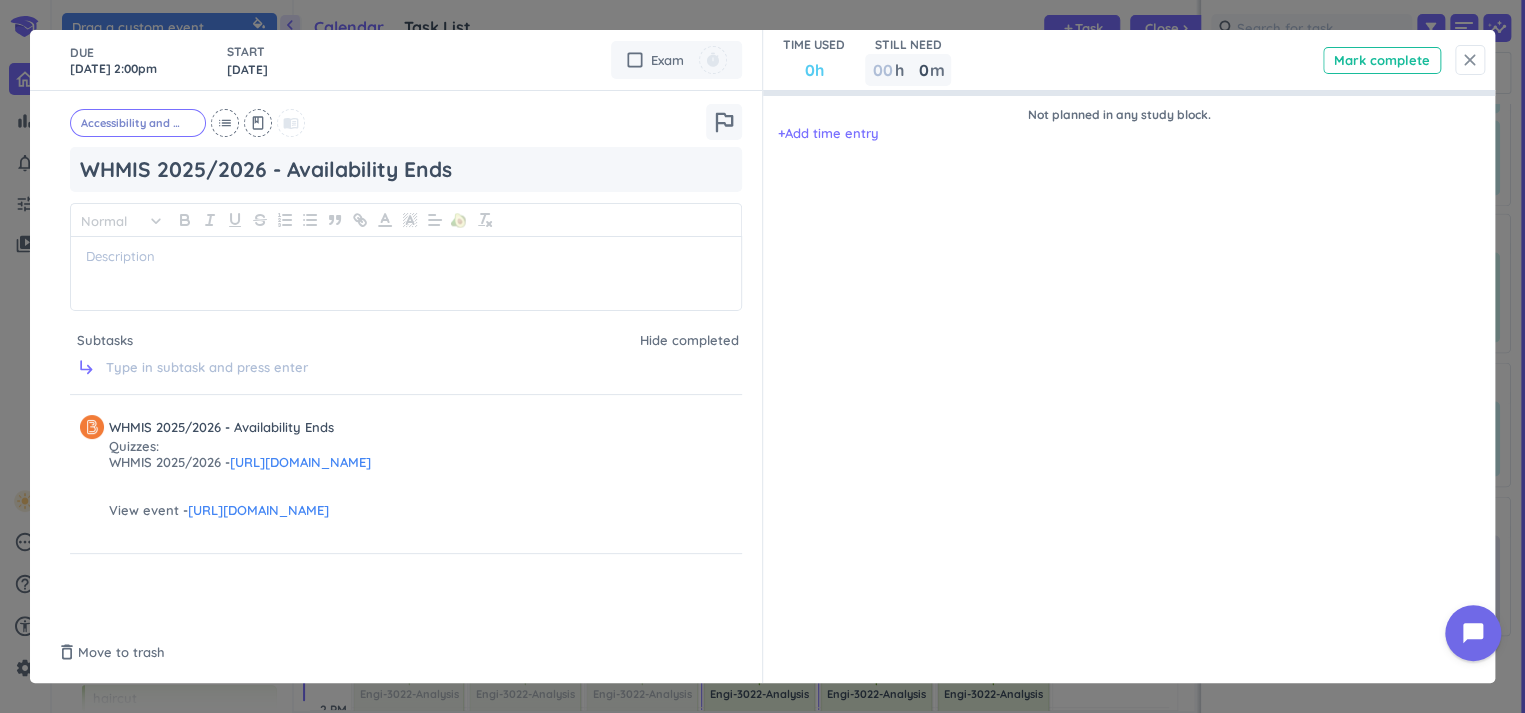 click on "close" at bounding box center (1470, 60) 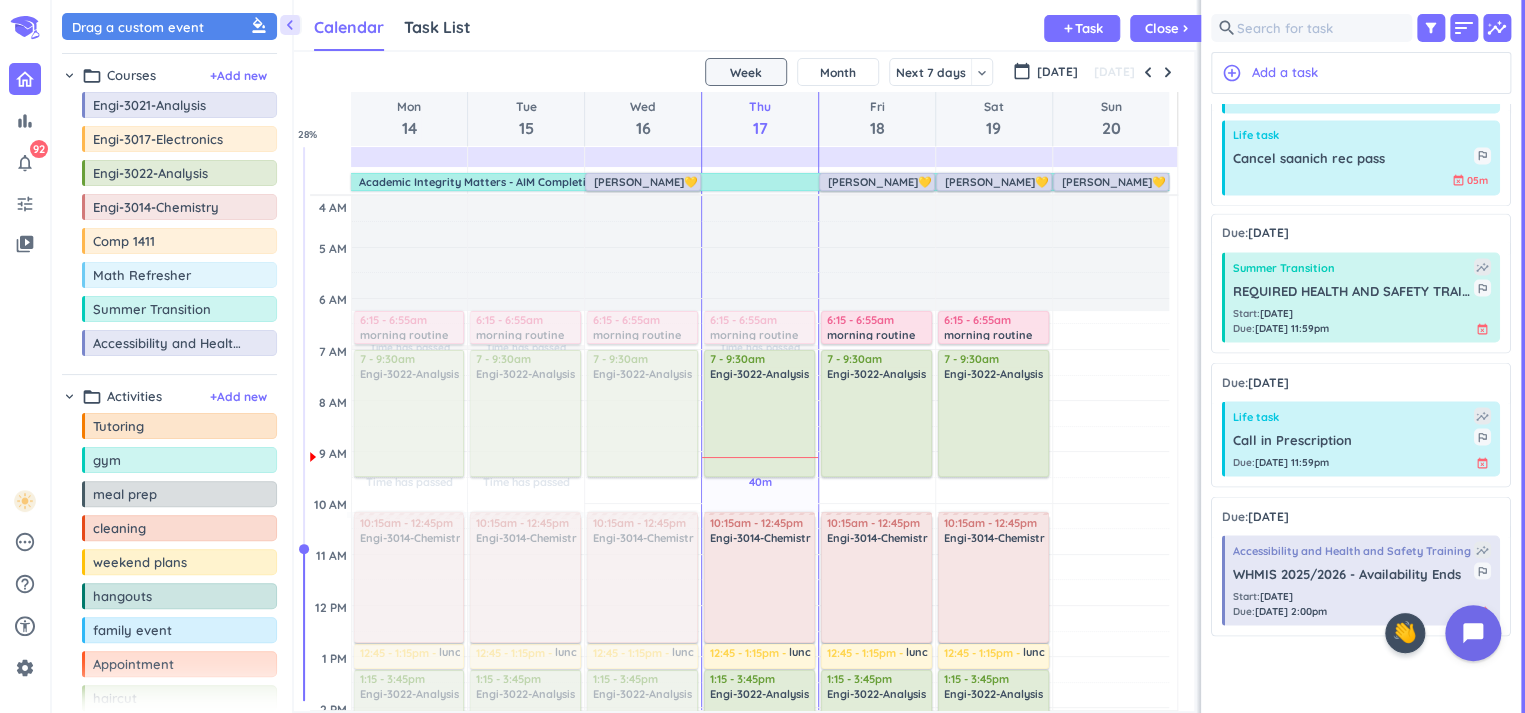 click on "Academic Integrity Matters - AIM Completion Required" at bounding box center [762, 182] 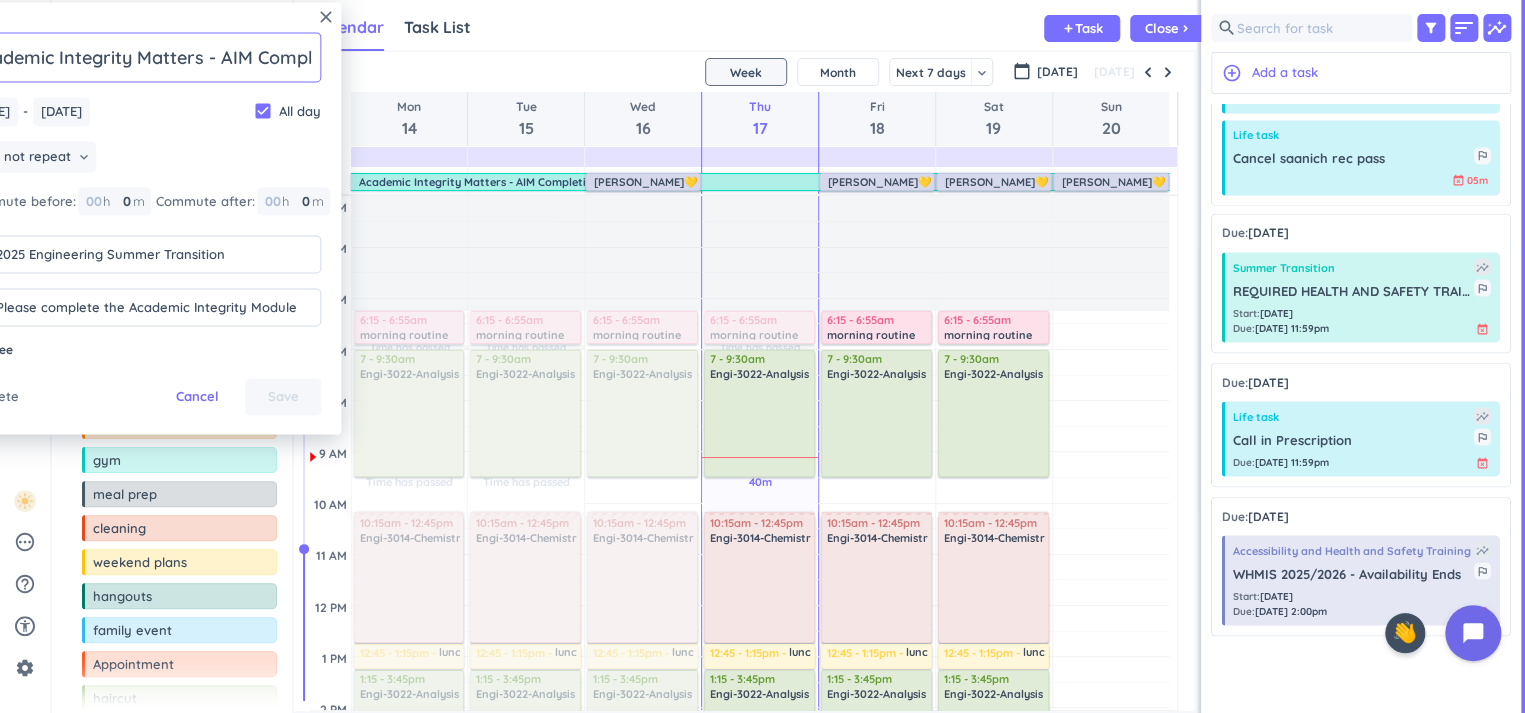 scroll, scrollTop: 0, scrollLeft: 126, axis: horizontal 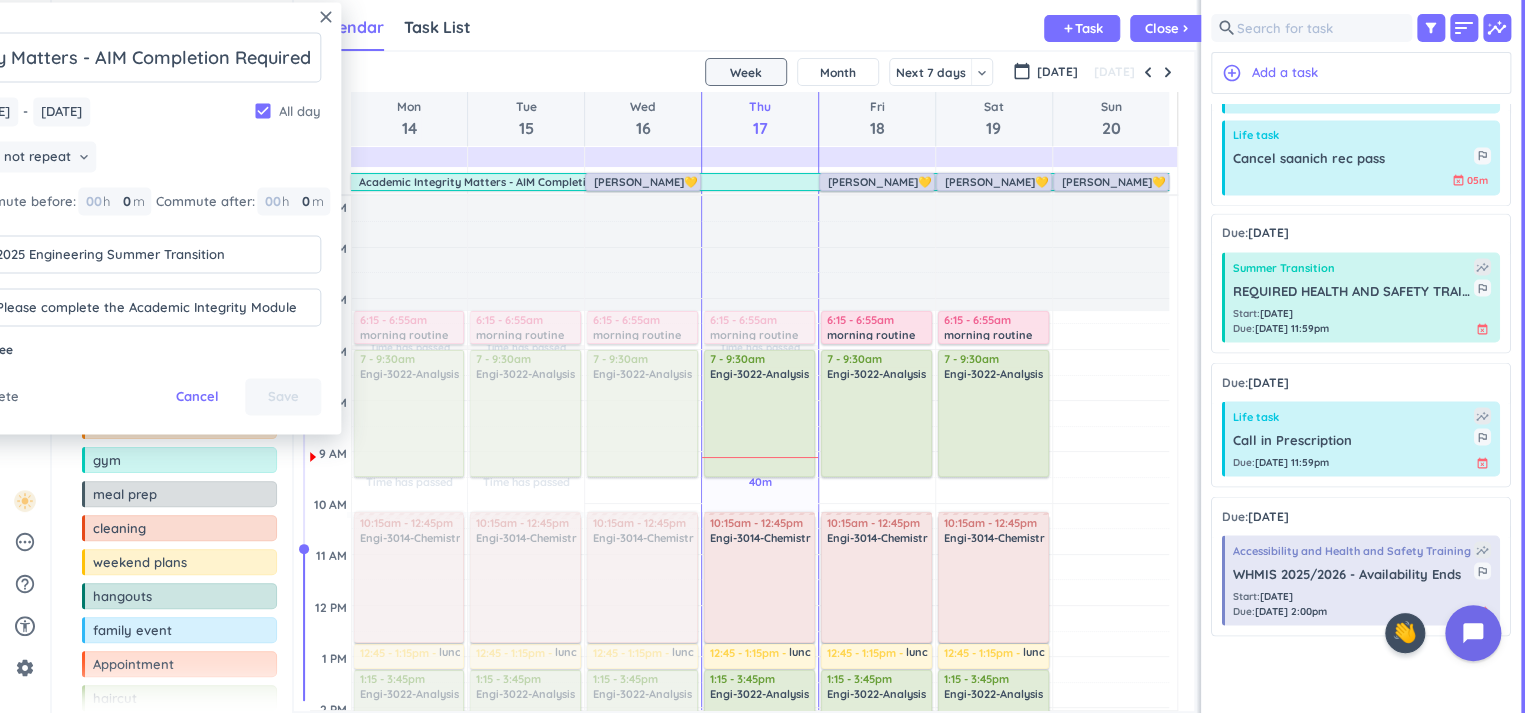 click on "check_box" at bounding box center (263, 112) 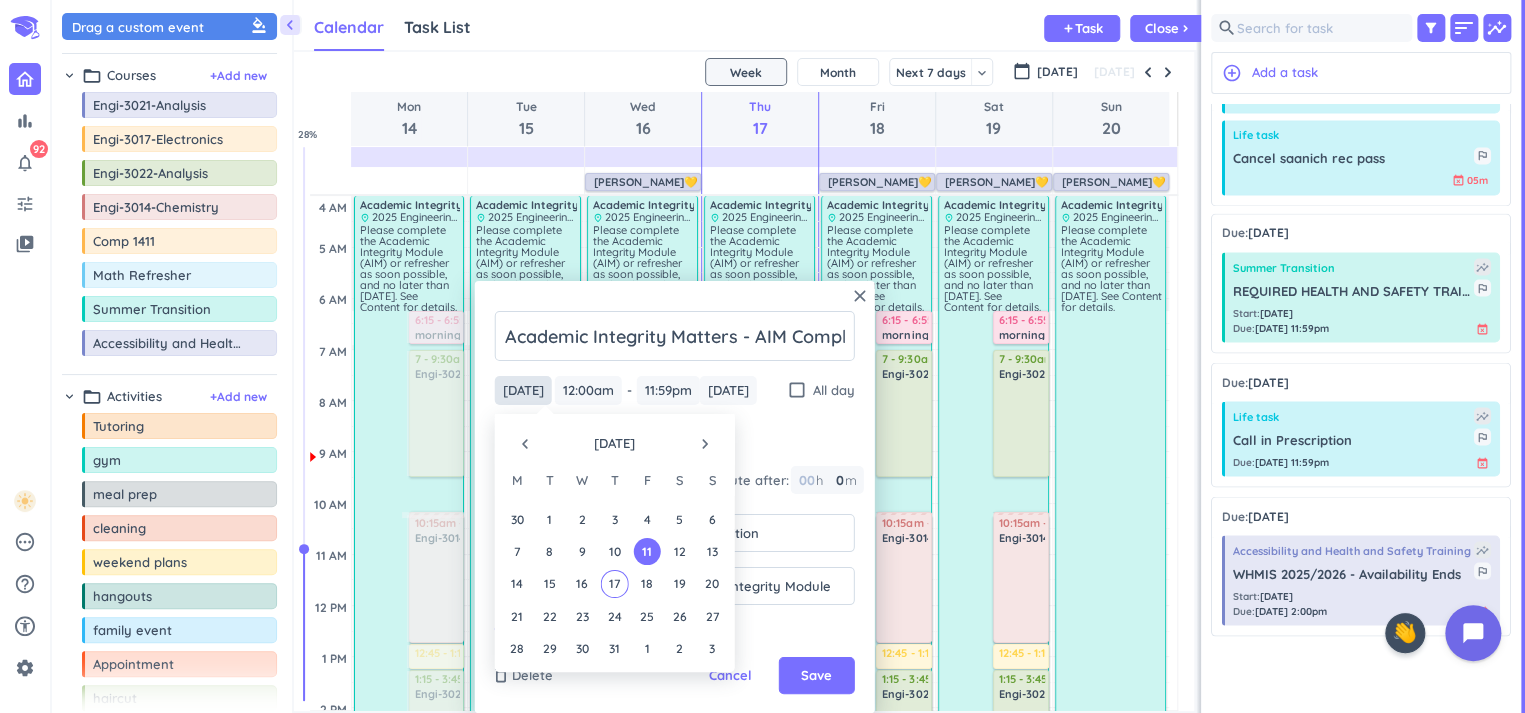 click on "[DATE]" at bounding box center (523, 390) 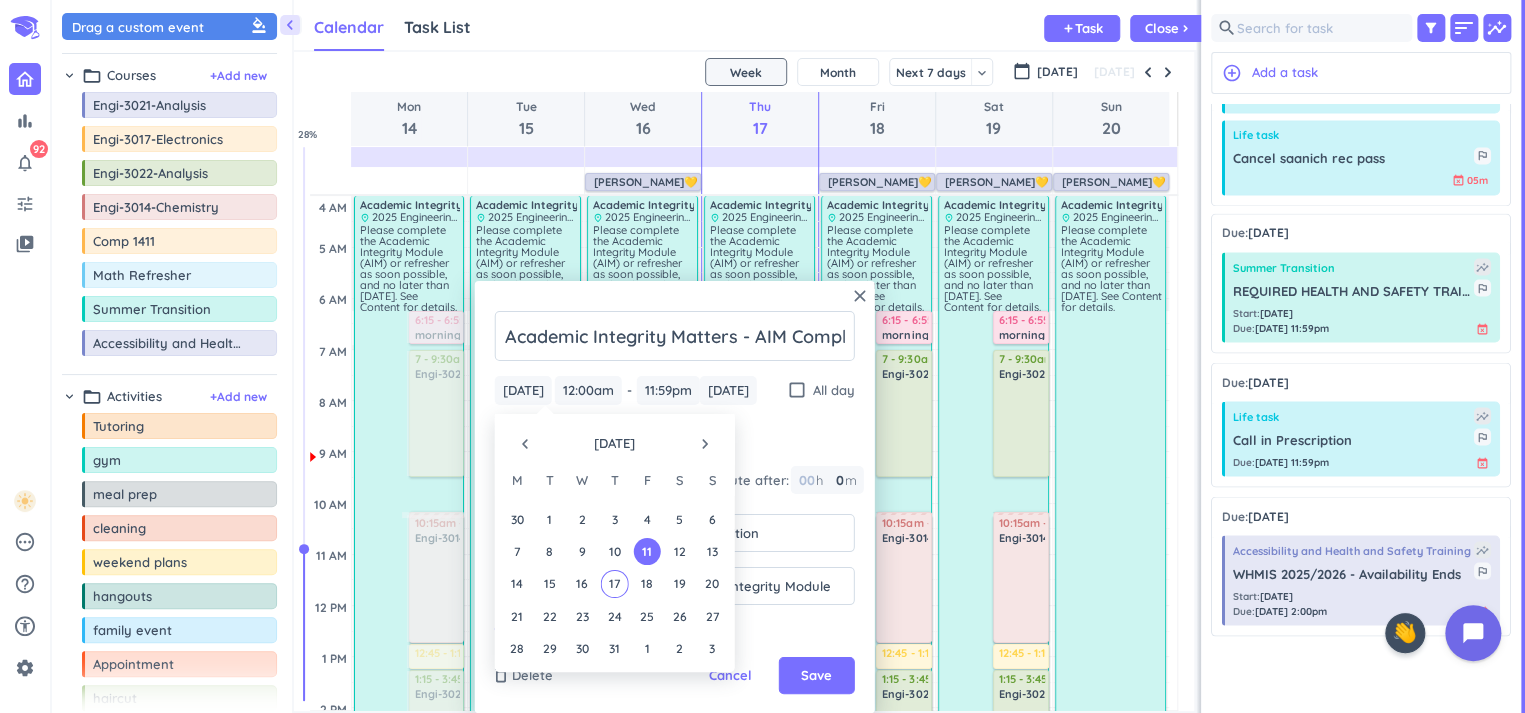 click on "navigate_next" at bounding box center [705, 444] 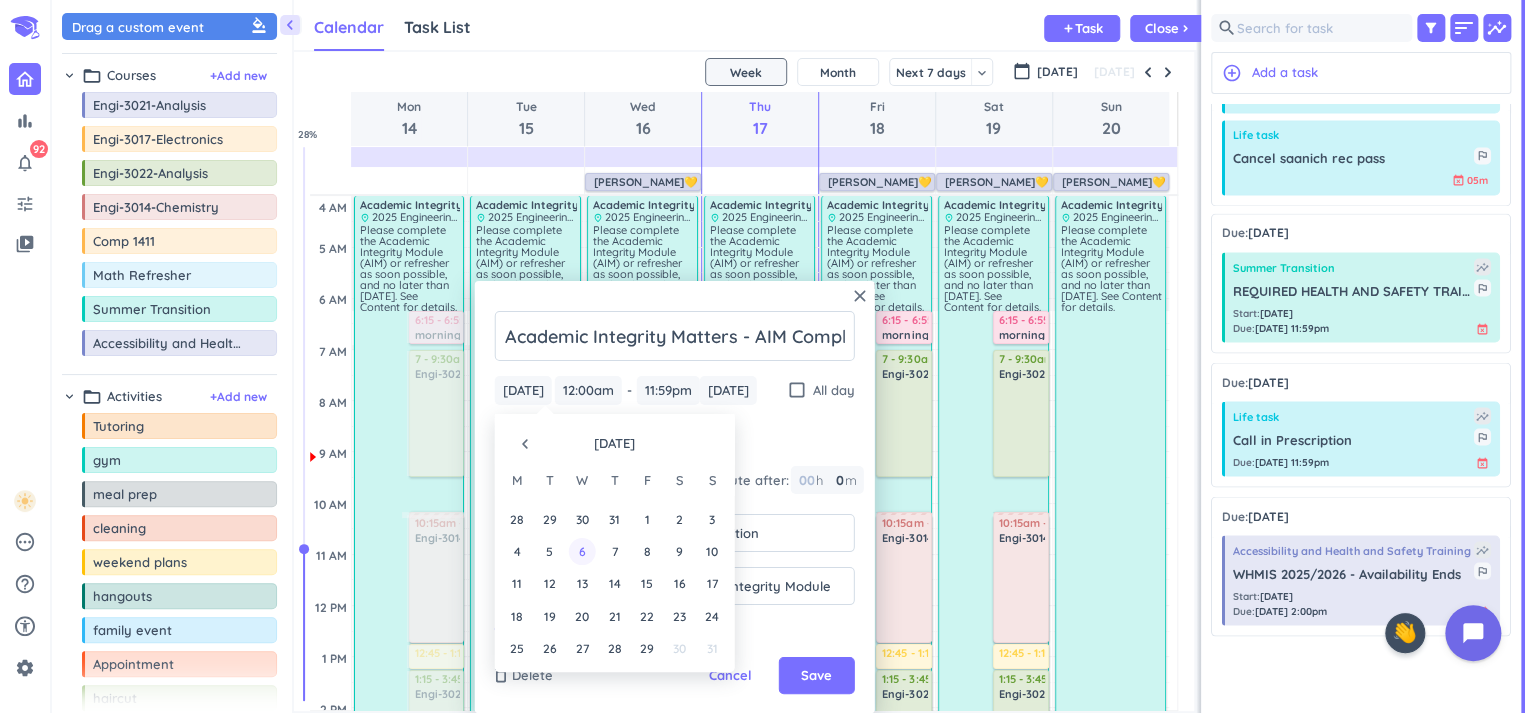 click on "6" at bounding box center (582, 551) 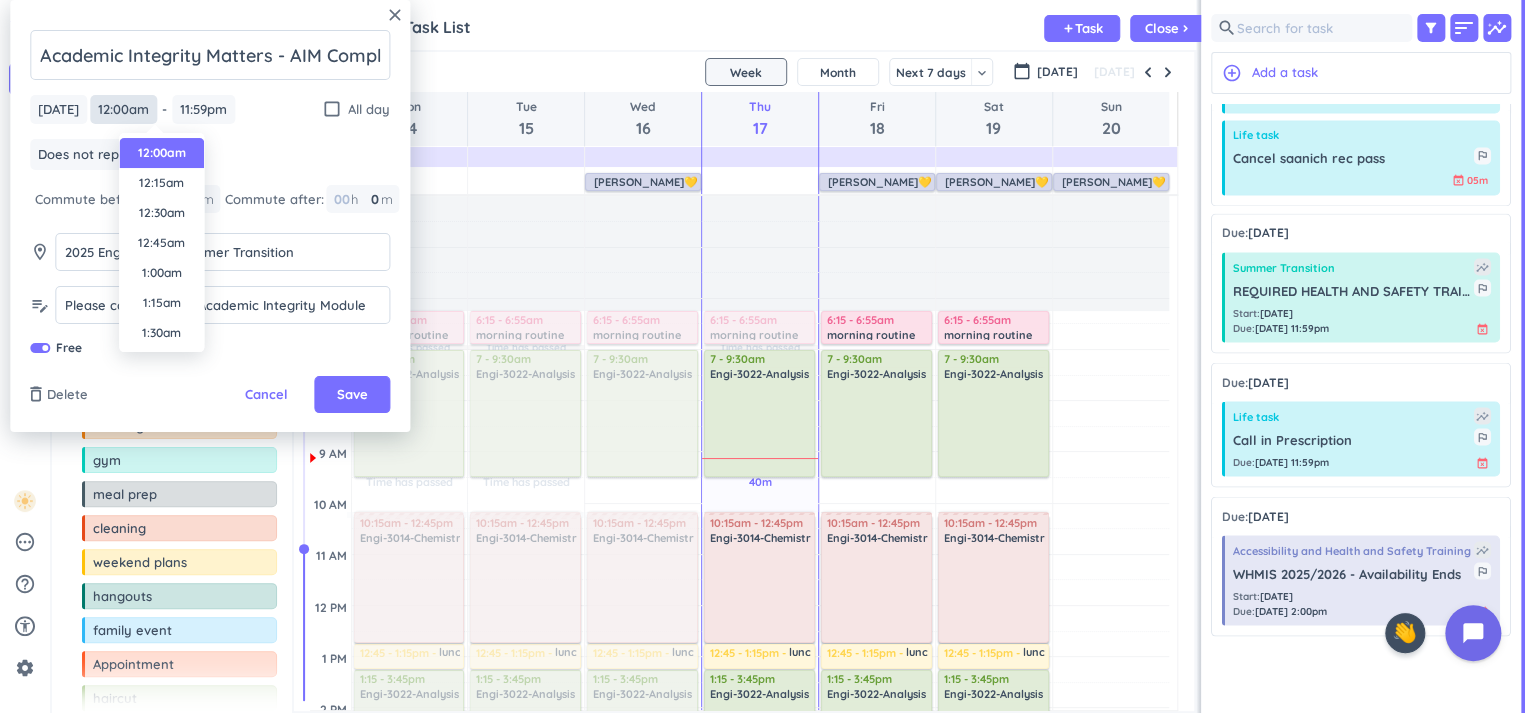 click on "12:00am" at bounding box center [123, 109] 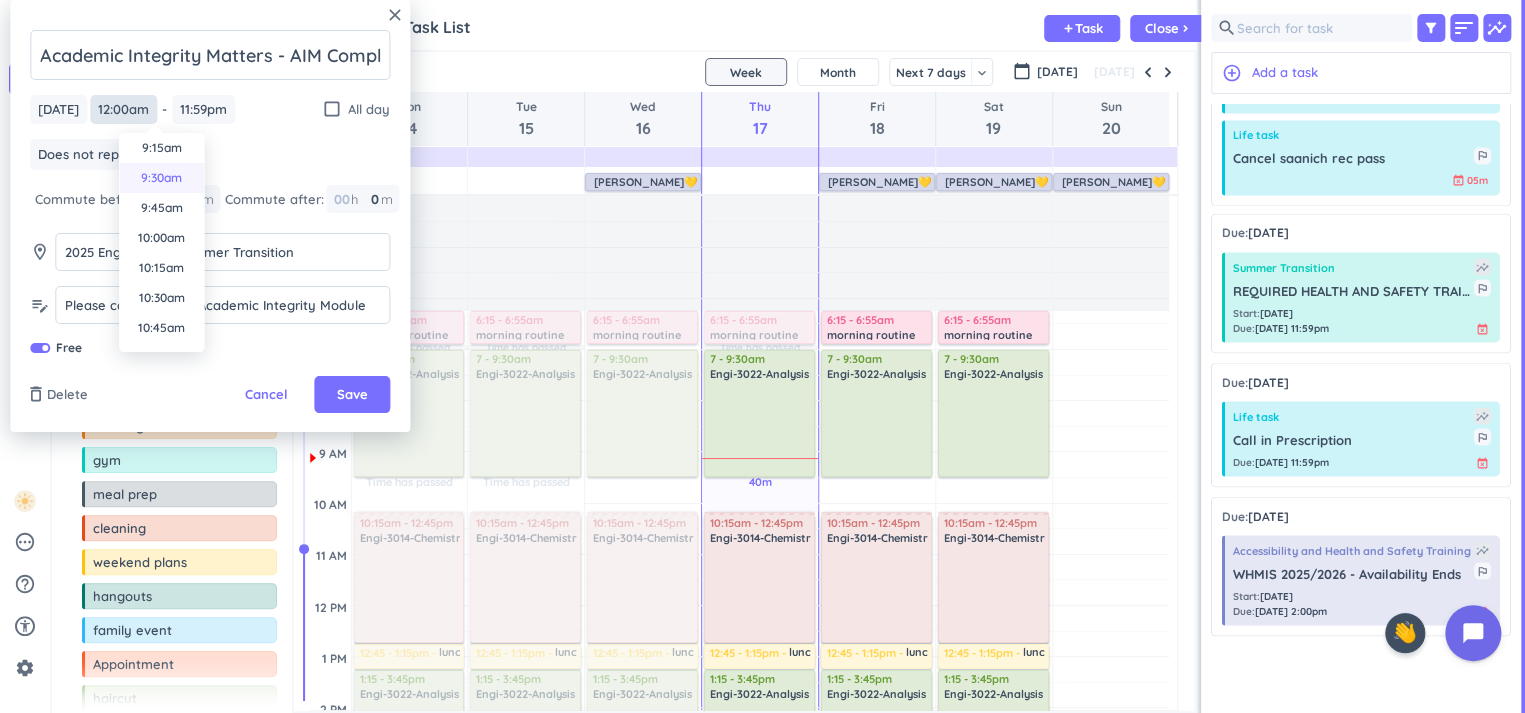 scroll, scrollTop: 1222, scrollLeft: 0, axis: vertical 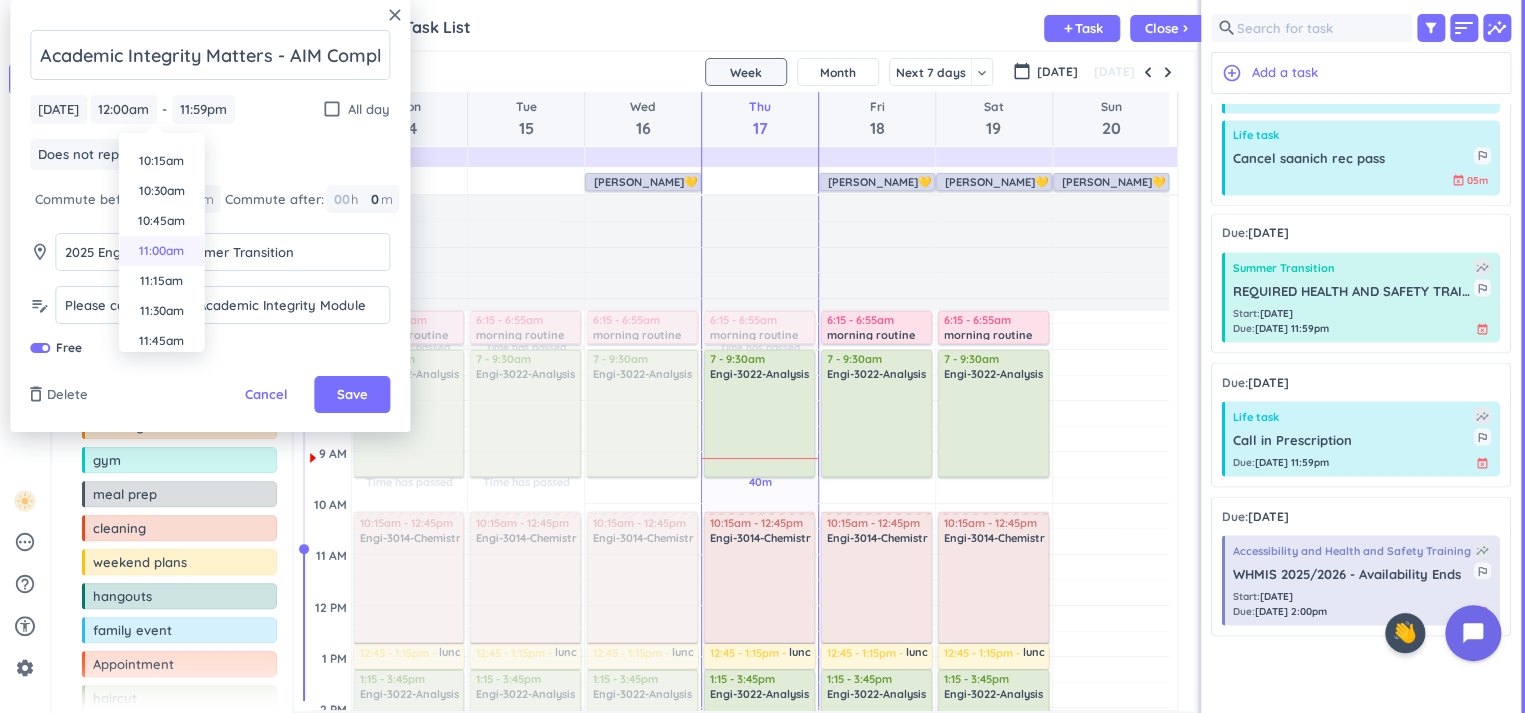 click on "11:00am" at bounding box center (161, 251) 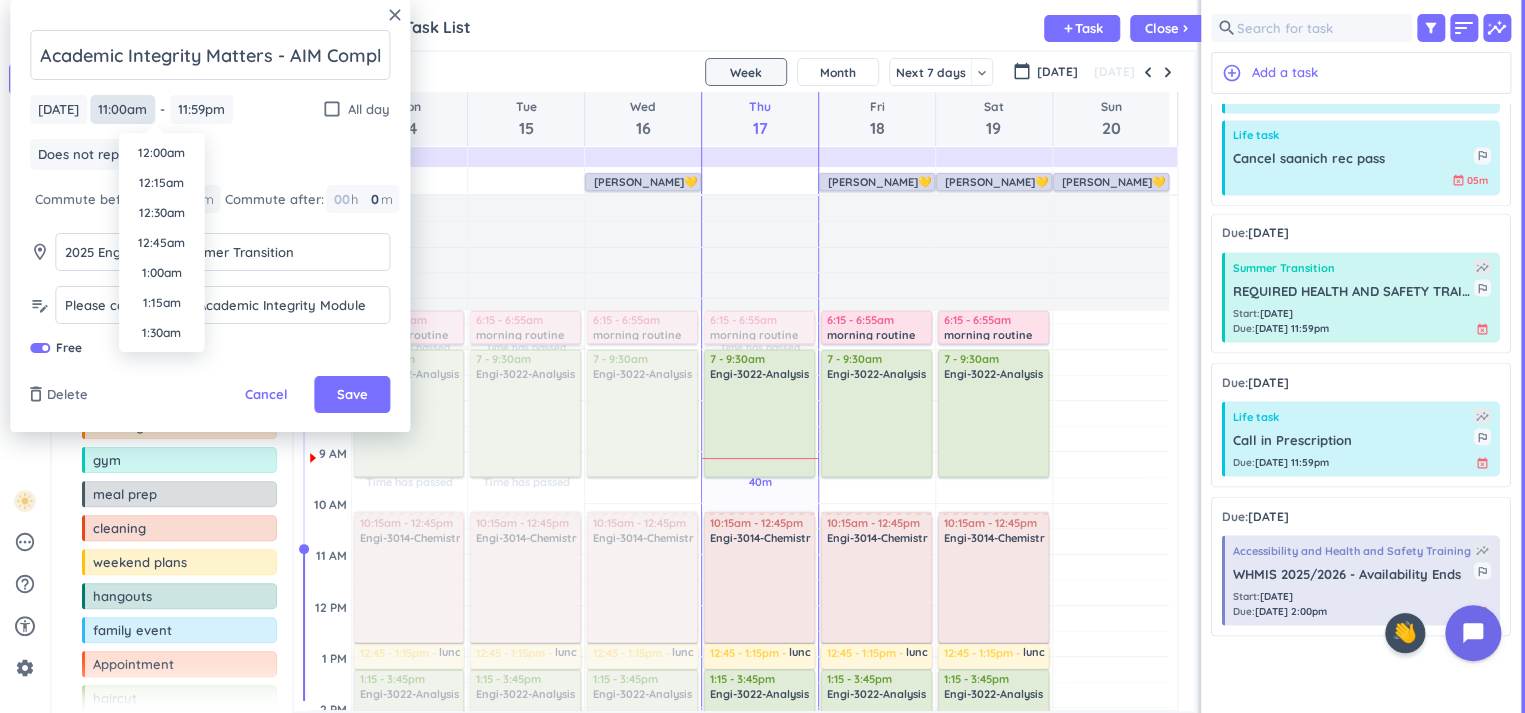 click on "11:00am" at bounding box center [122, 109] 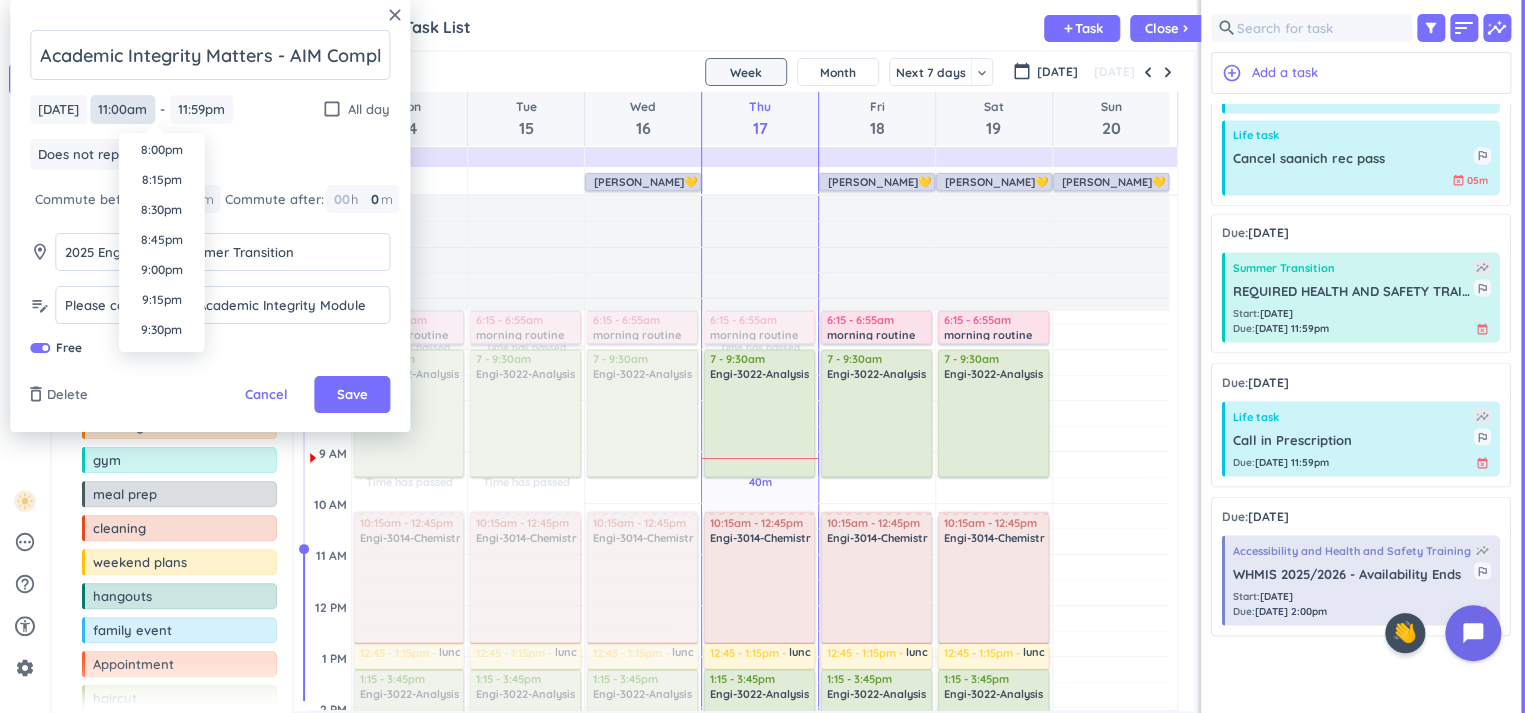 scroll, scrollTop: 2451, scrollLeft: 0, axis: vertical 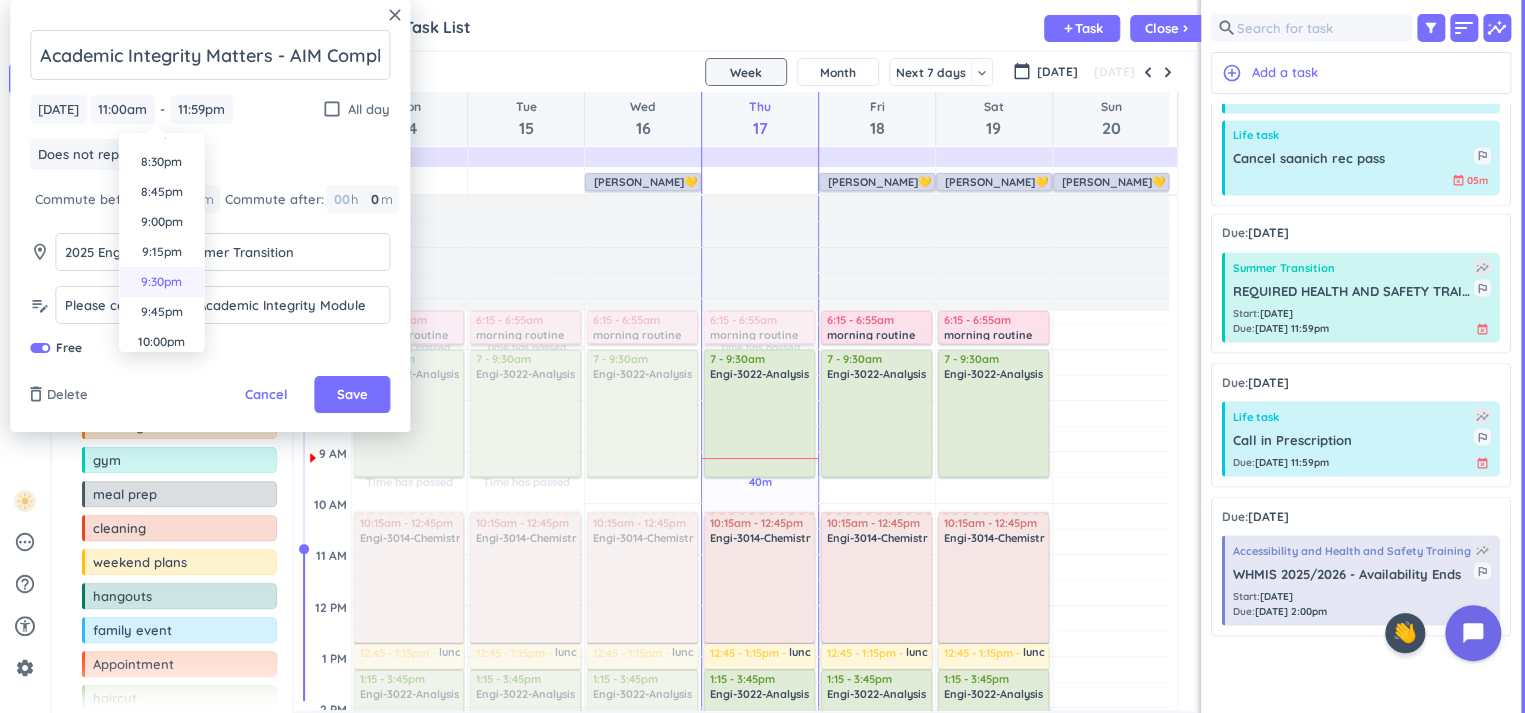 click on "9:30pm" at bounding box center (161, 282) 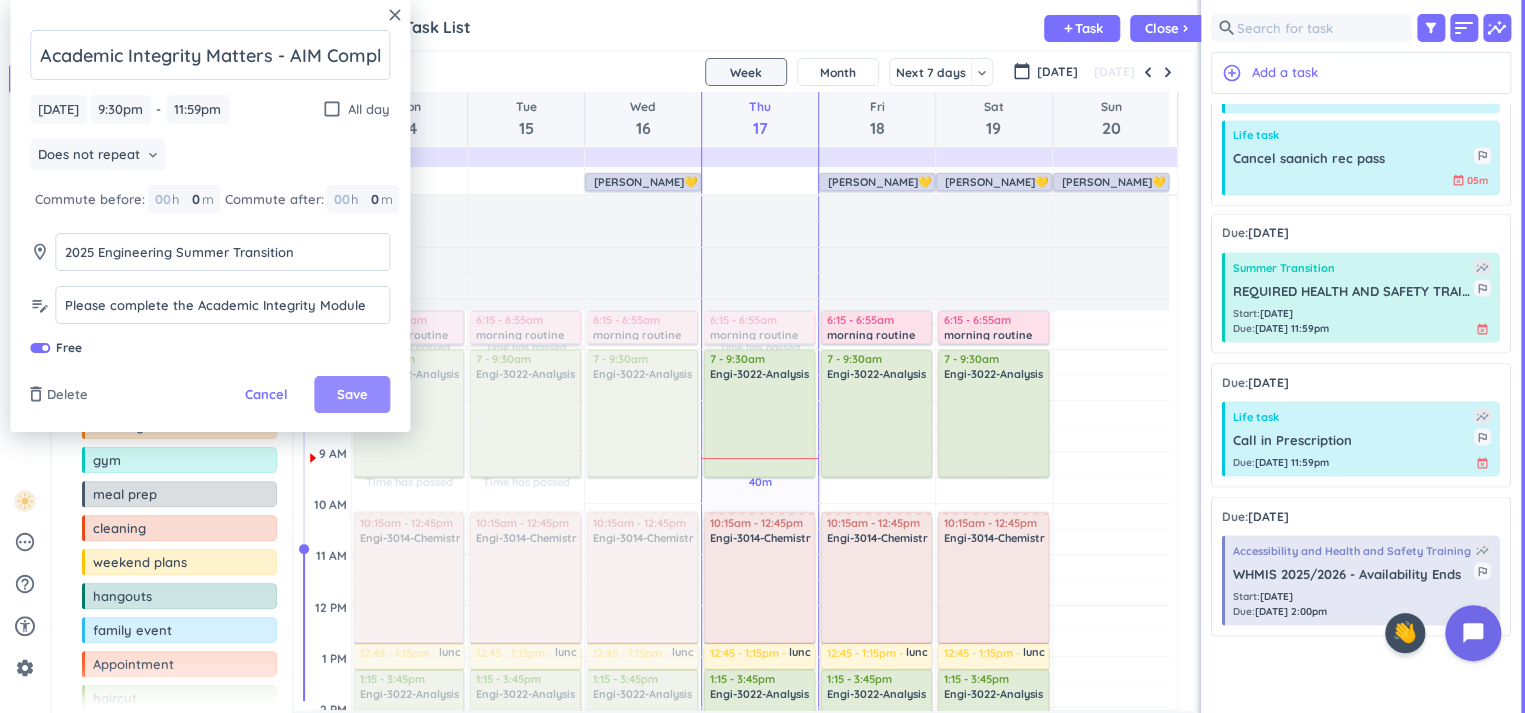 click on "Save" at bounding box center [352, 395] 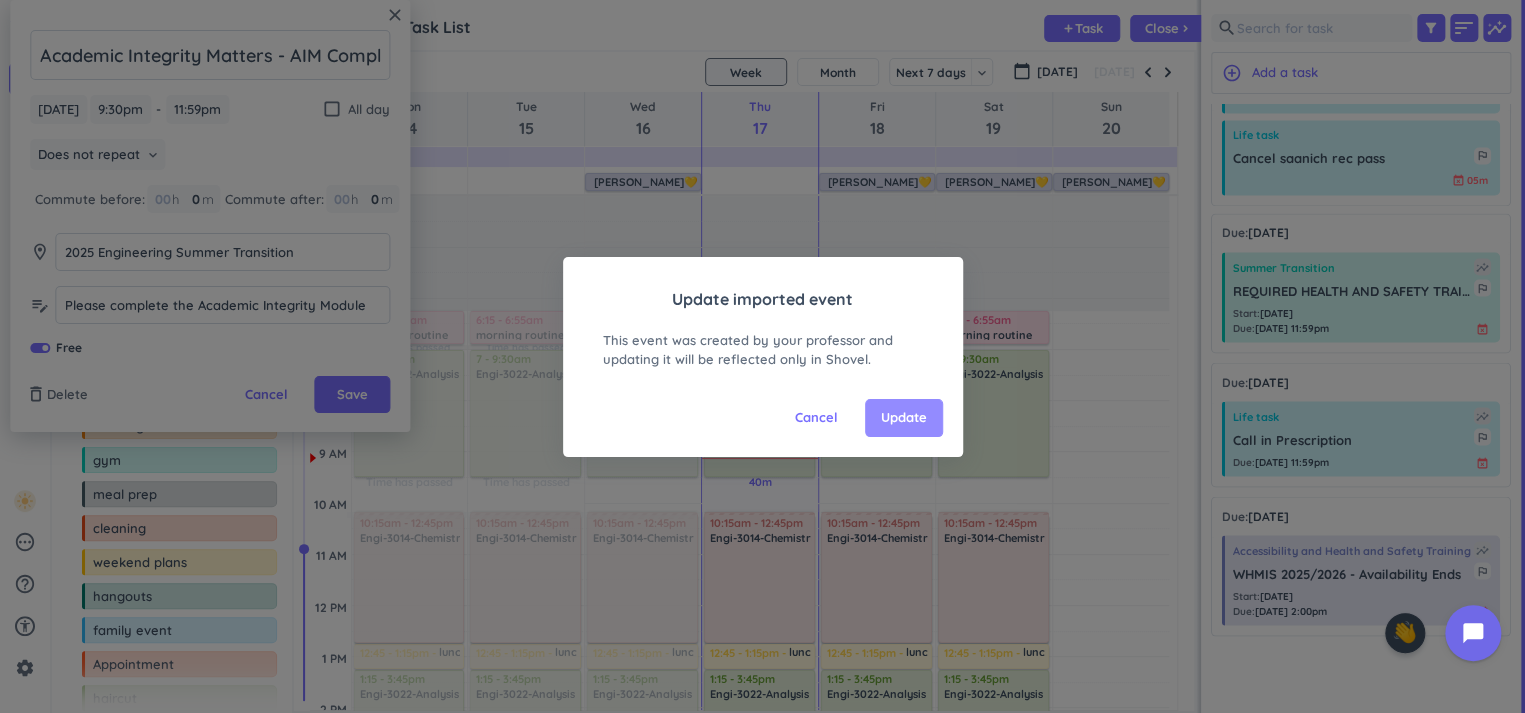 click on "Update" at bounding box center [904, 418] 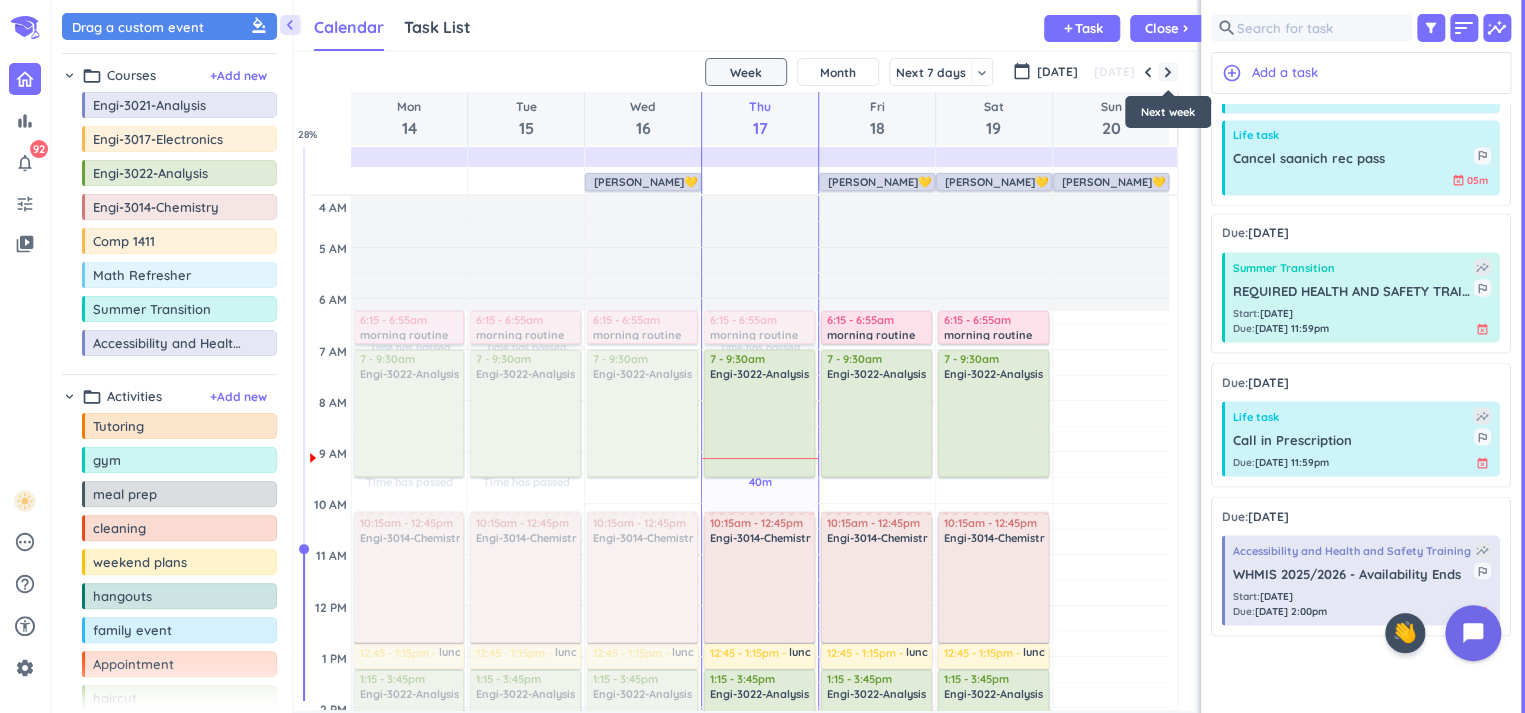 click at bounding box center (1168, 72) 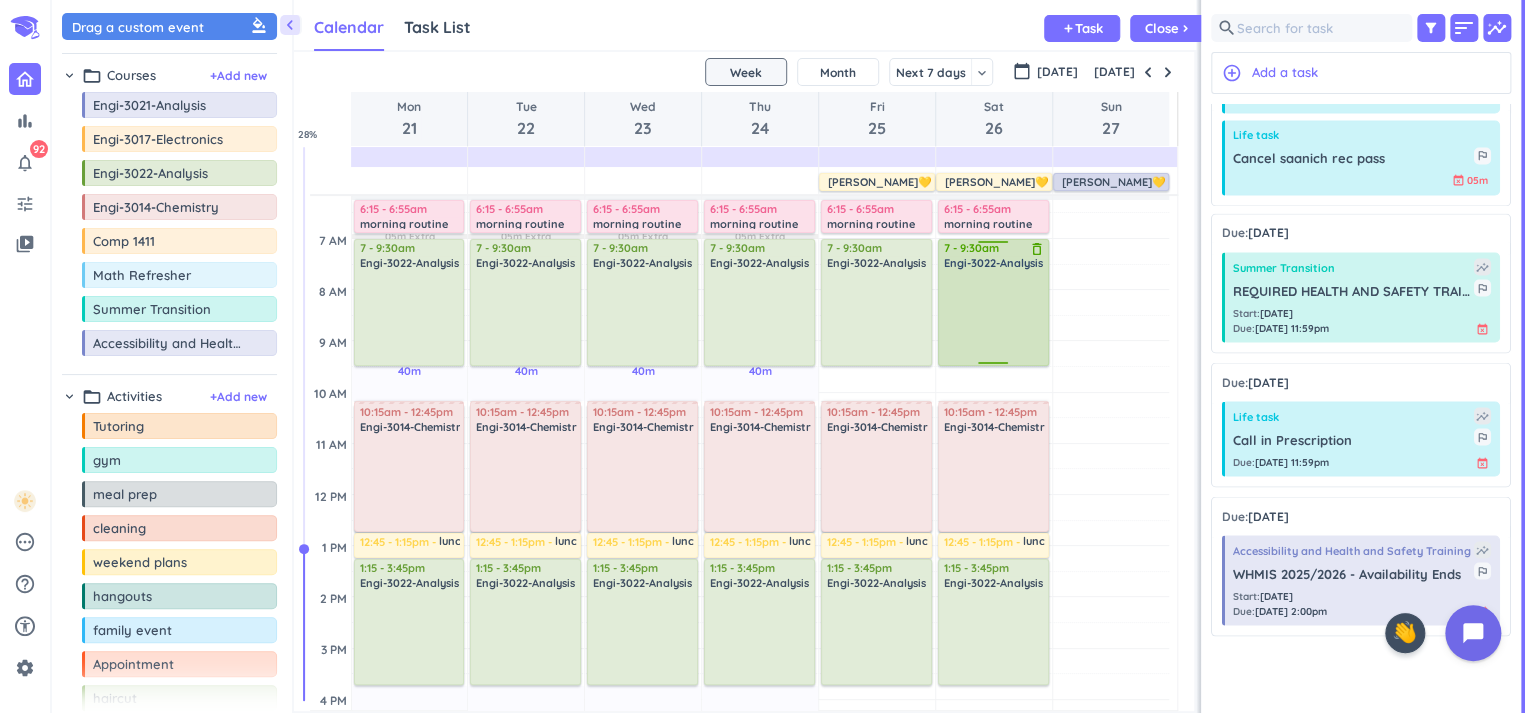 scroll, scrollTop: 0, scrollLeft: 0, axis: both 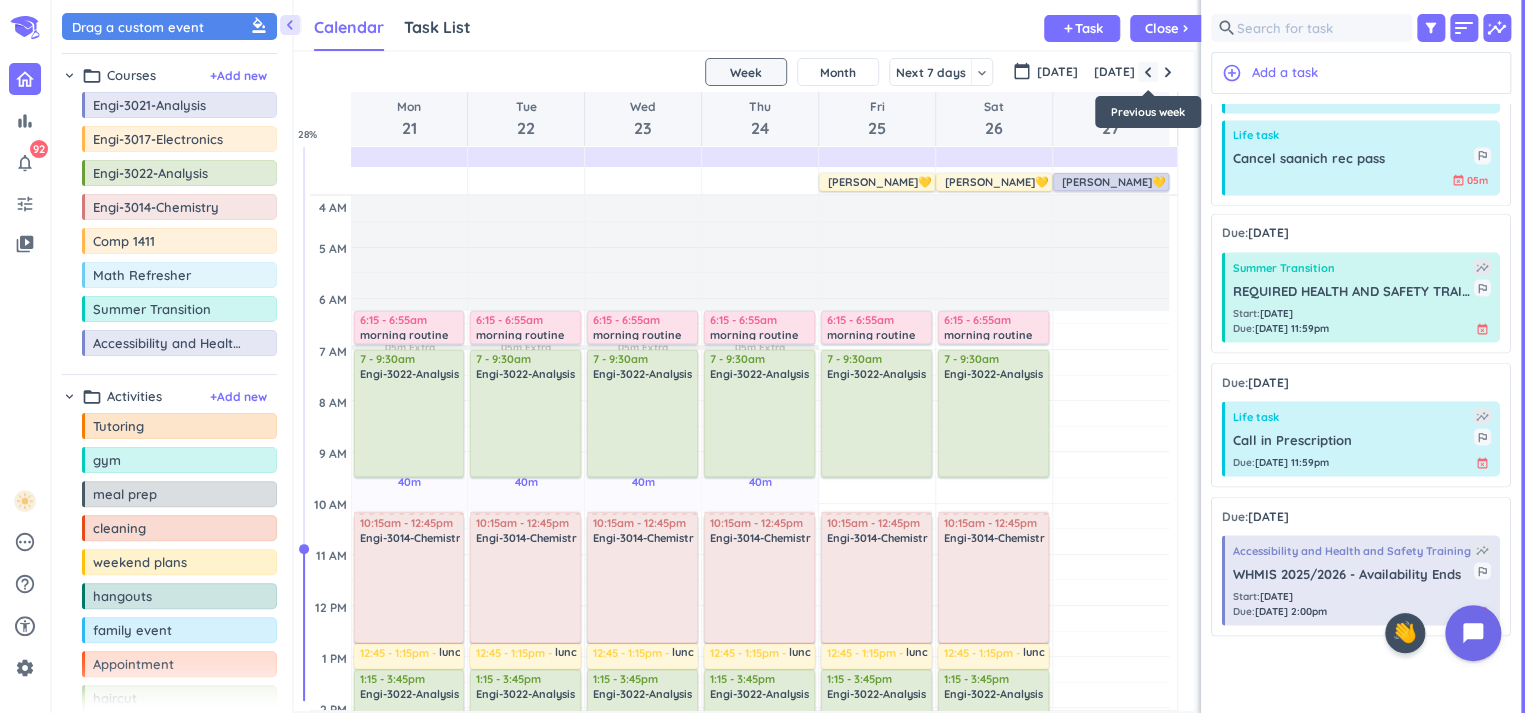 click at bounding box center [1148, 72] 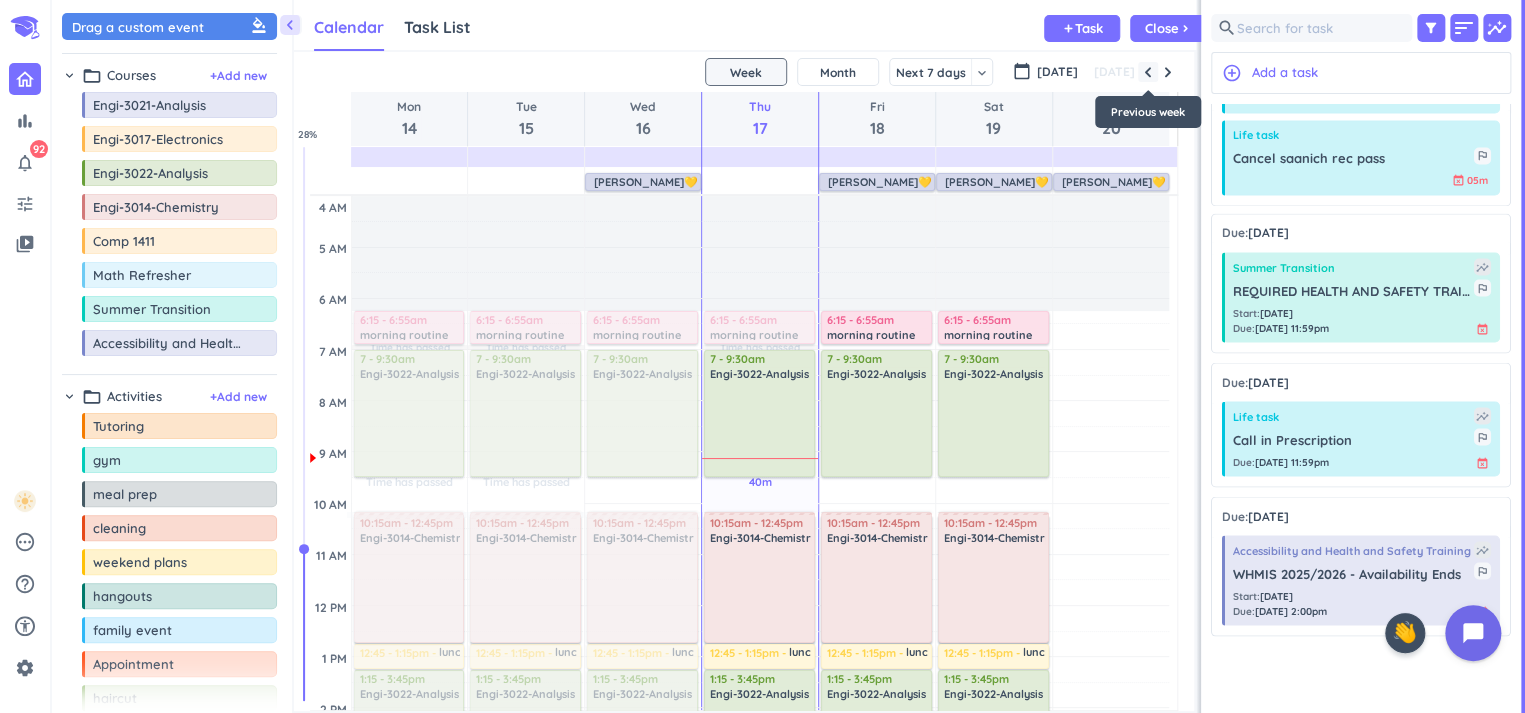 scroll, scrollTop: 142, scrollLeft: 0, axis: vertical 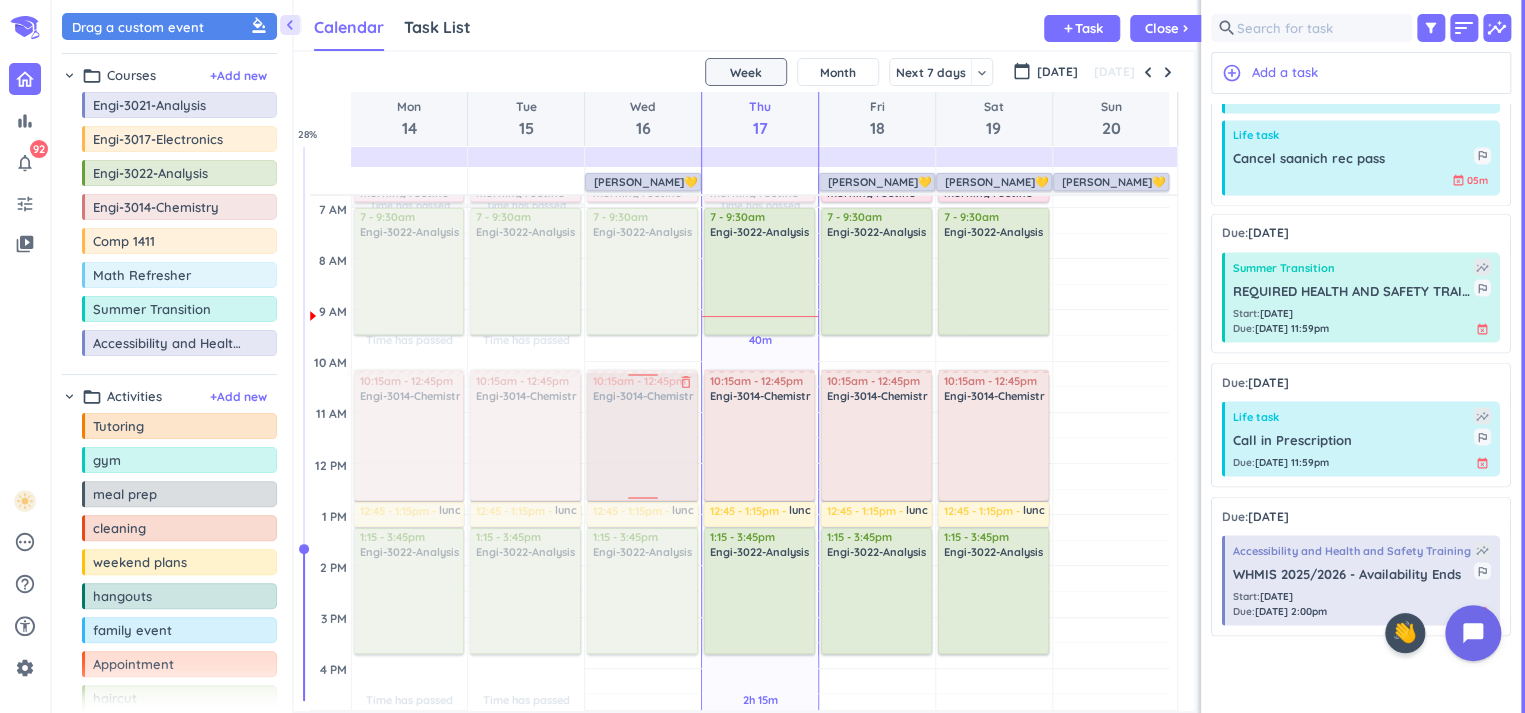 click at bounding box center (641, 436) 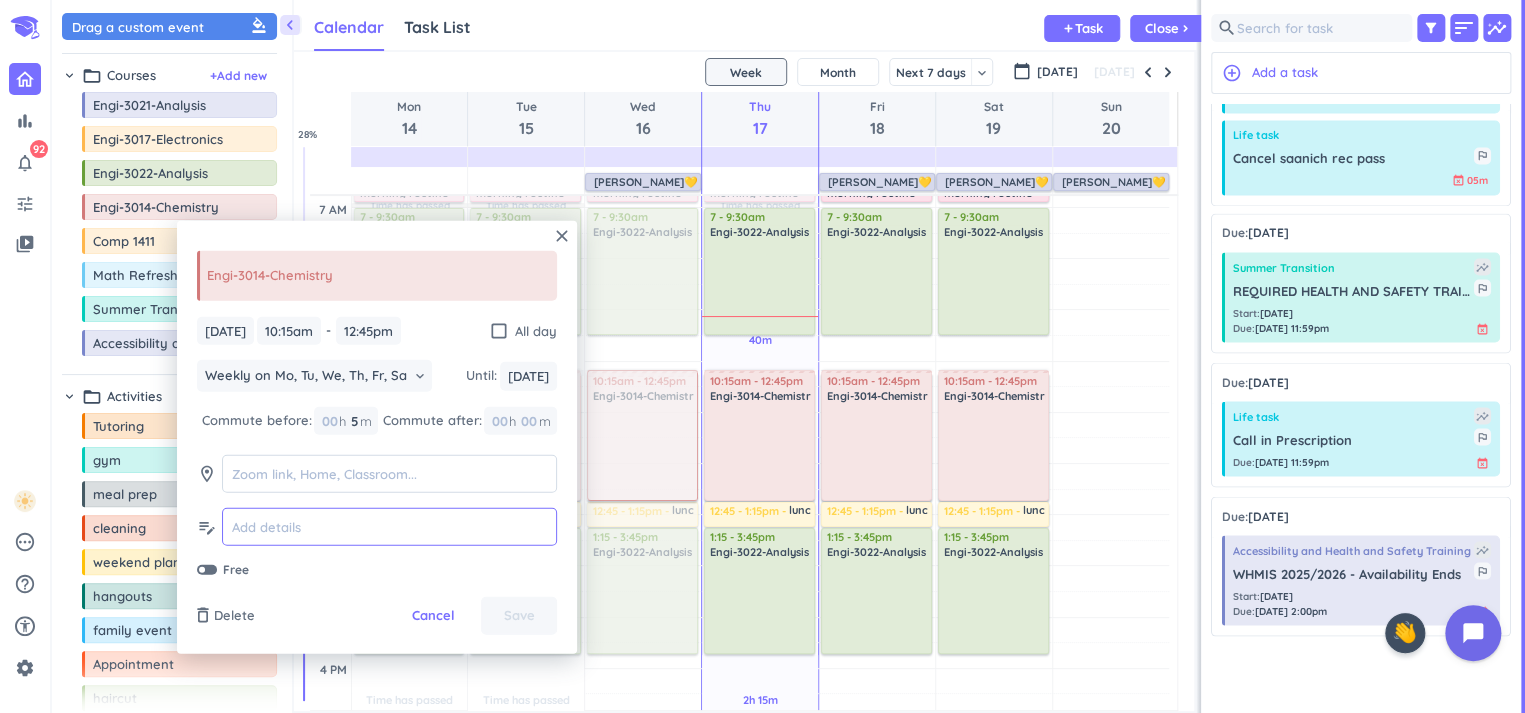 click at bounding box center (389, 527) 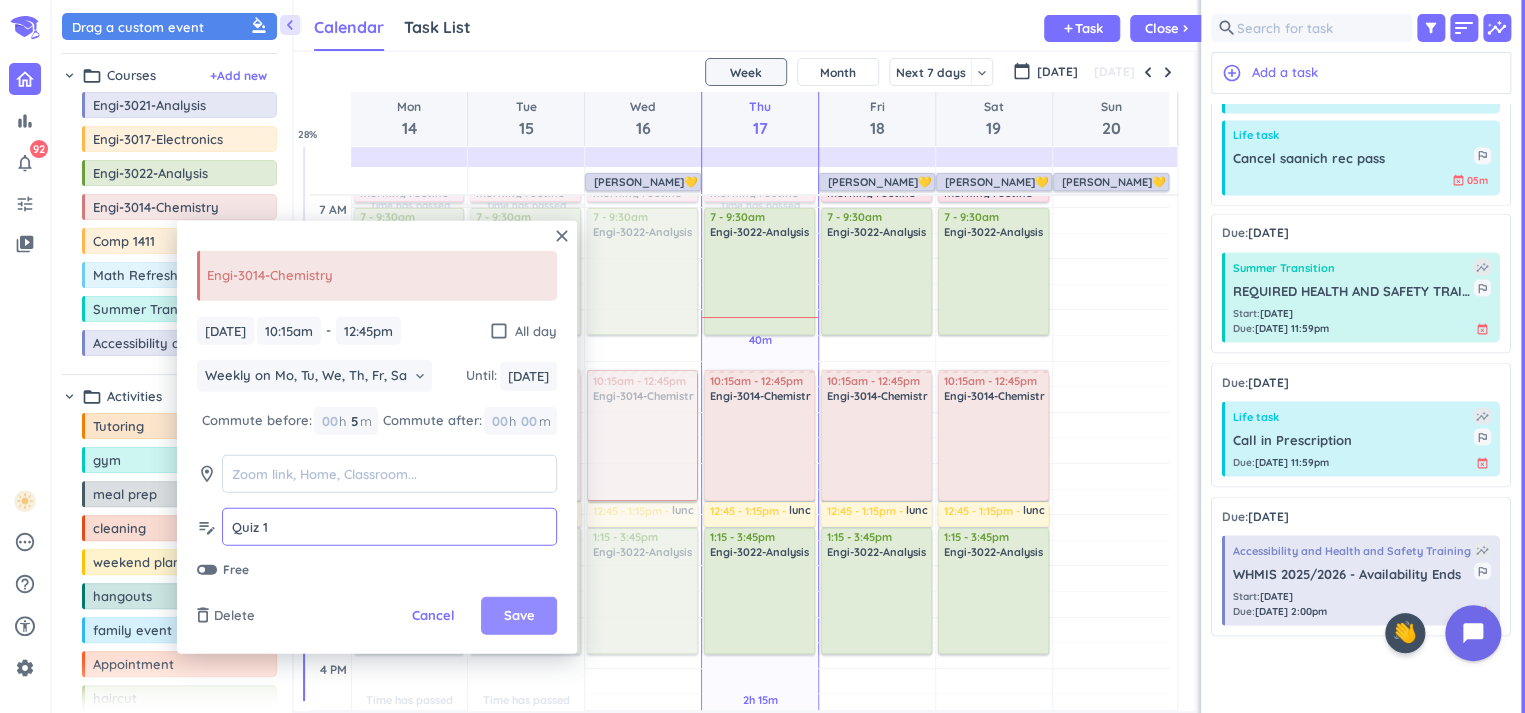 type on "Quiz 1" 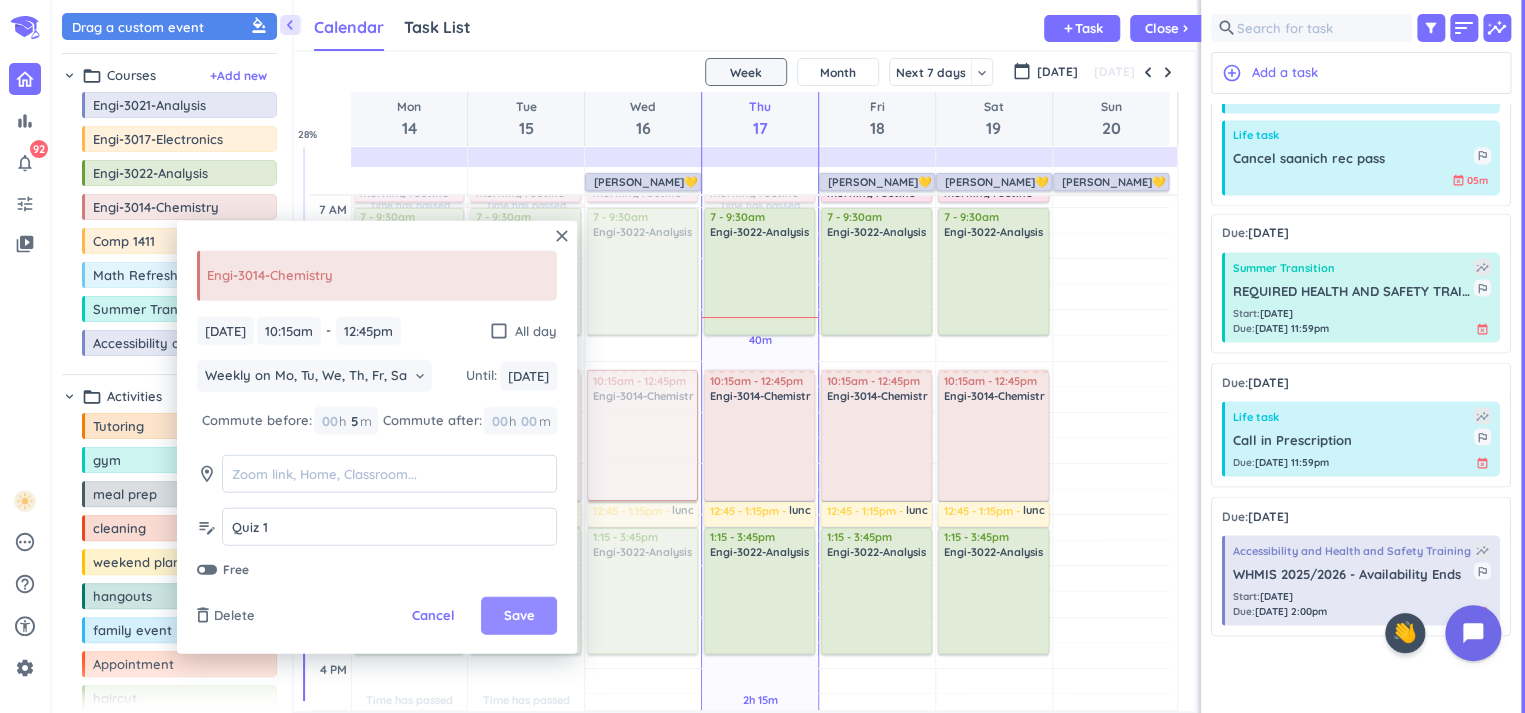 click on "Save" at bounding box center (519, 616) 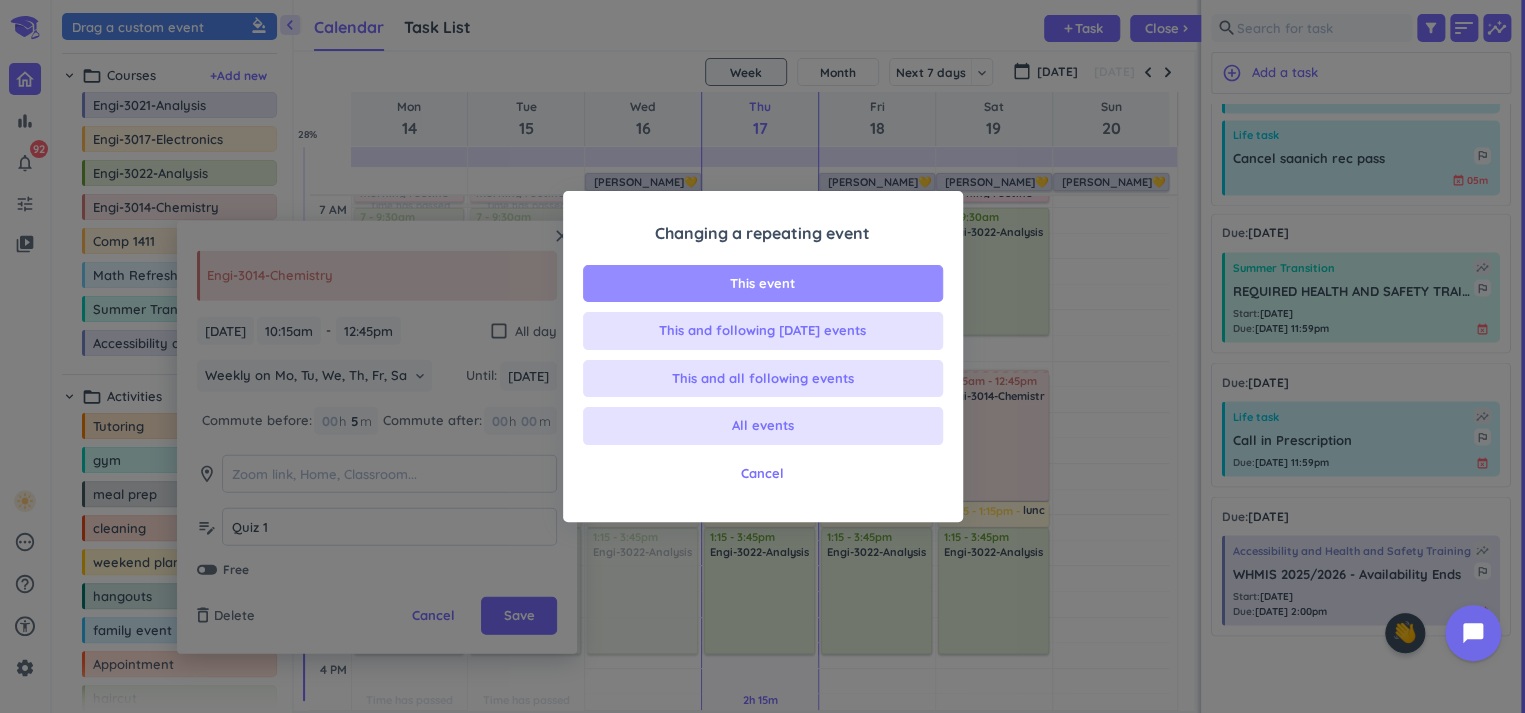 click on "This event" at bounding box center [762, 284] 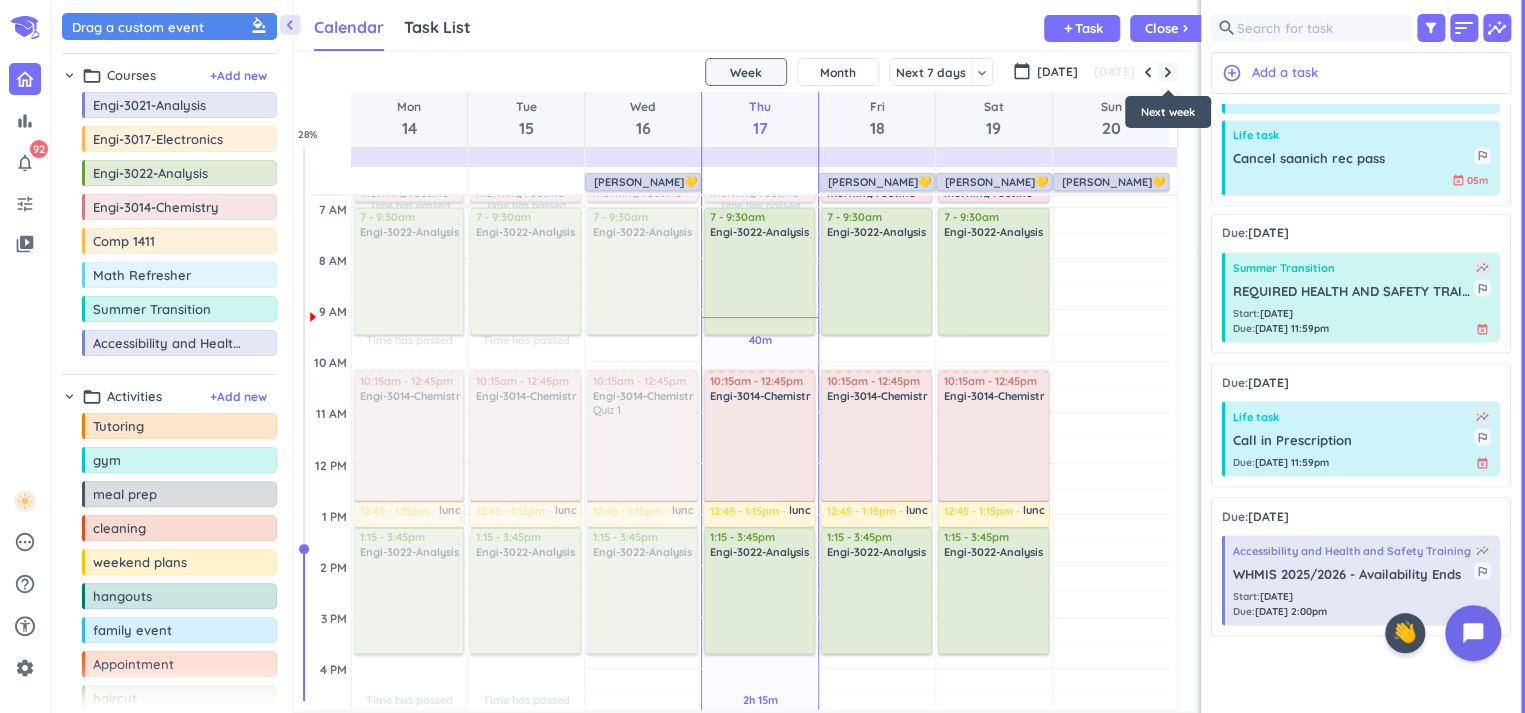 click at bounding box center (1168, 72) 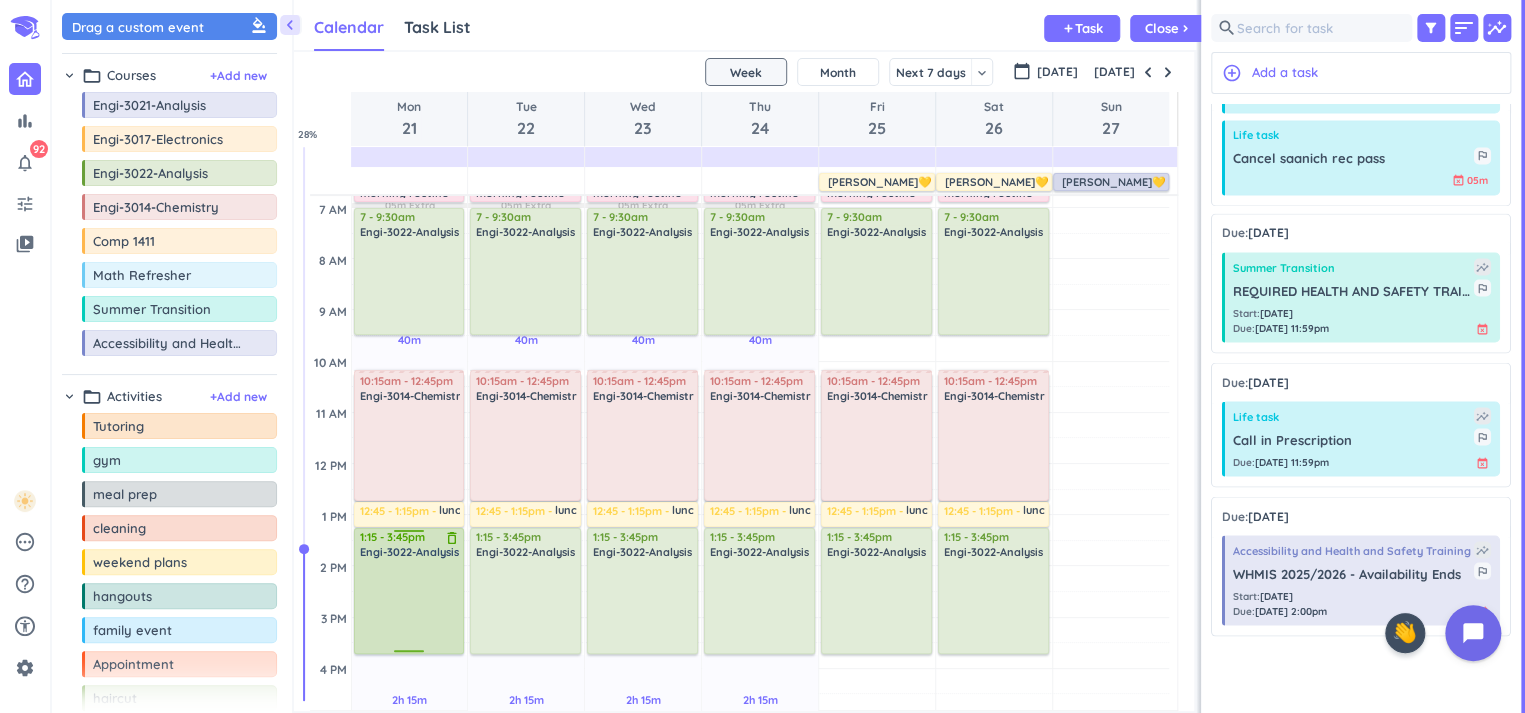 click at bounding box center (410, 605) 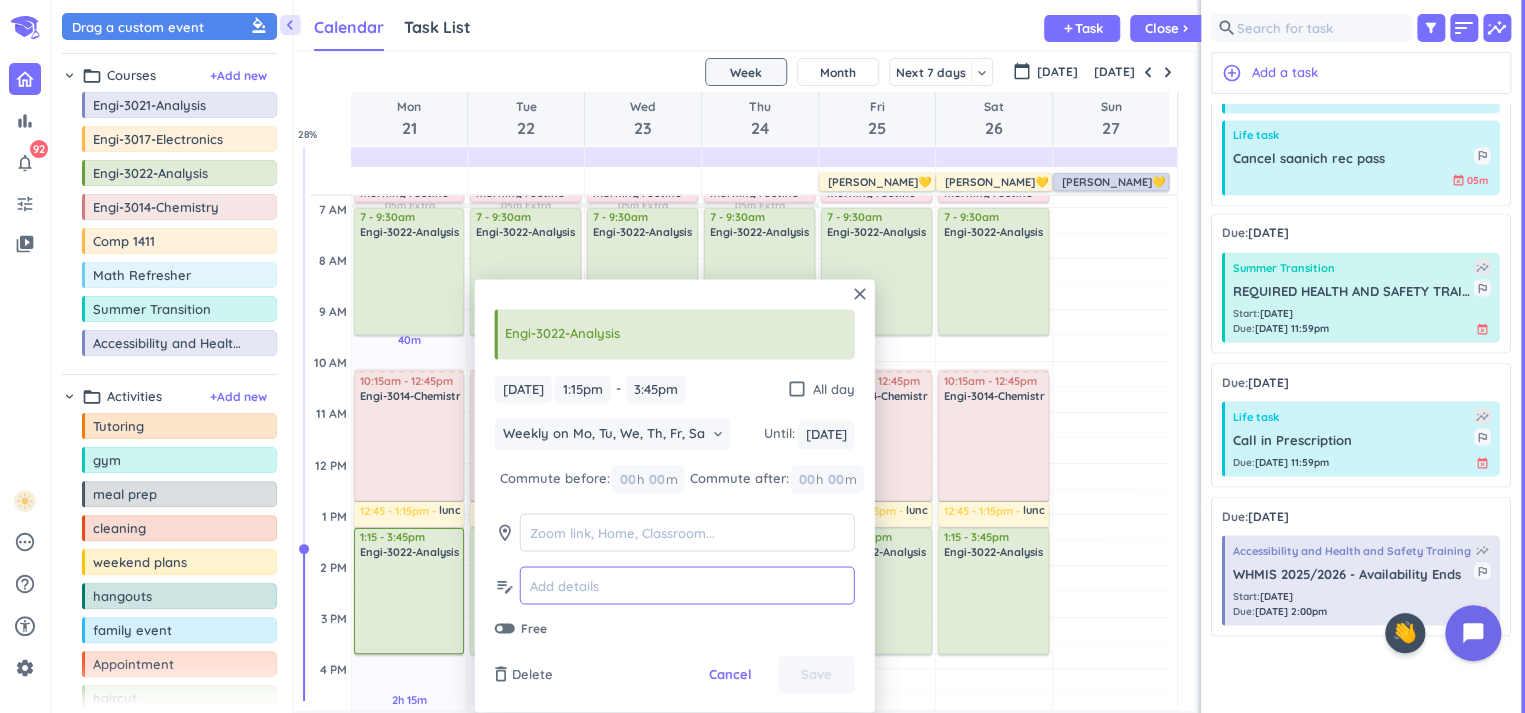 click at bounding box center (687, 585) 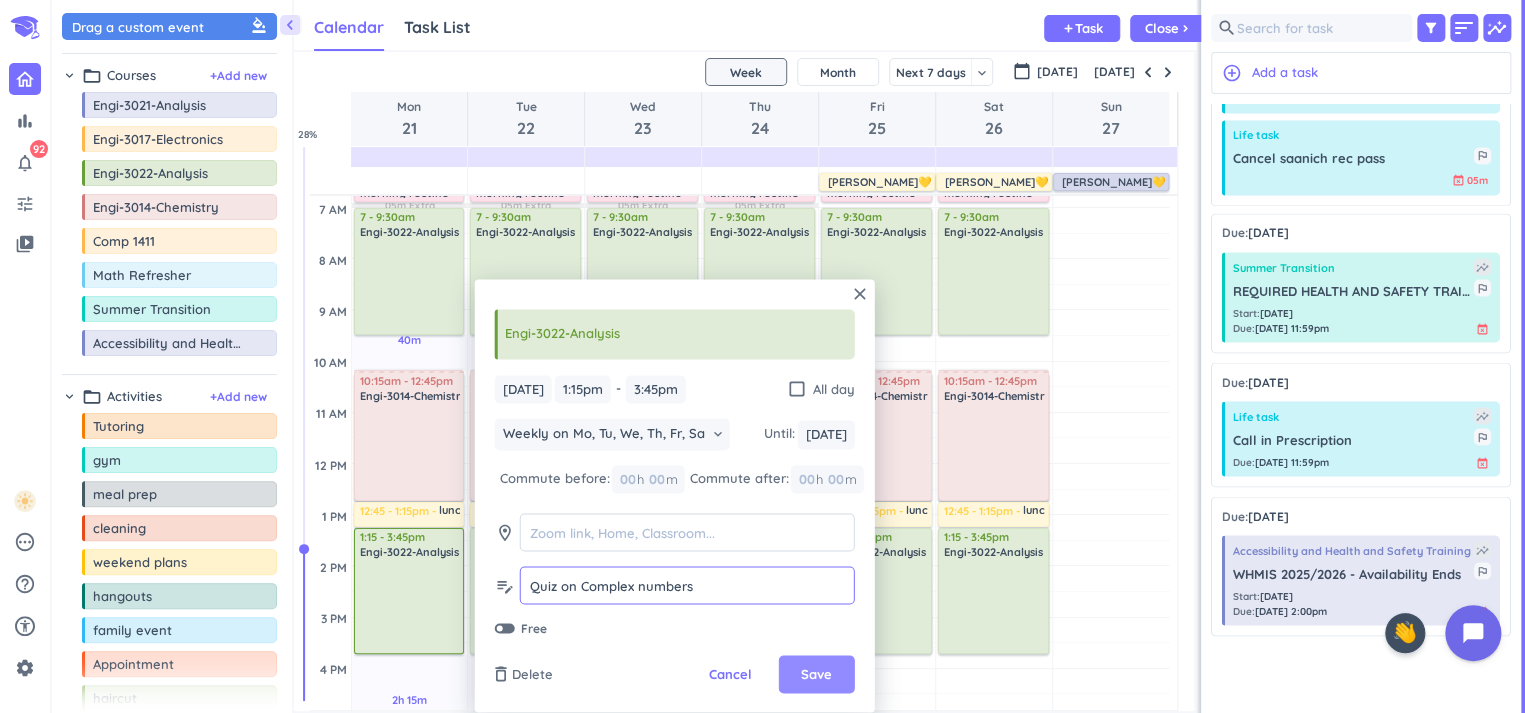 type on "Quiz on Complex numbers" 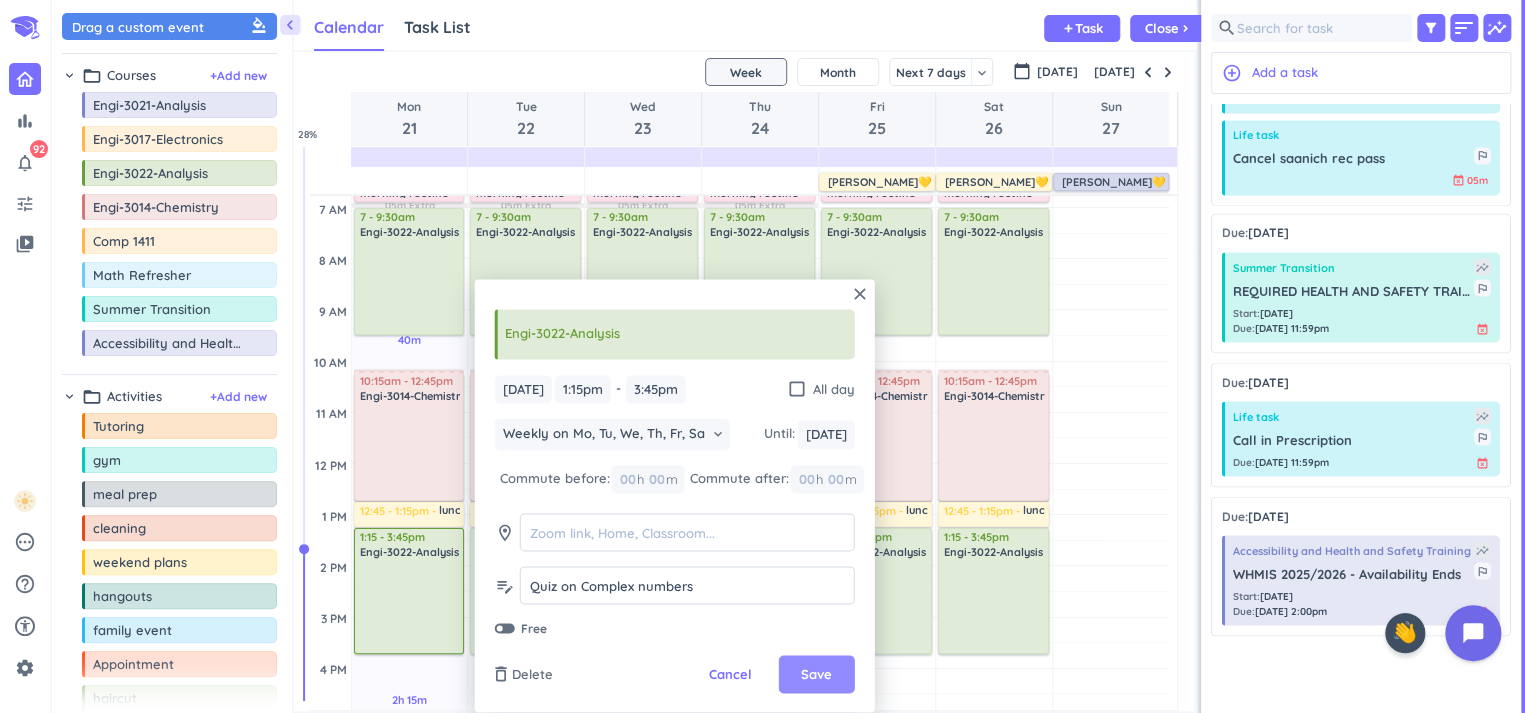 click on "Save" at bounding box center [816, 675] 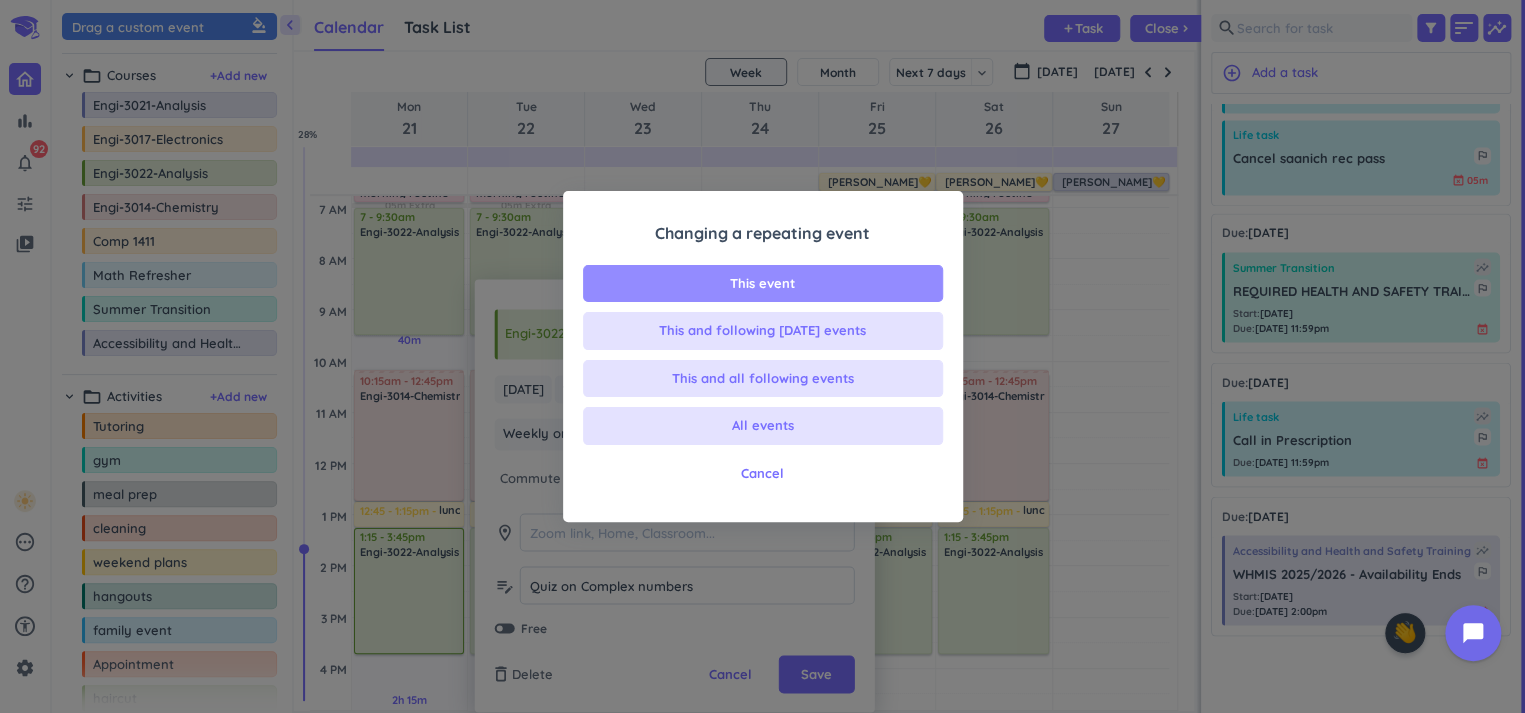click on "This event" at bounding box center [763, 284] 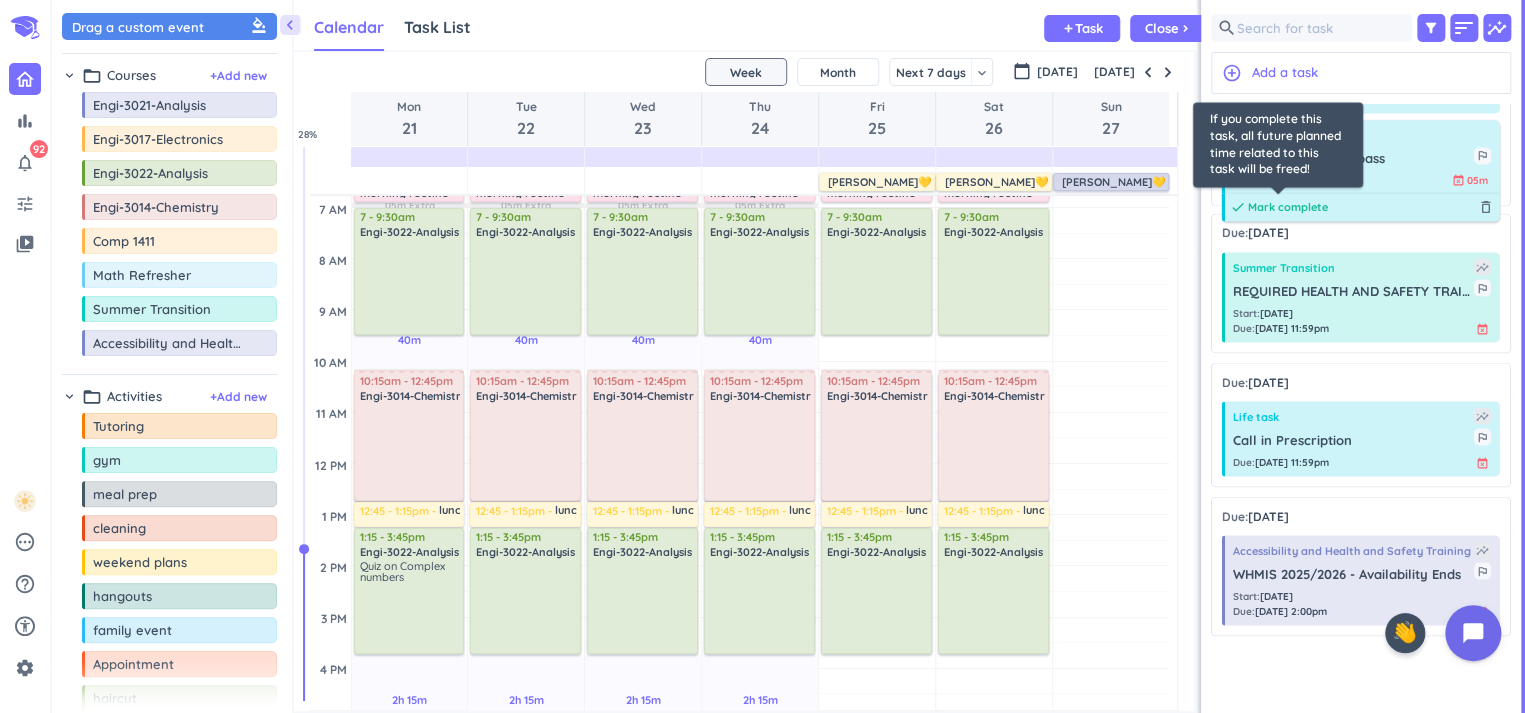 click on "Mark complete" at bounding box center [1288, 207] 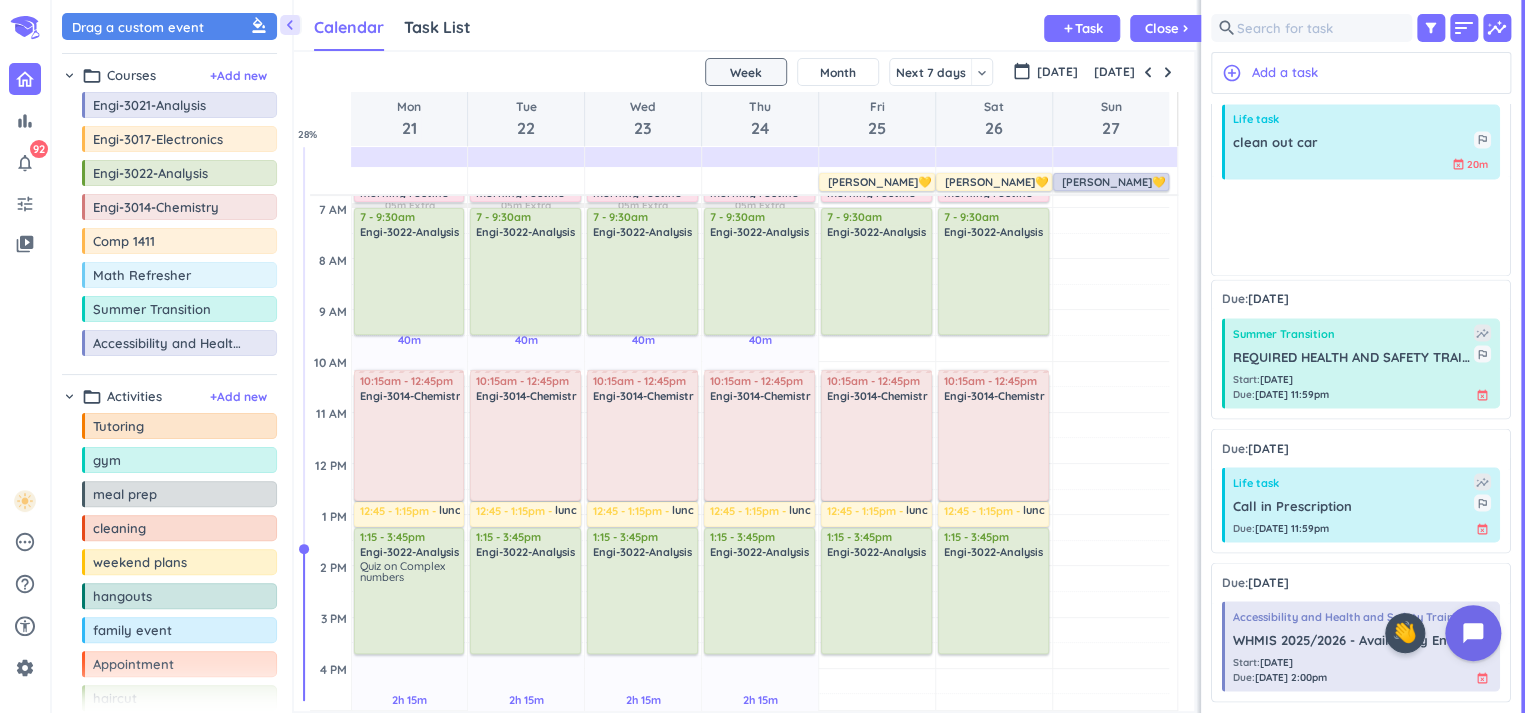 scroll, scrollTop: 1662, scrollLeft: 0, axis: vertical 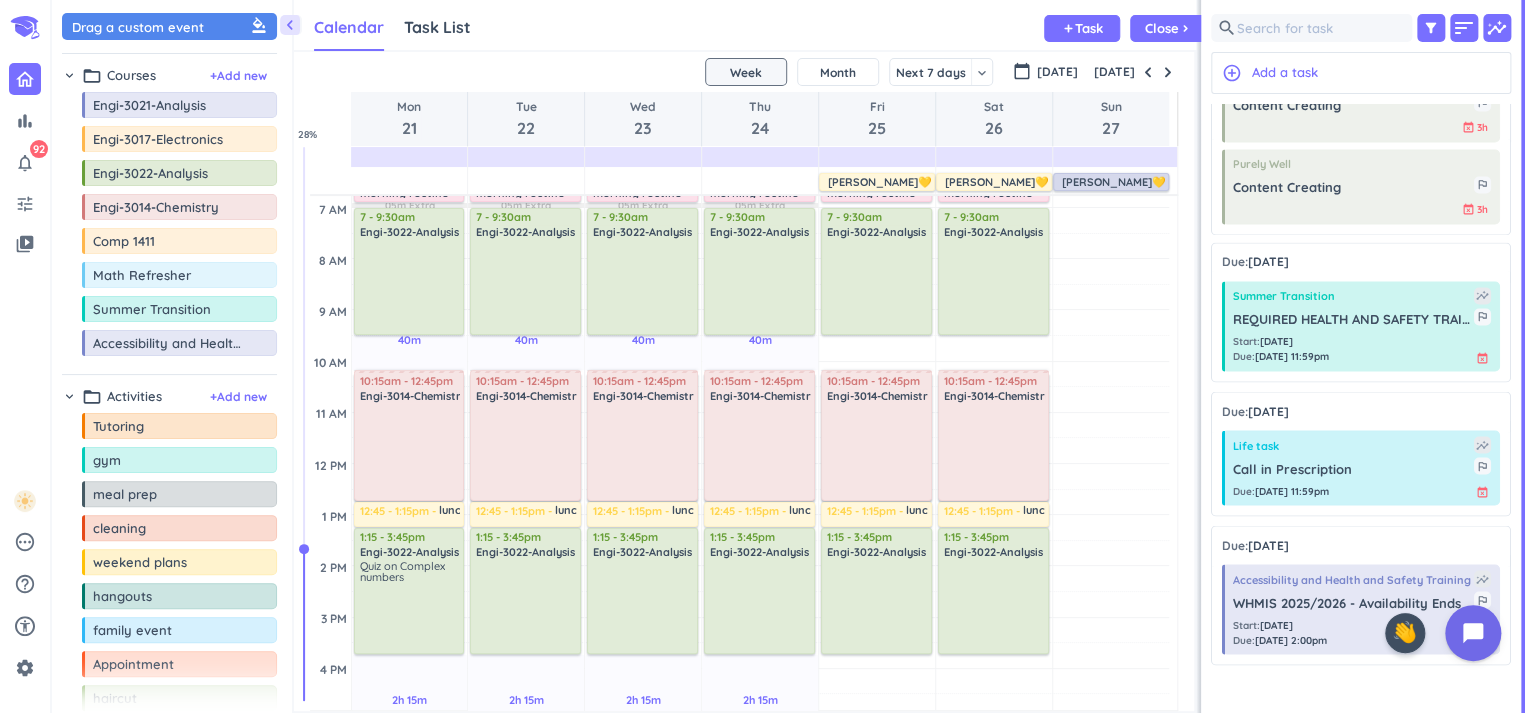 click on "Due:  [DATE] done [PERSON_NAME] all complete" at bounding box center (1361, 262) 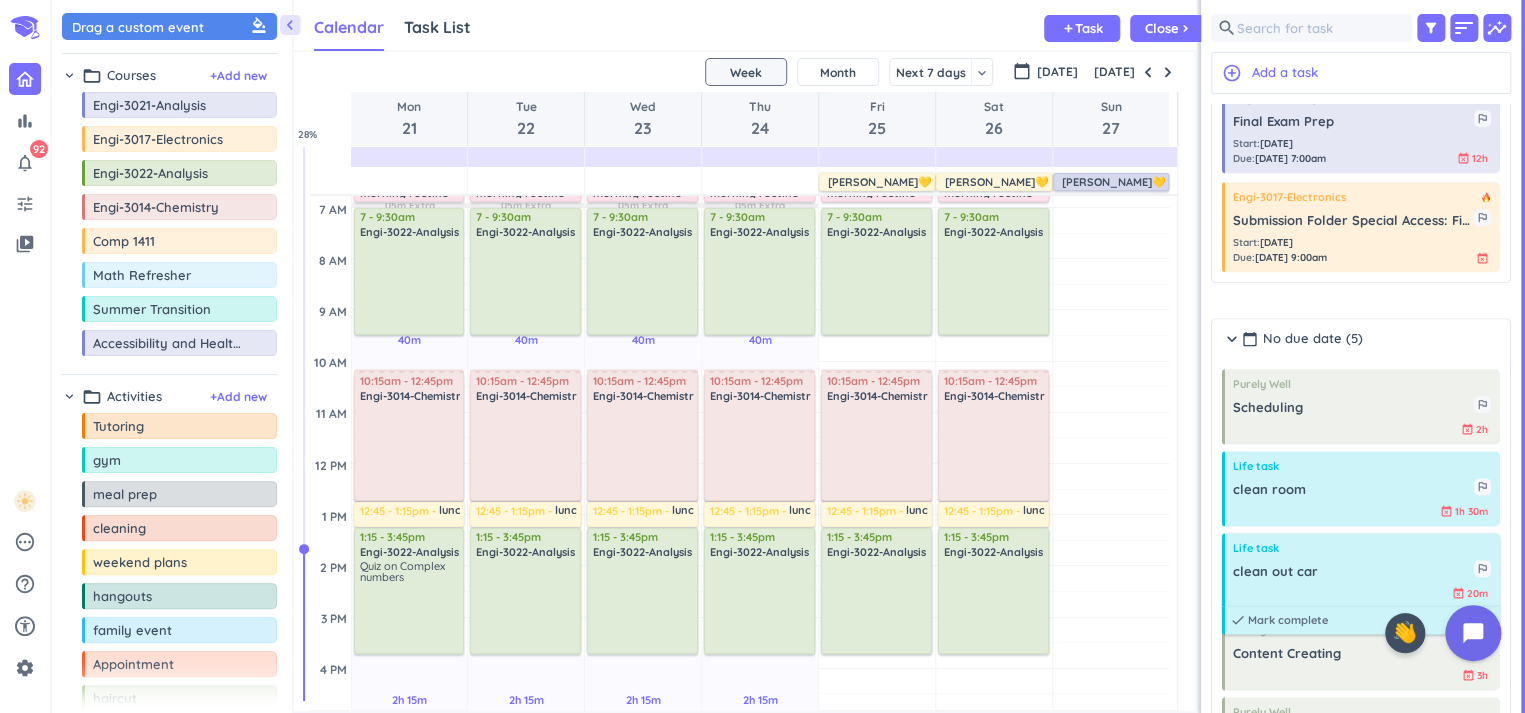 scroll, scrollTop: 1107, scrollLeft: 0, axis: vertical 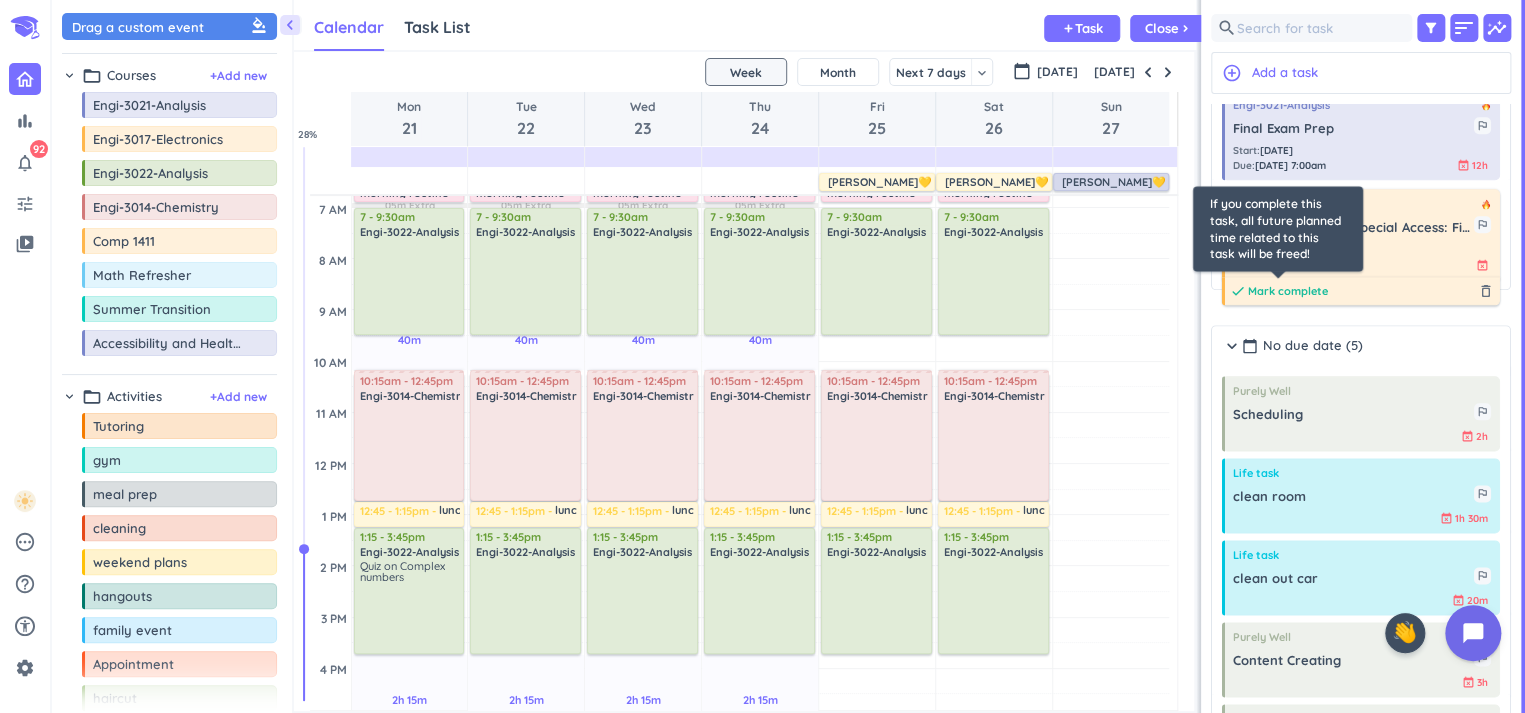 click on "Mark complete" at bounding box center [1288, 291] 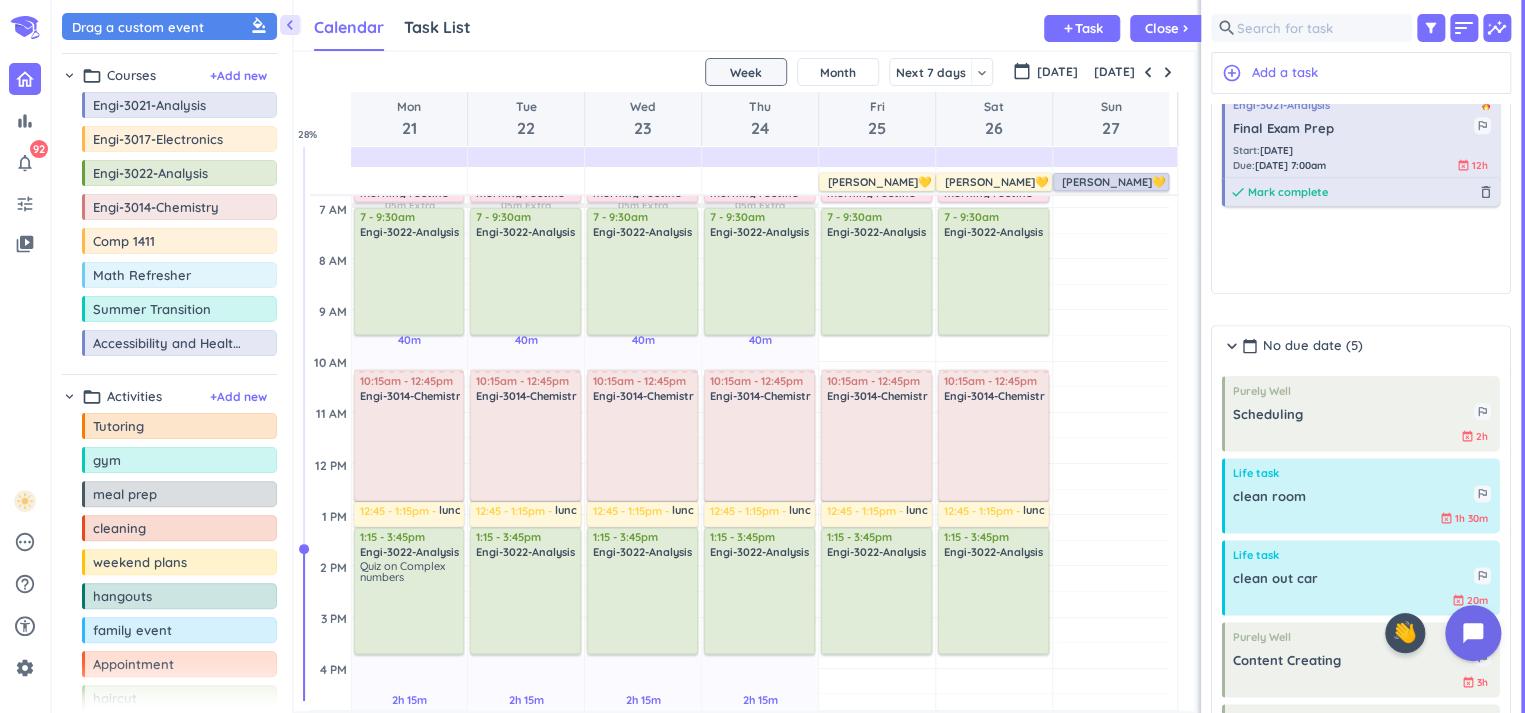 click on "Mark complete" at bounding box center (1288, 192) 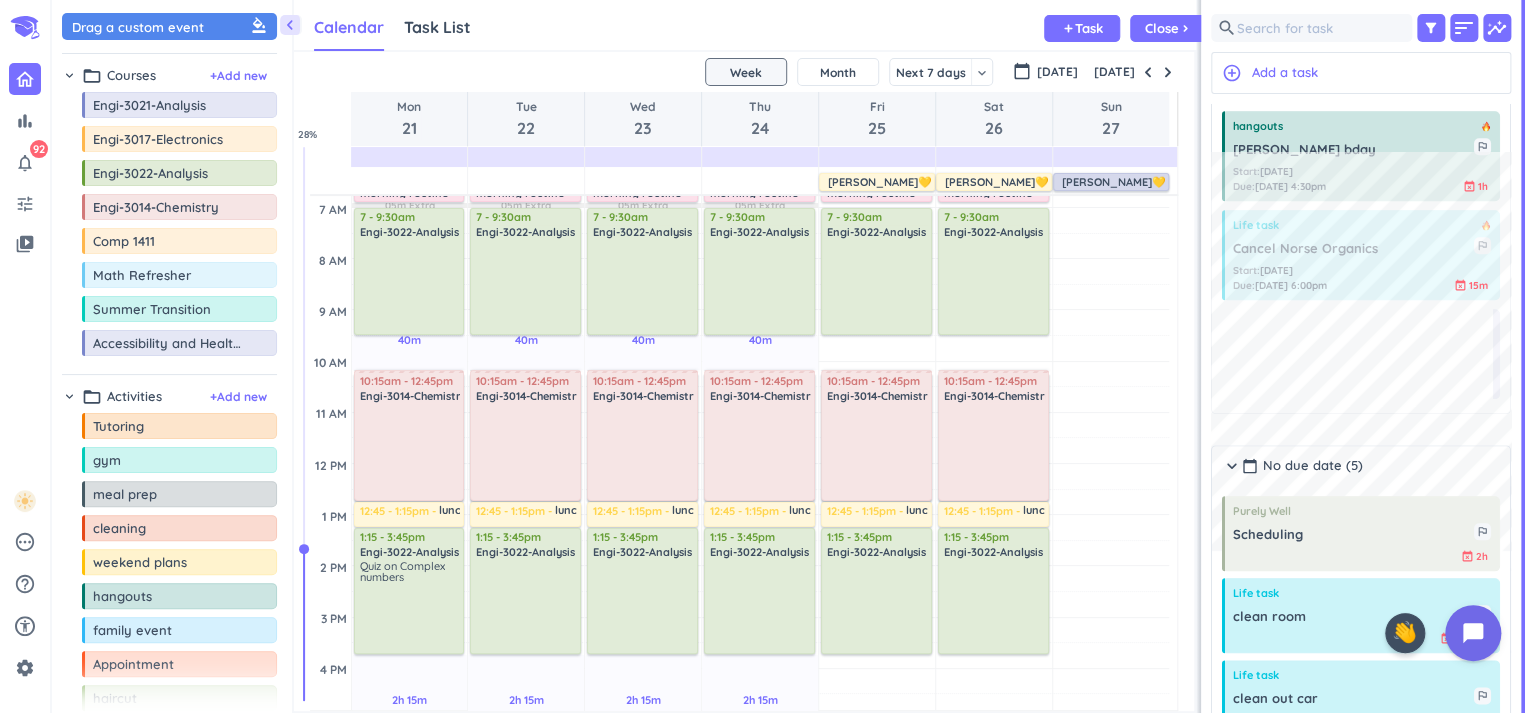 scroll, scrollTop: 884, scrollLeft: 0, axis: vertical 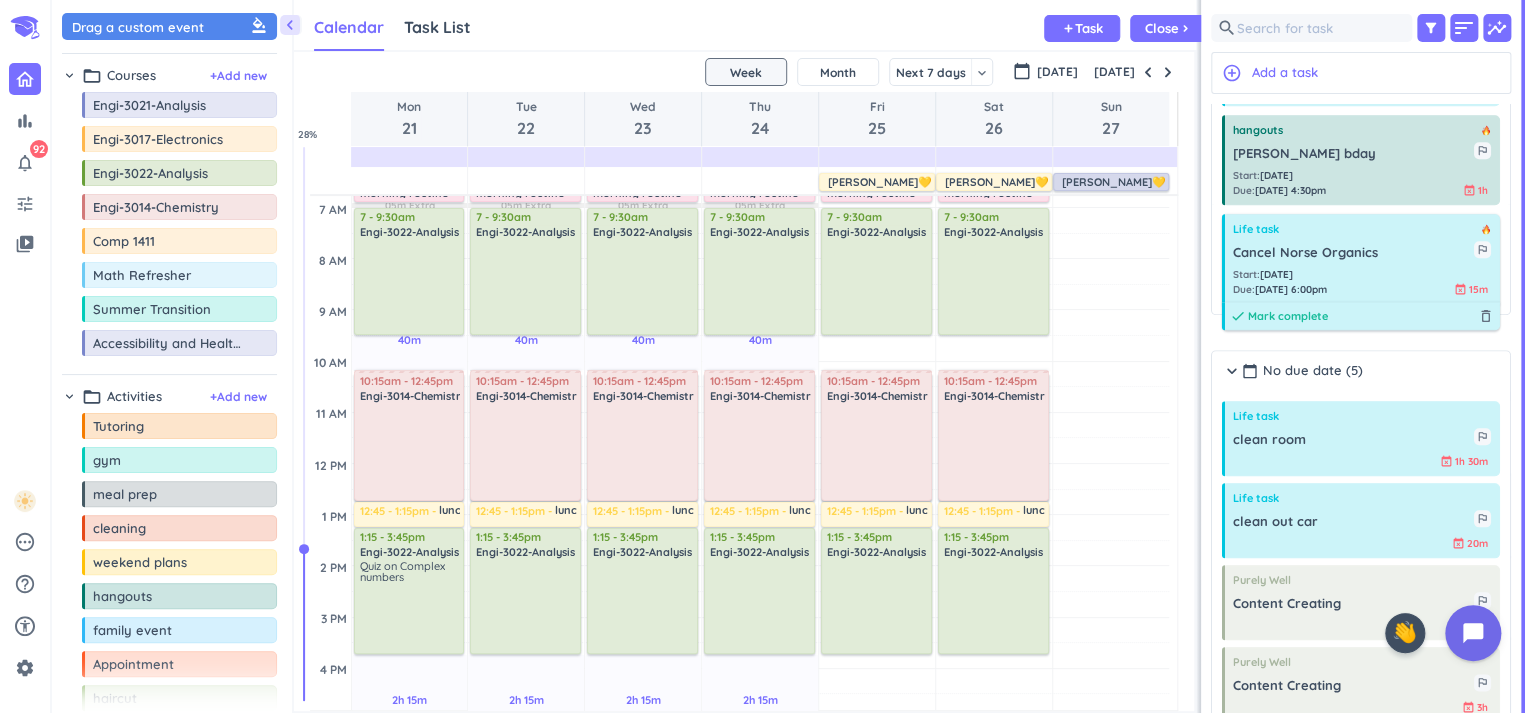 click on "Mark complete" at bounding box center (1288, 316) 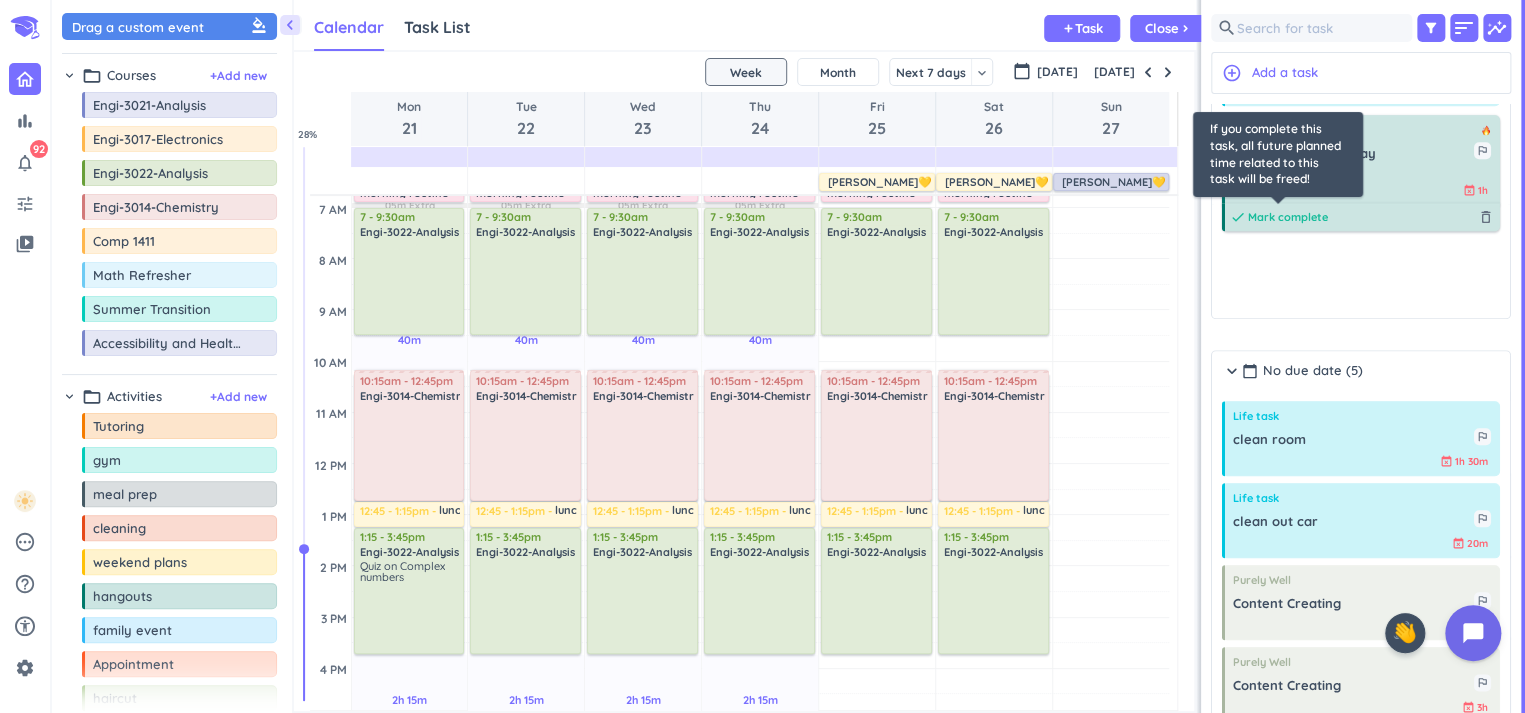 click on "Mark complete" at bounding box center (1288, 217) 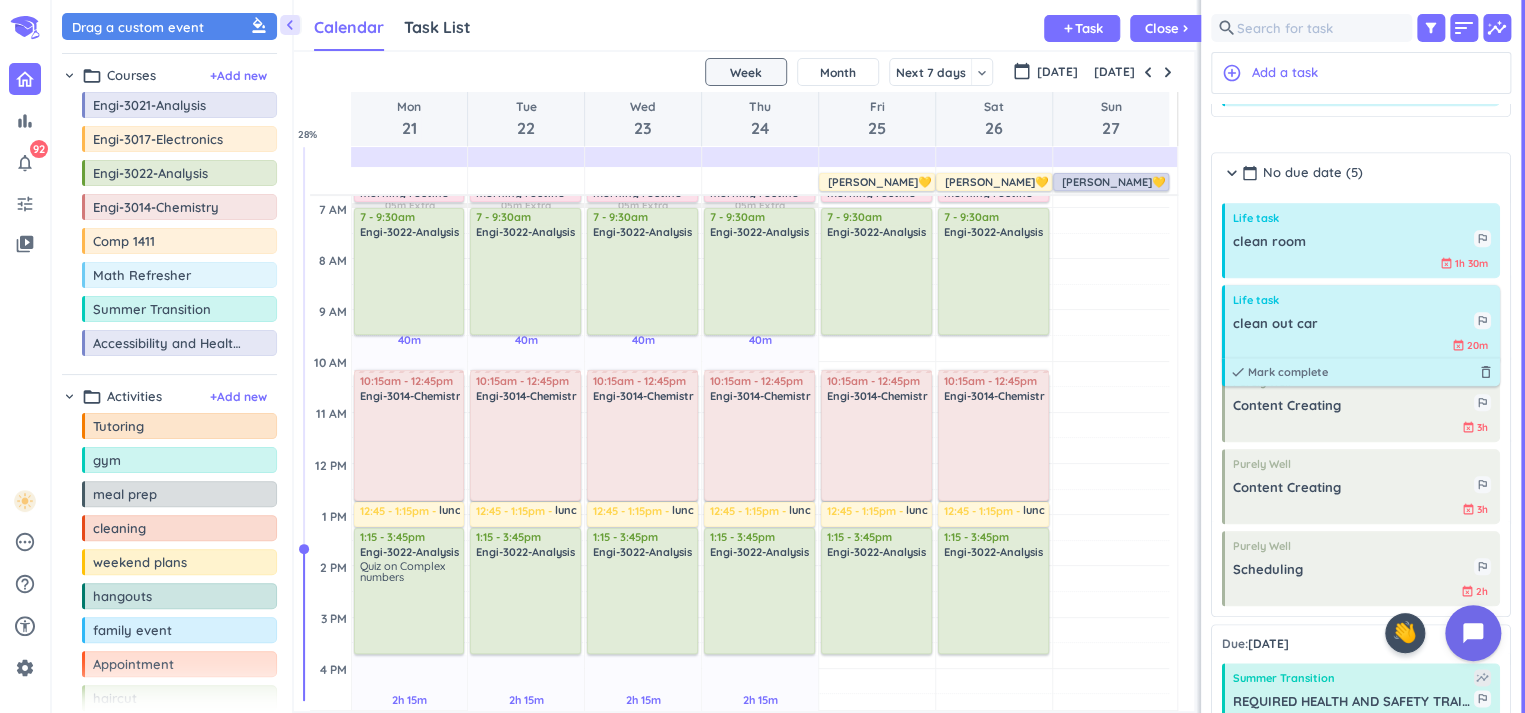 scroll, scrollTop: 662, scrollLeft: 0, axis: vertical 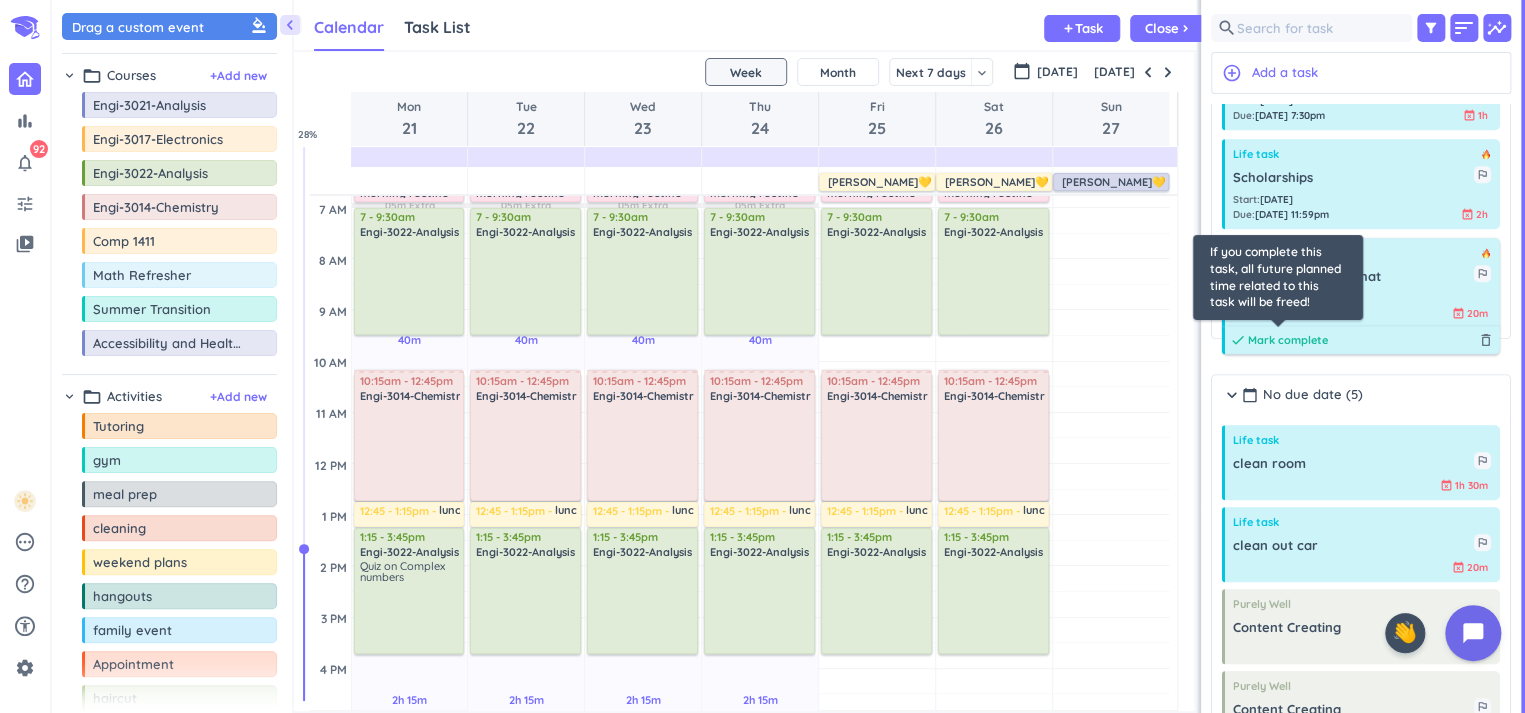 click on "Mark complete" at bounding box center [1288, 340] 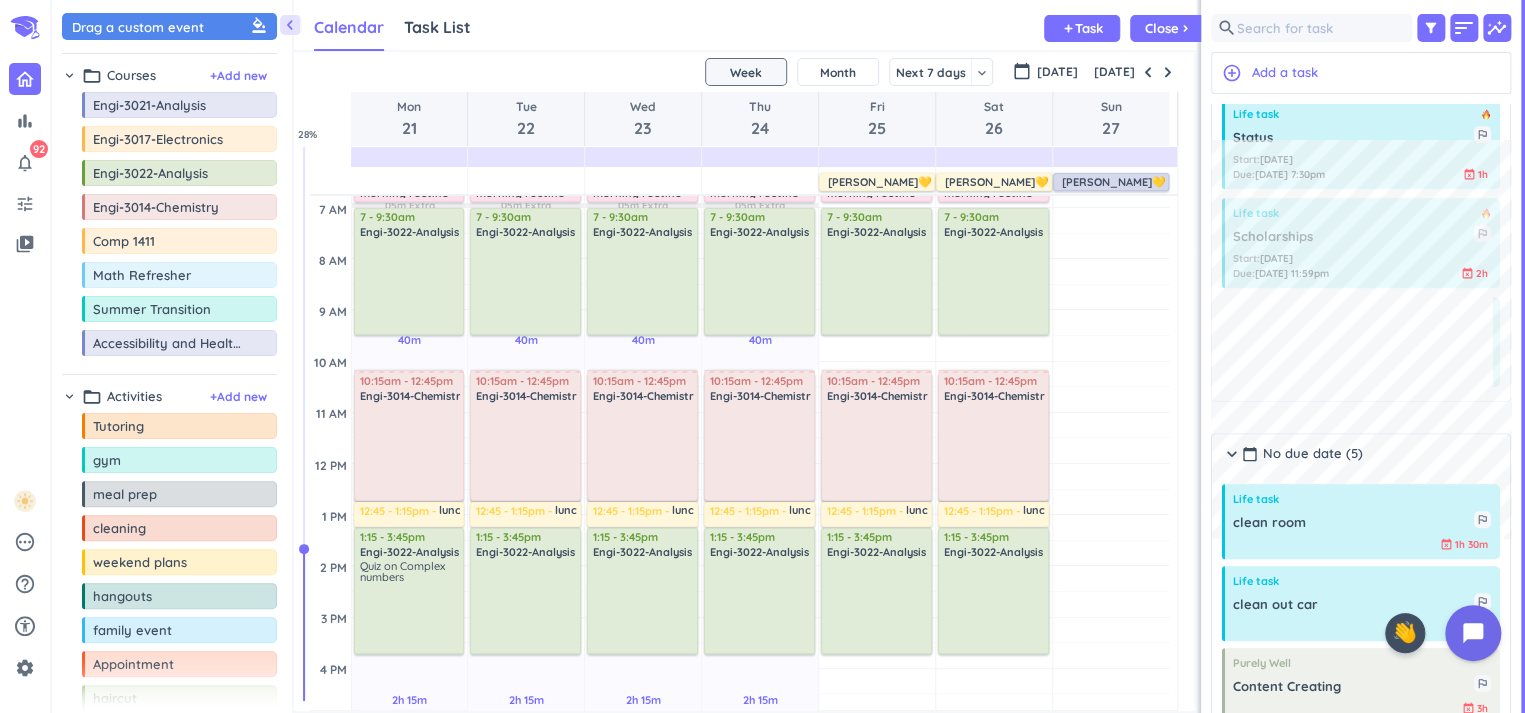 scroll, scrollTop: 551, scrollLeft: 0, axis: vertical 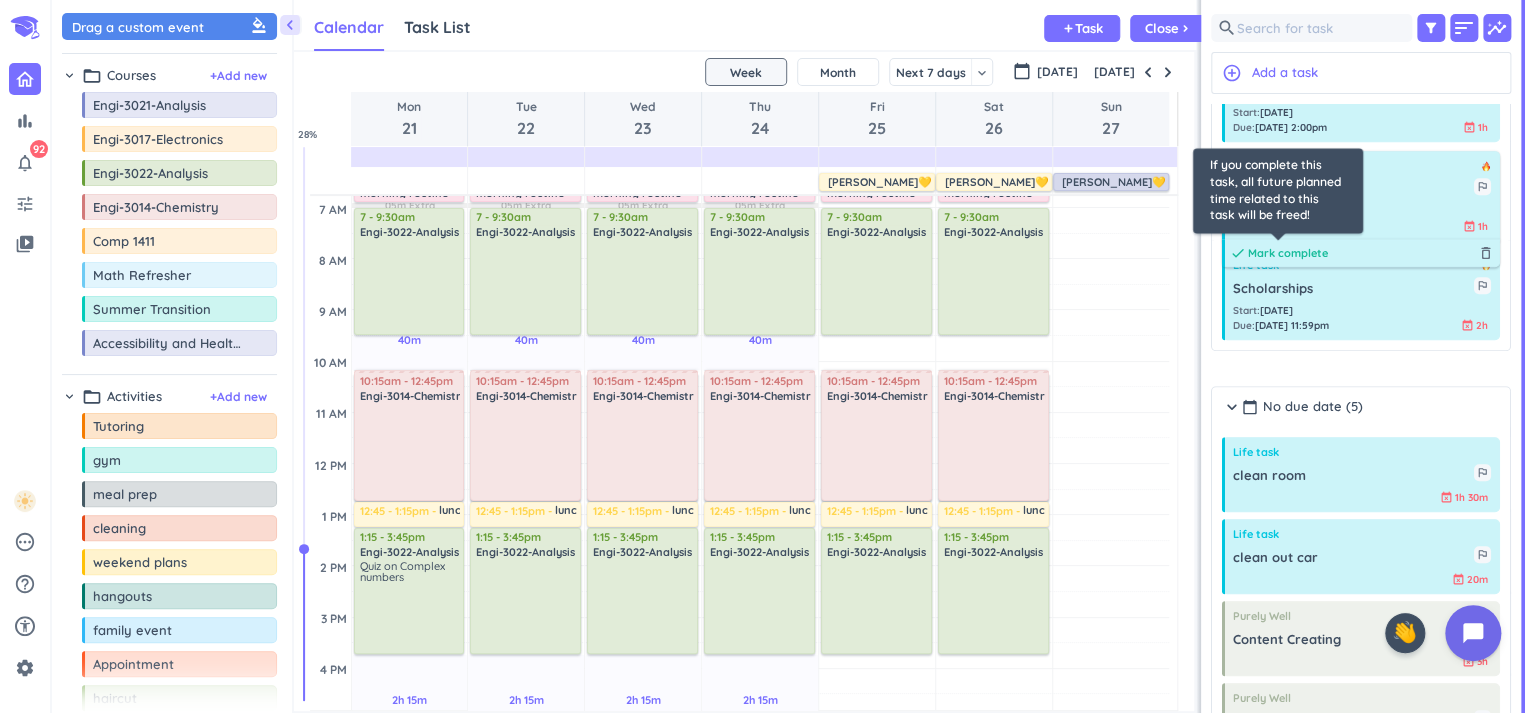 click on "Mark complete" at bounding box center (1288, 253) 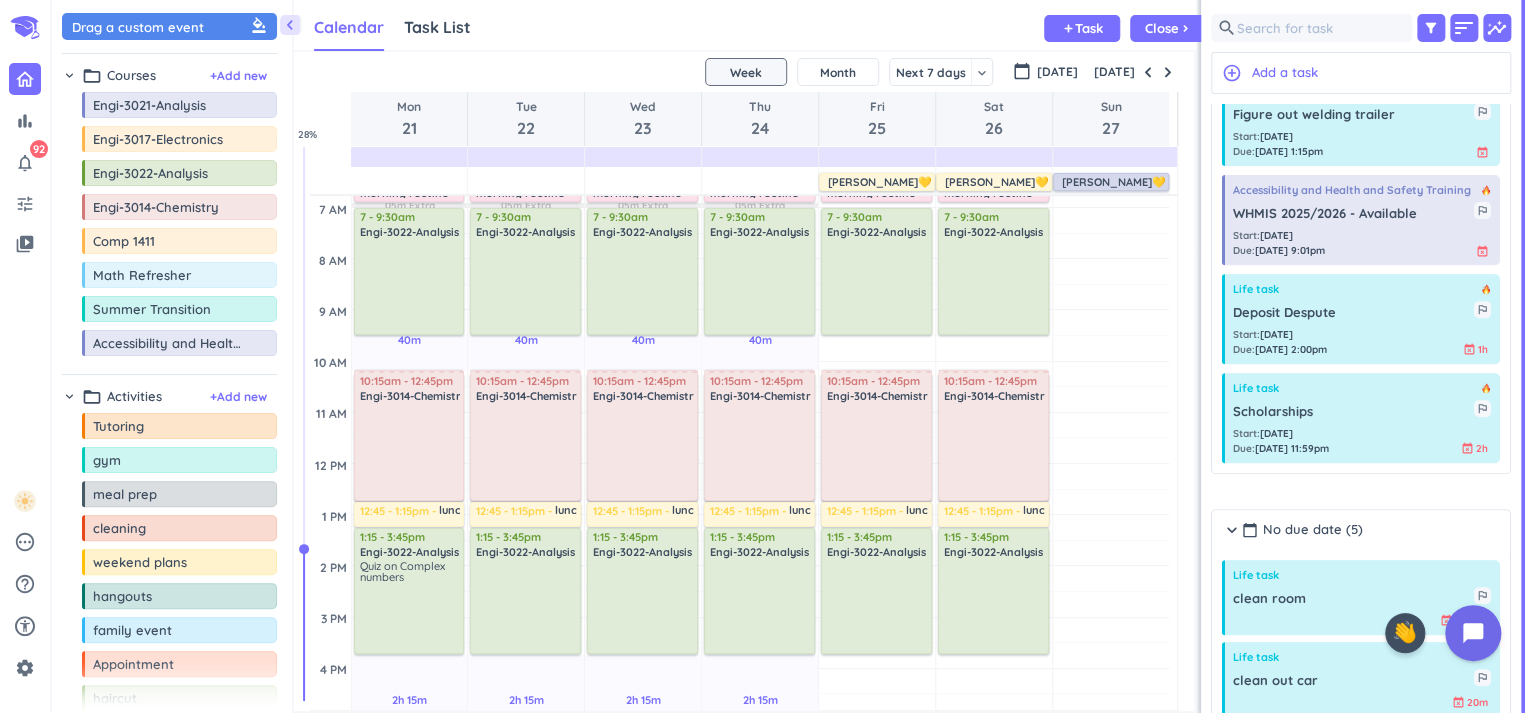 scroll, scrollTop: 218, scrollLeft: 0, axis: vertical 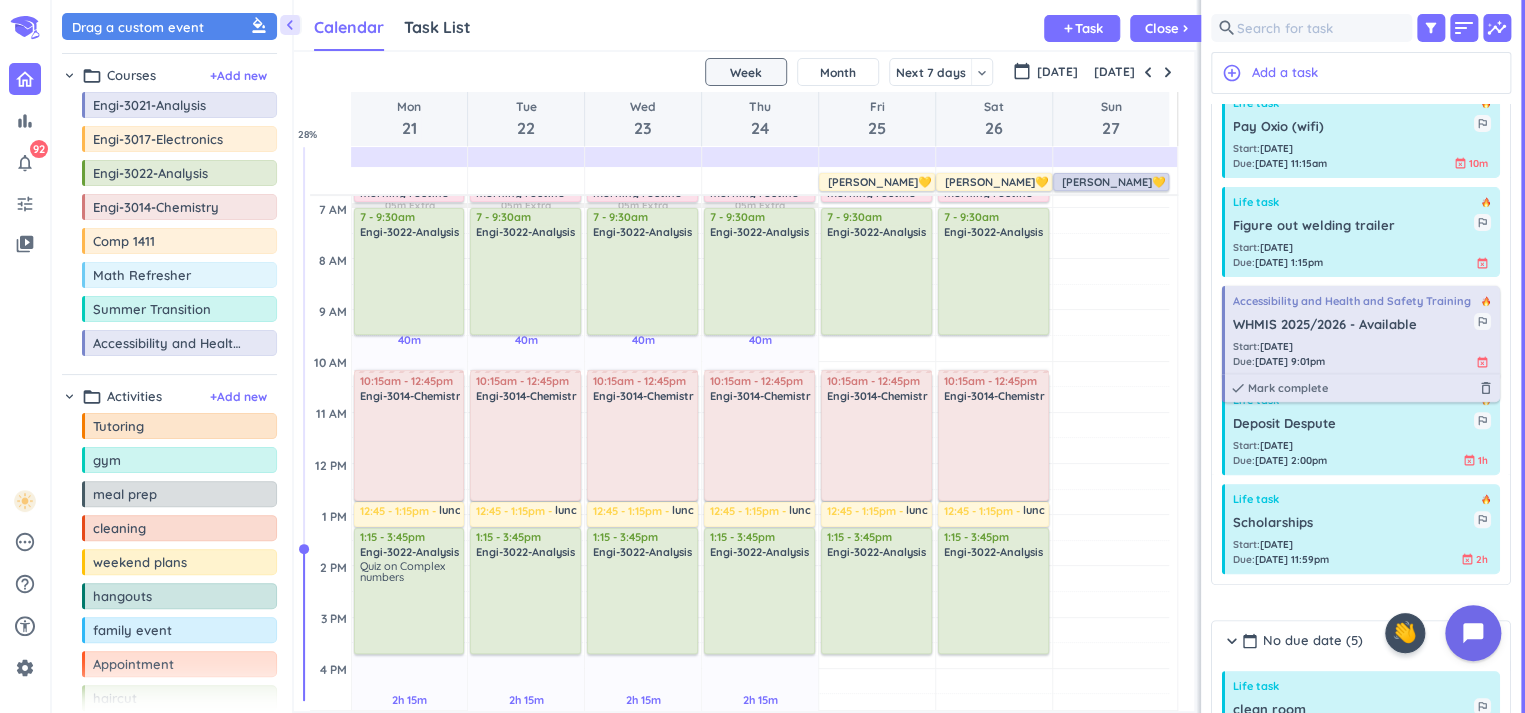 click on "Start :  [DATE] Due :  [DATE] 9:01pm event_busy" at bounding box center [1362, 354] 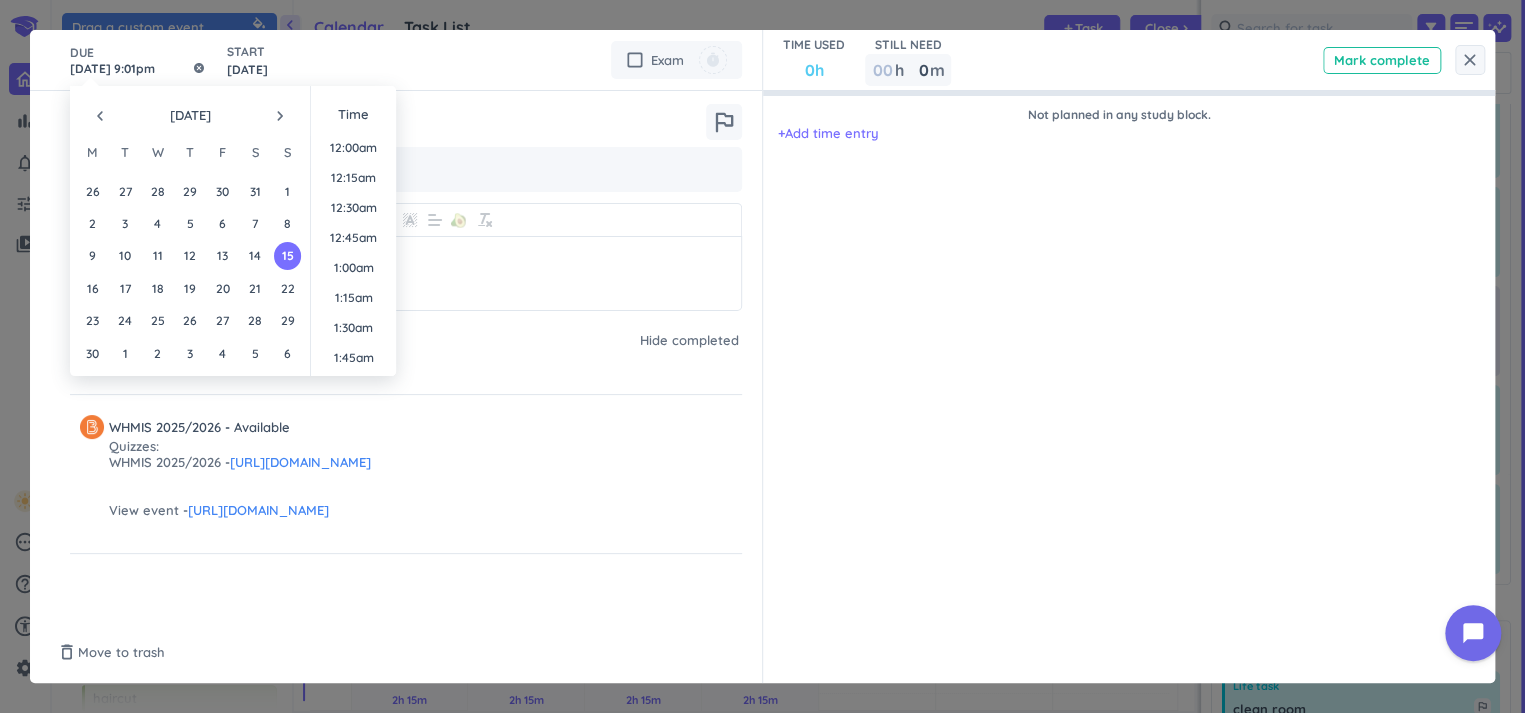 click on "[DATE] 9:01pm" at bounding box center [138, 60] 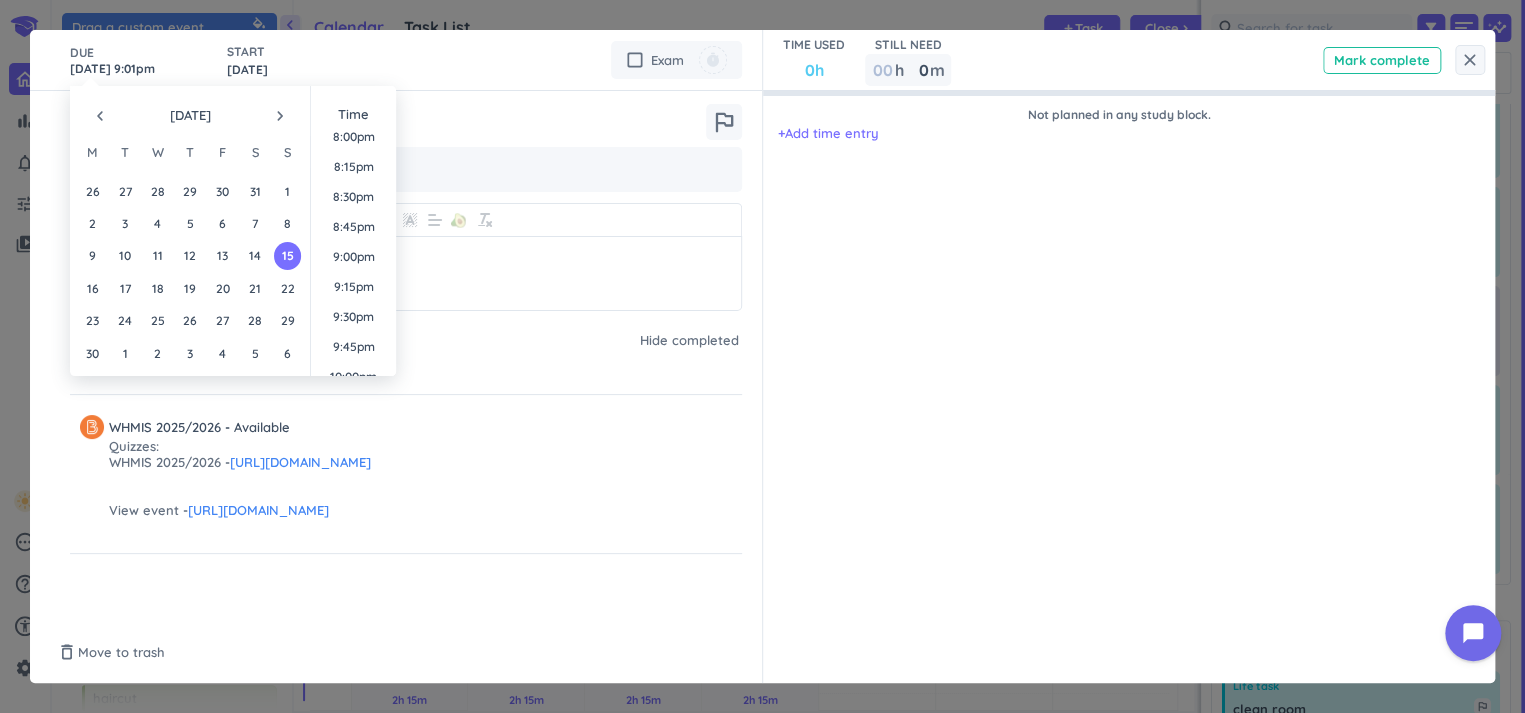 click on "navigate_next" at bounding box center (280, 116) 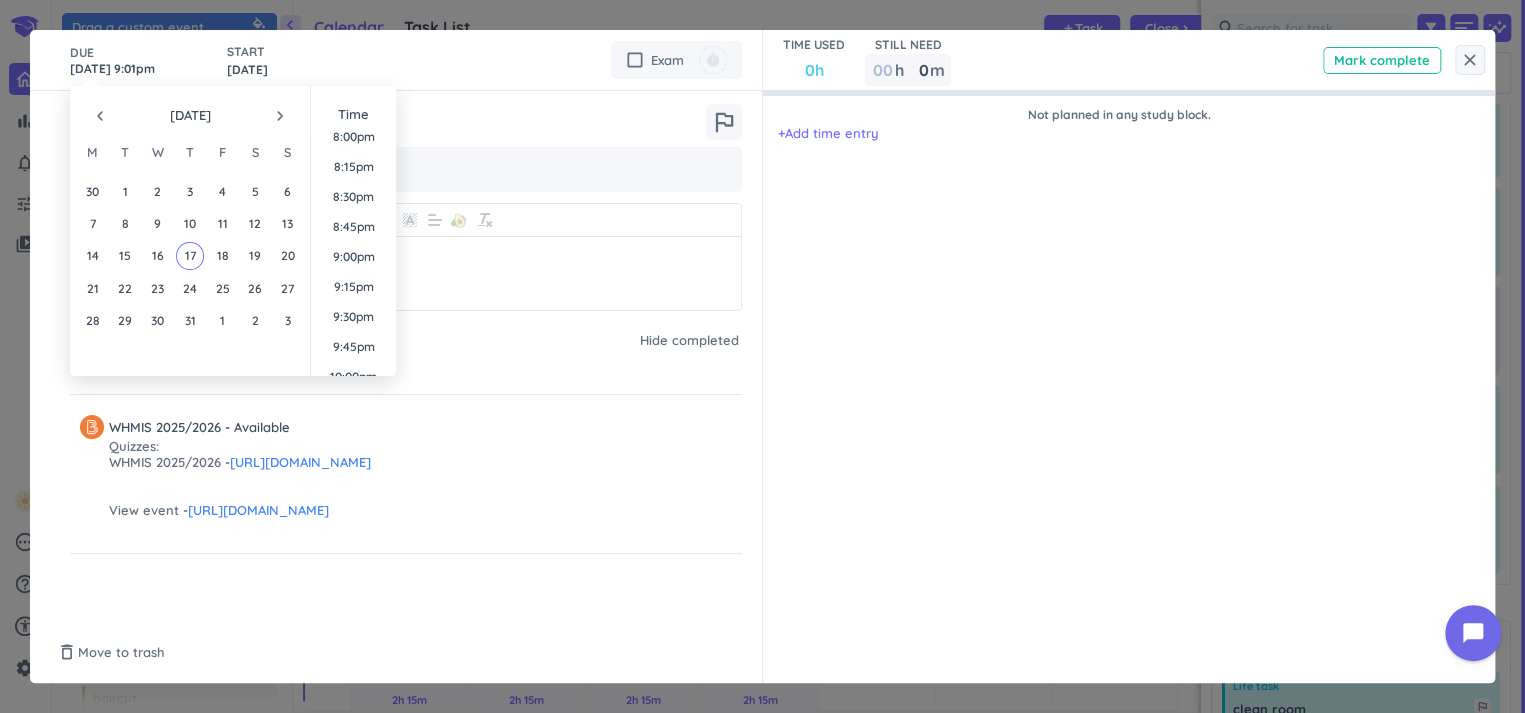 click on "navigate_next" at bounding box center (280, 116) 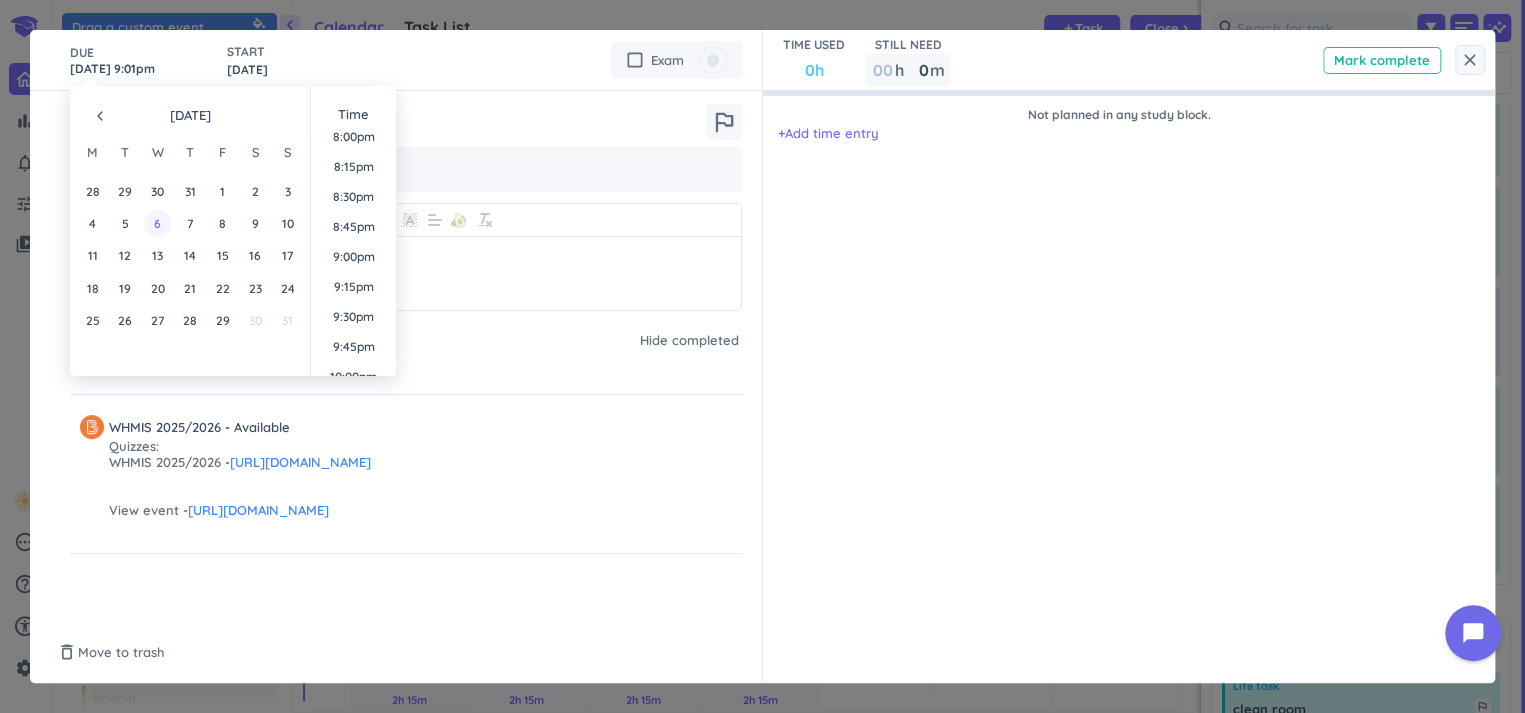 click on "6" at bounding box center [157, 223] 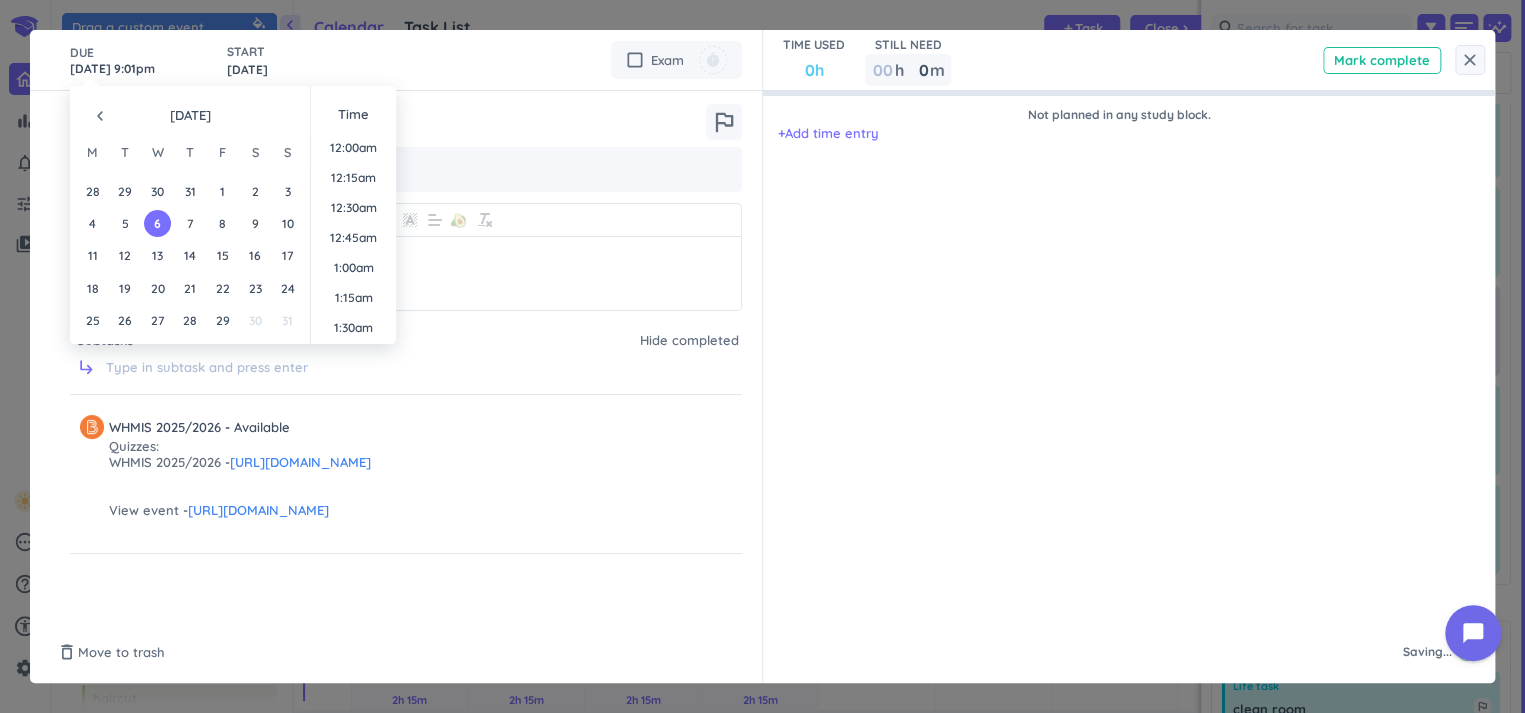 scroll, scrollTop: 2427, scrollLeft: 0, axis: vertical 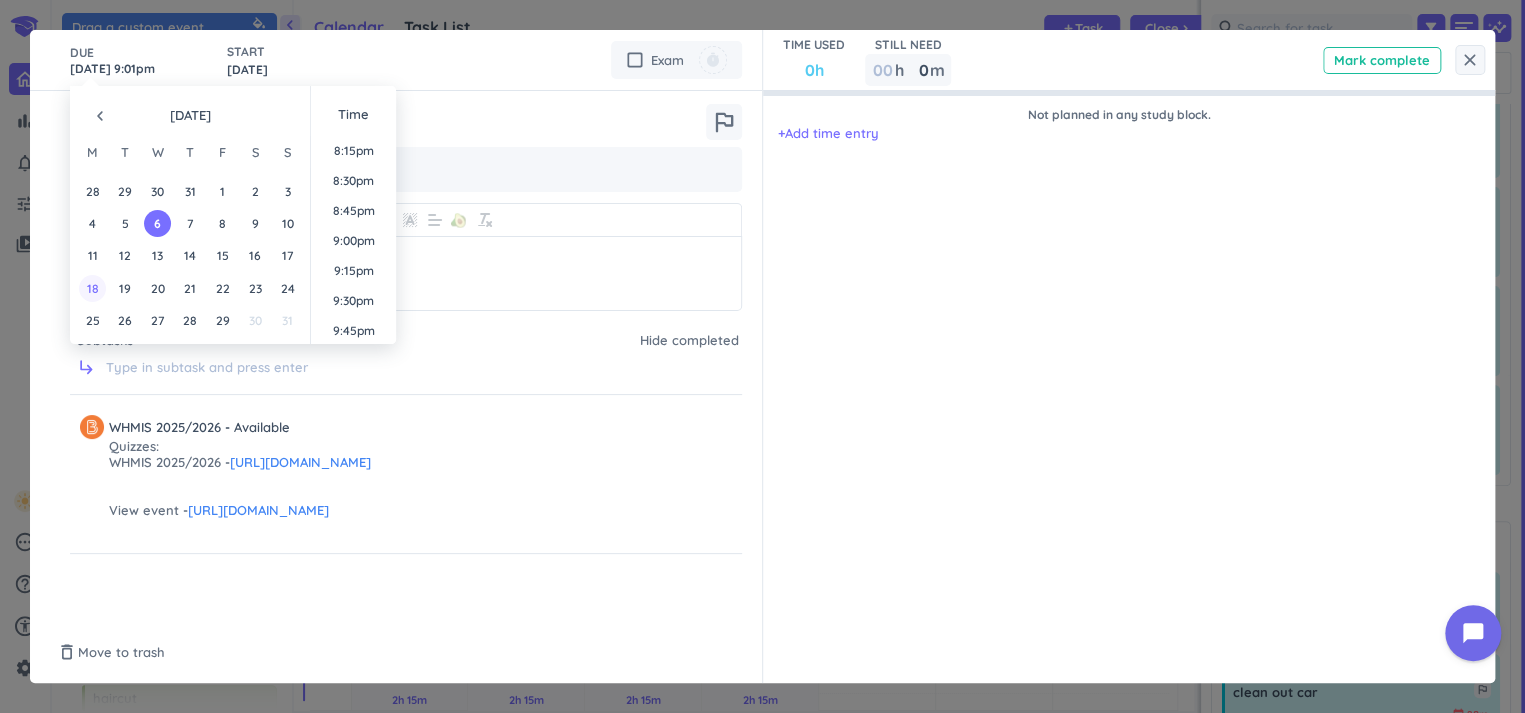 click on "18" at bounding box center [92, 288] 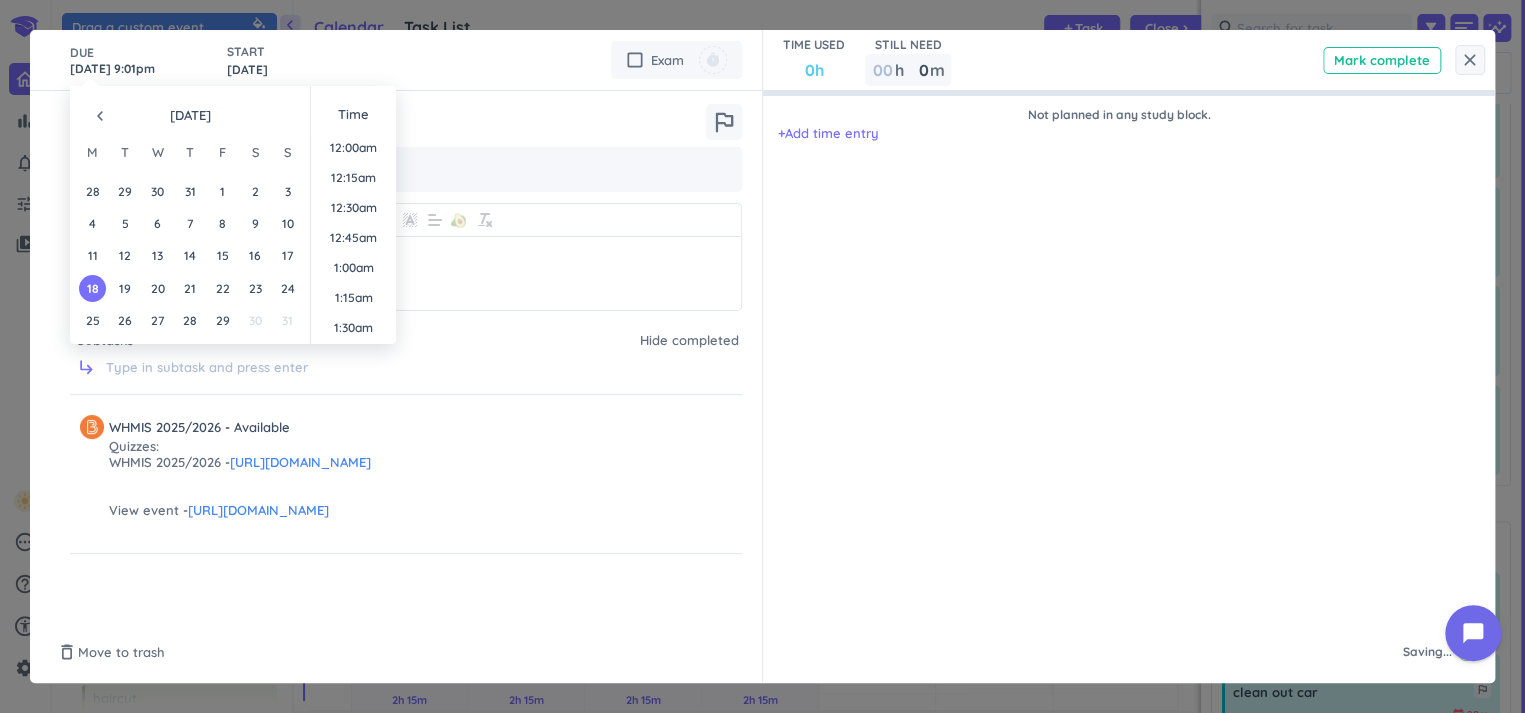 scroll, scrollTop: 2427, scrollLeft: 0, axis: vertical 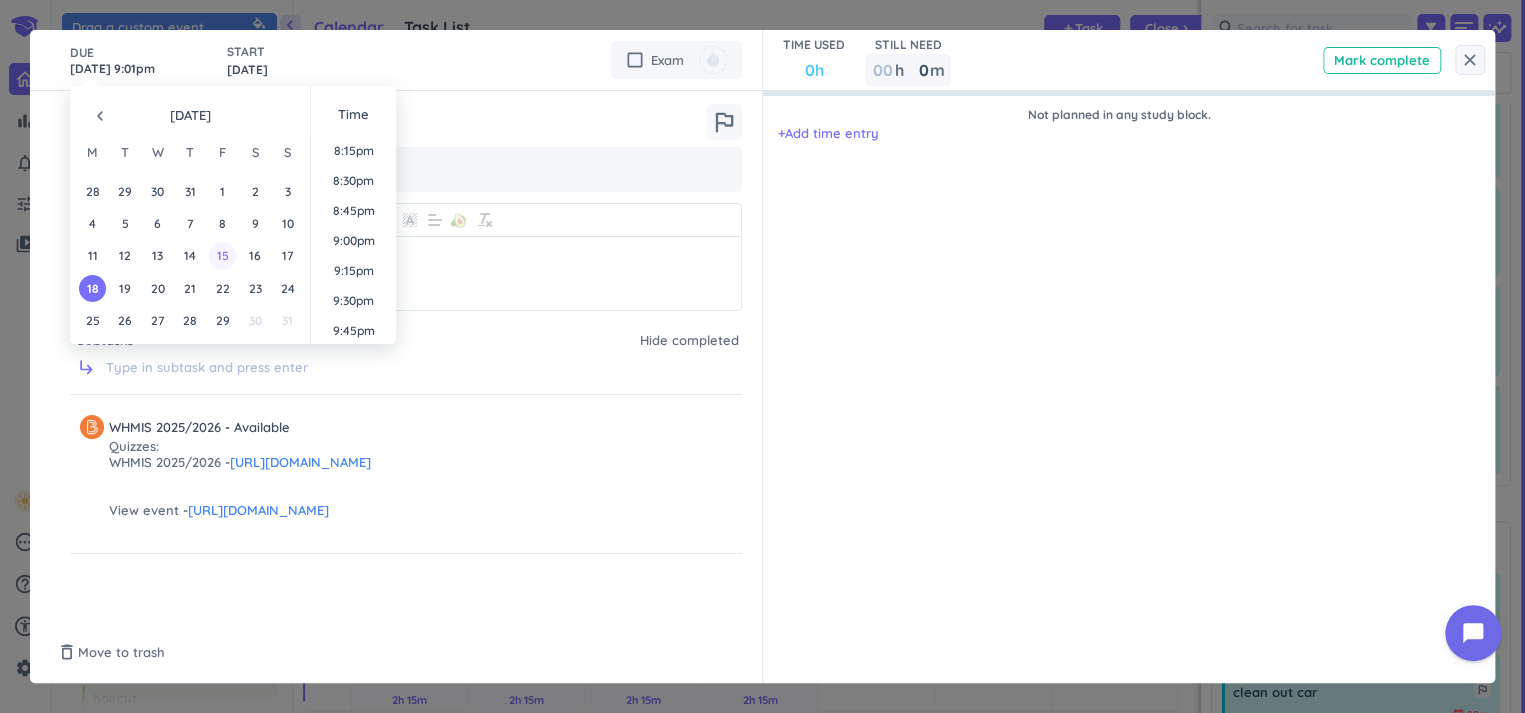 click on "15" at bounding box center (222, 255) 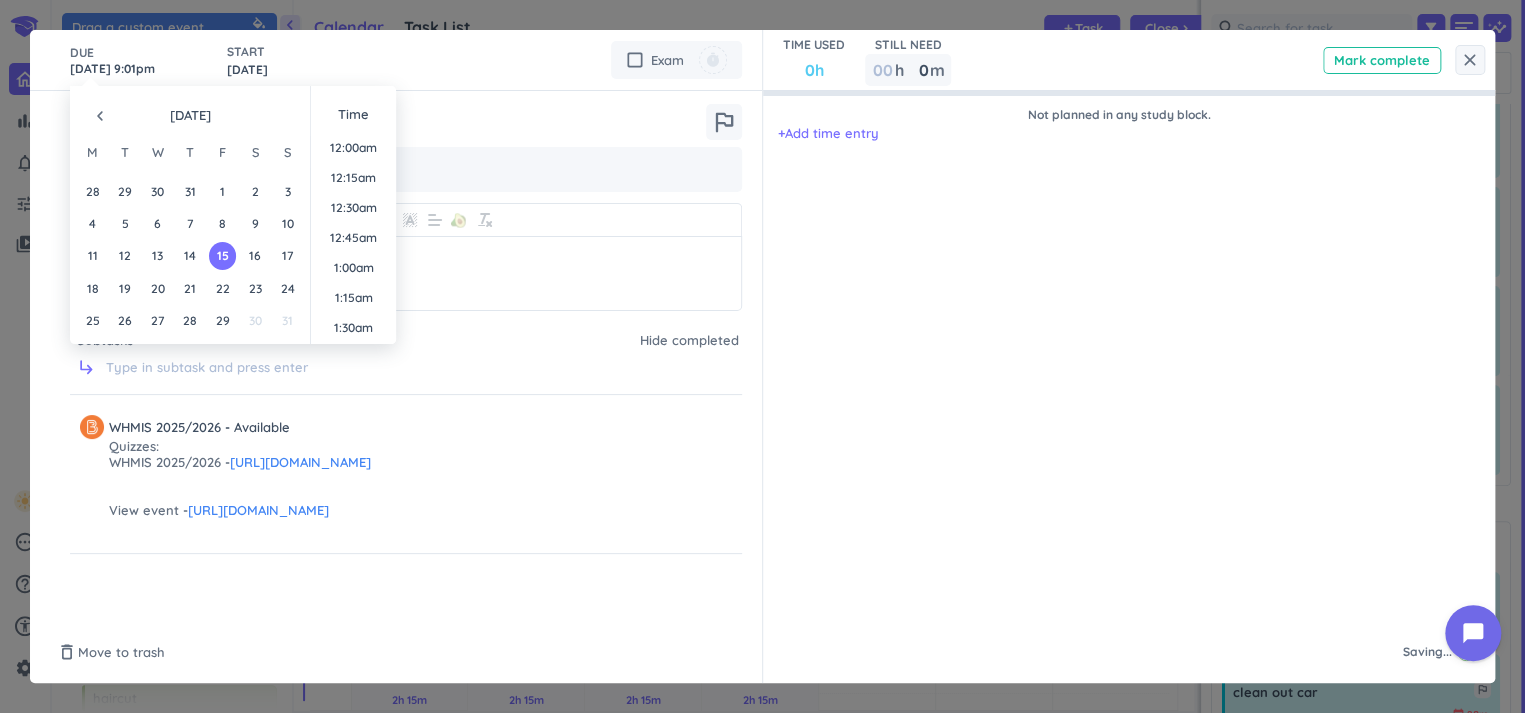 scroll, scrollTop: 2427, scrollLeft: 0, axis: vertical 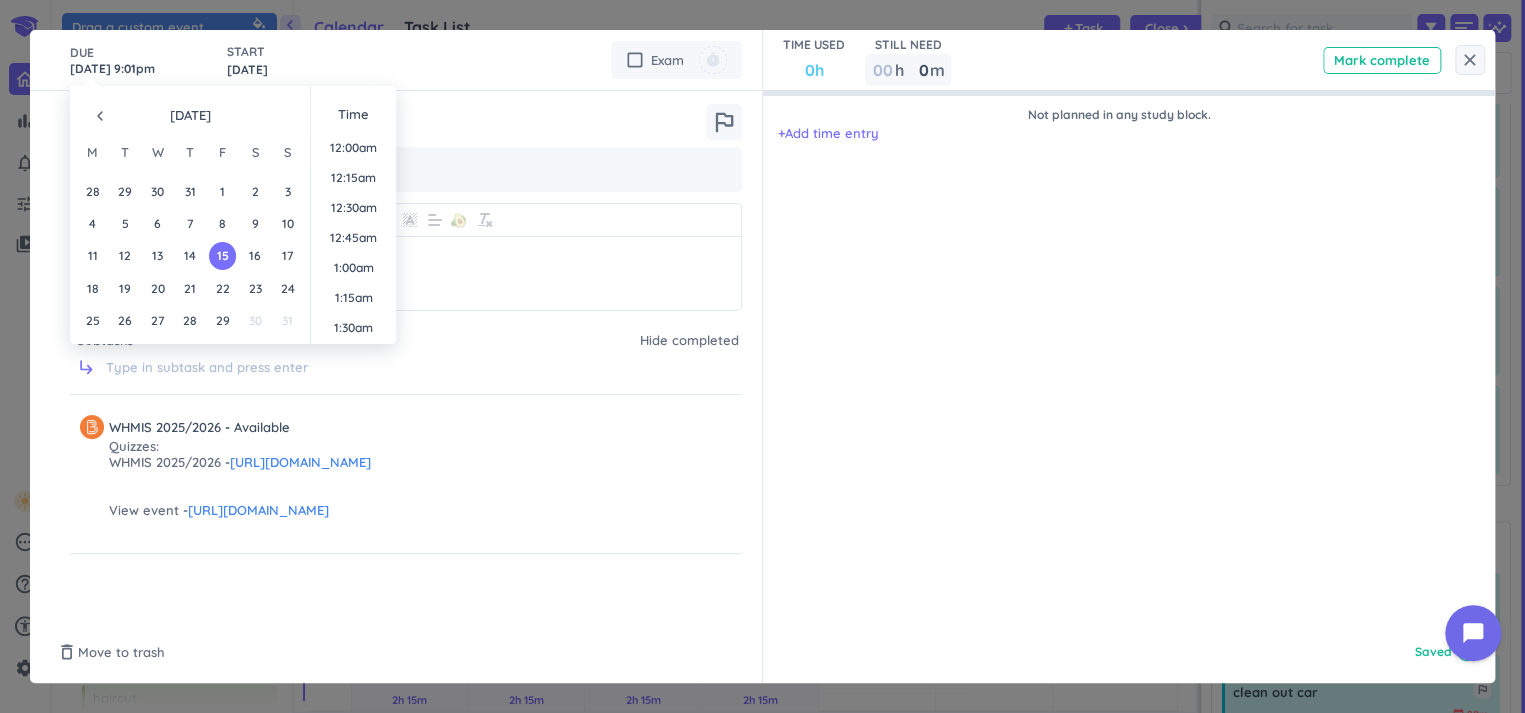 click on "DUE [DATE] 9:01pm START [DATE] cancel check_box_outline_blank Exam timer" at bounding box center [396, 60] 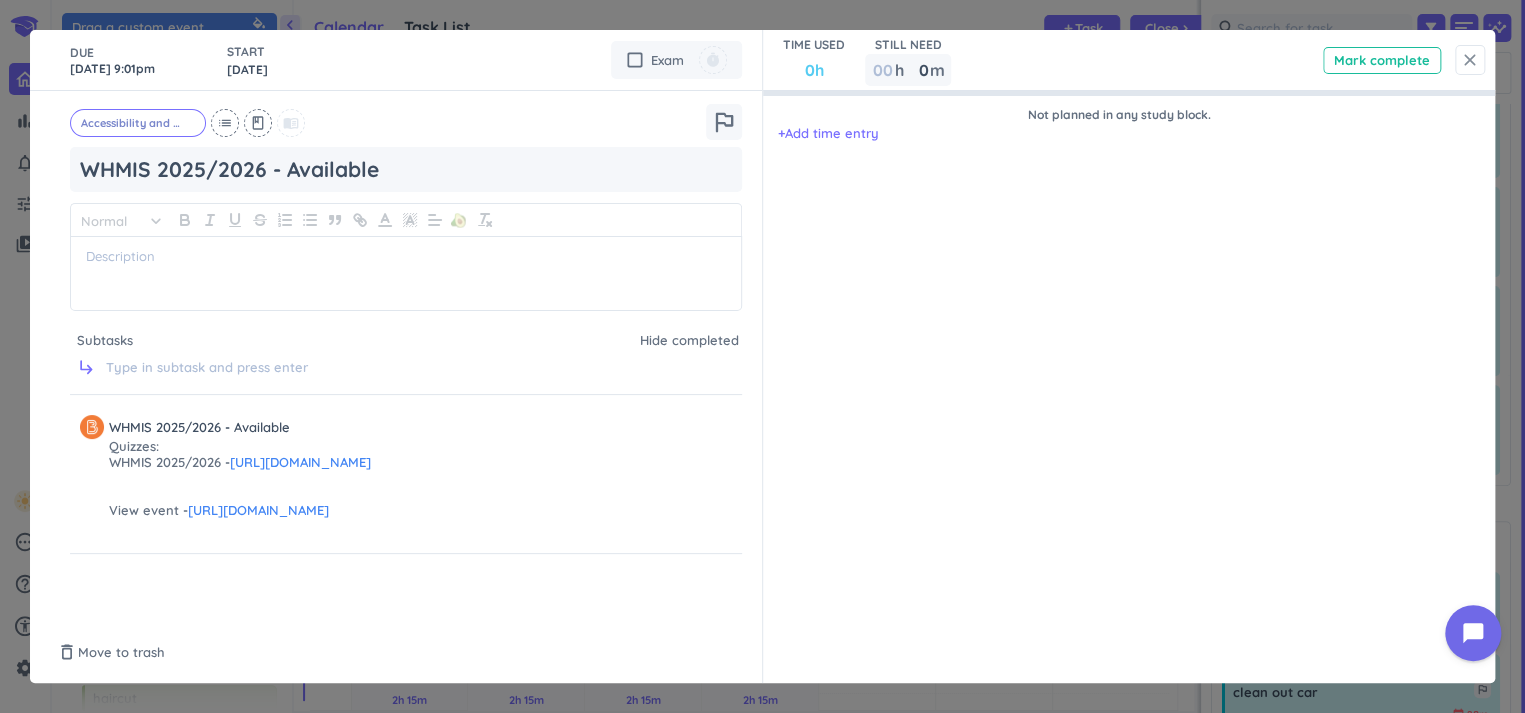 click on "close" at bounding box center [1470, 60] 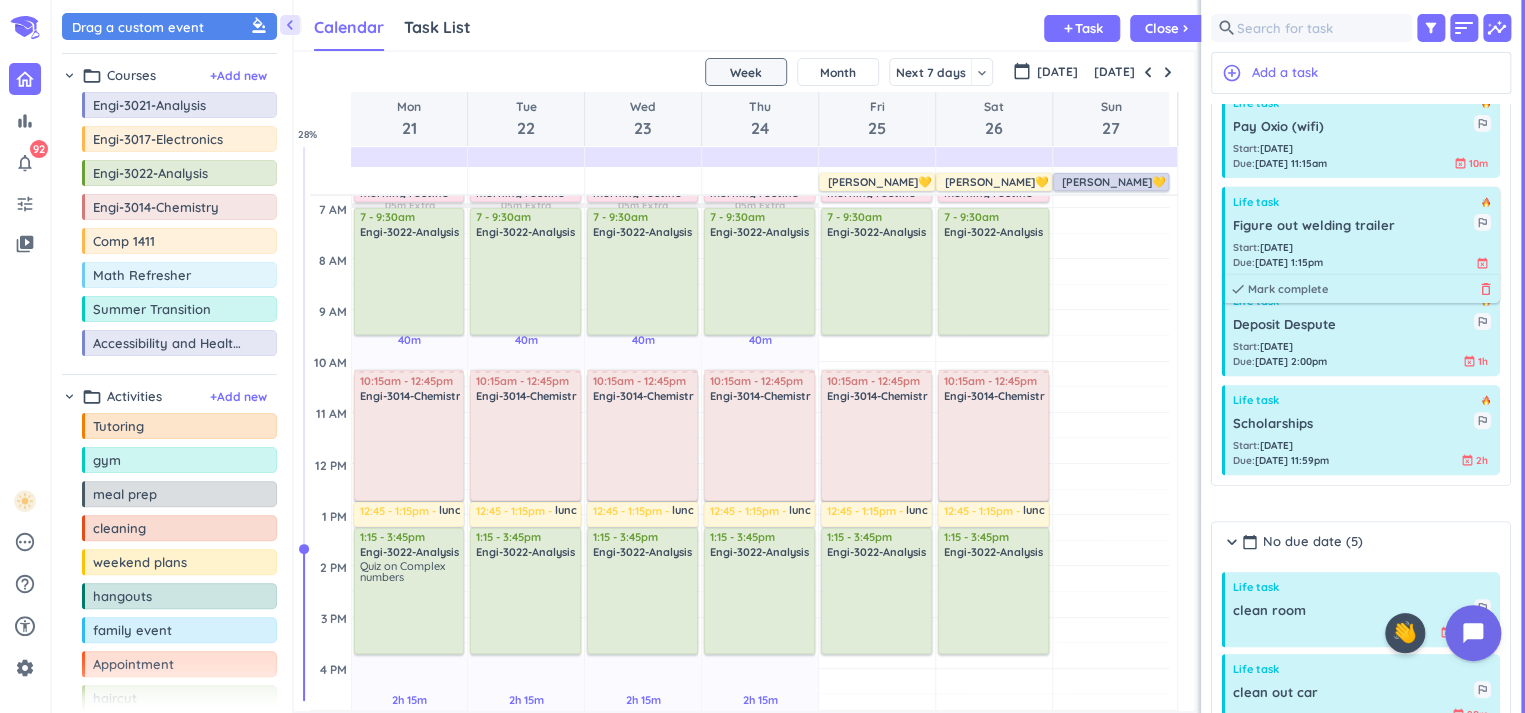 click on "delete_outline" at bounding box center (1486, 289) 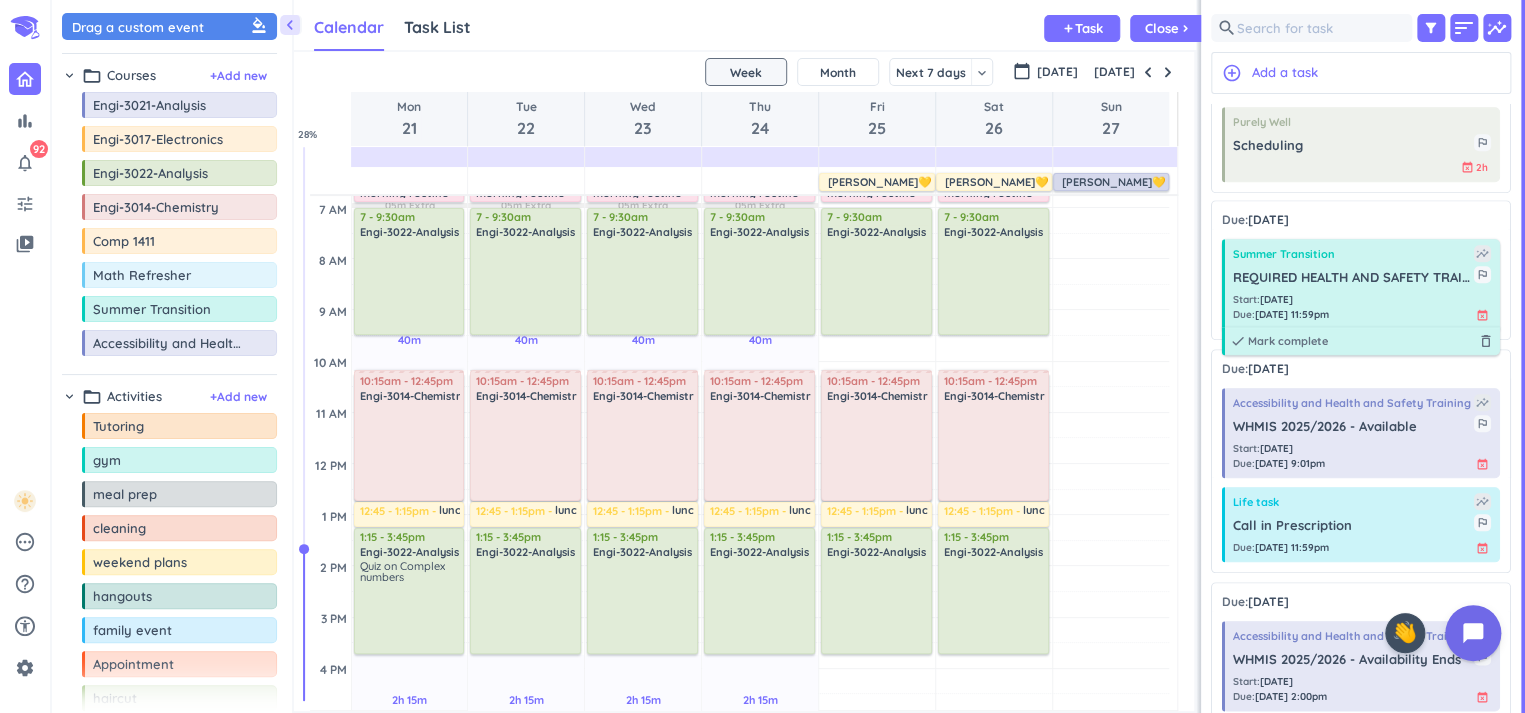 scroll, scrollTop: 998, scrollLeft: 0, axis: vertical 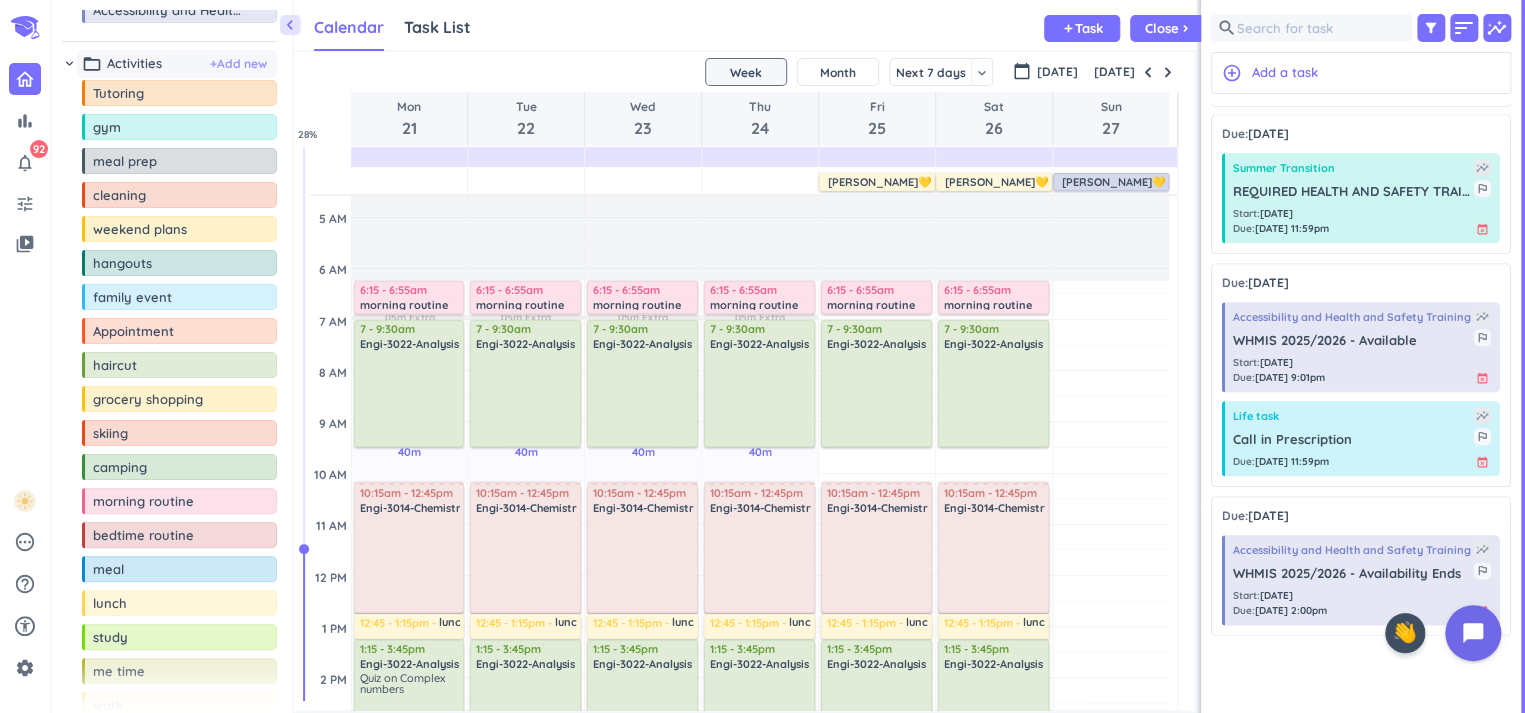 click on "+  Add new" at bounding box center [238, 64] 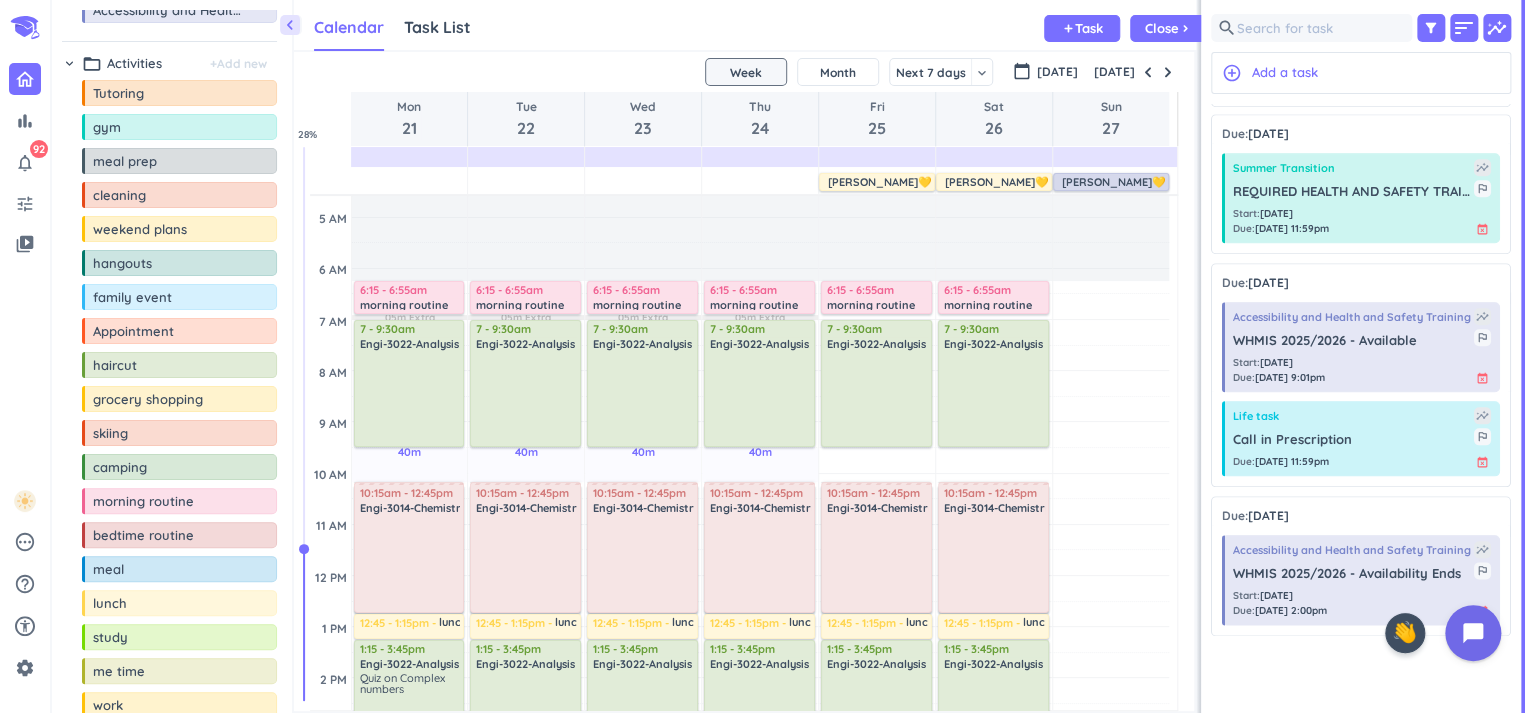 scroll, scrollTop: 872, scrollLeft: 0, axis: vertical 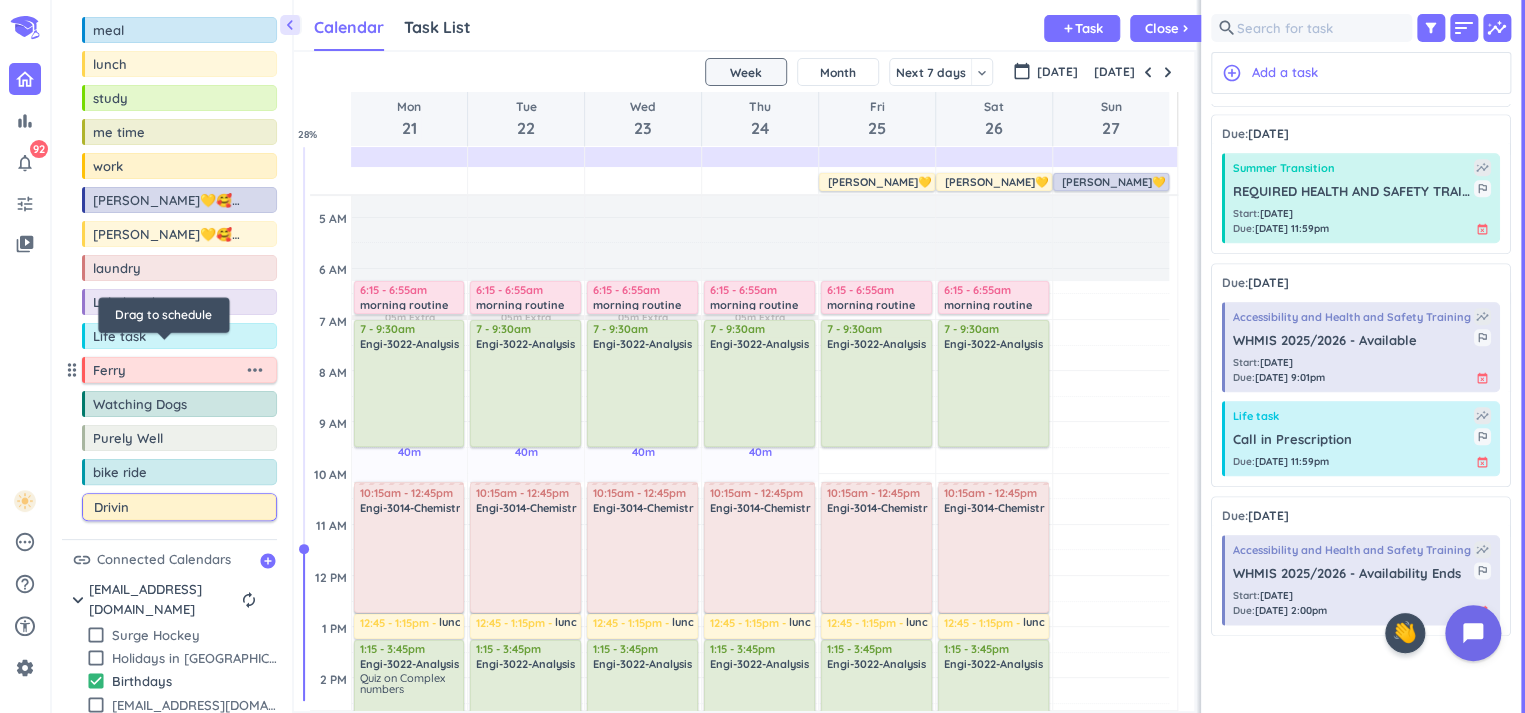 type on "Driving" 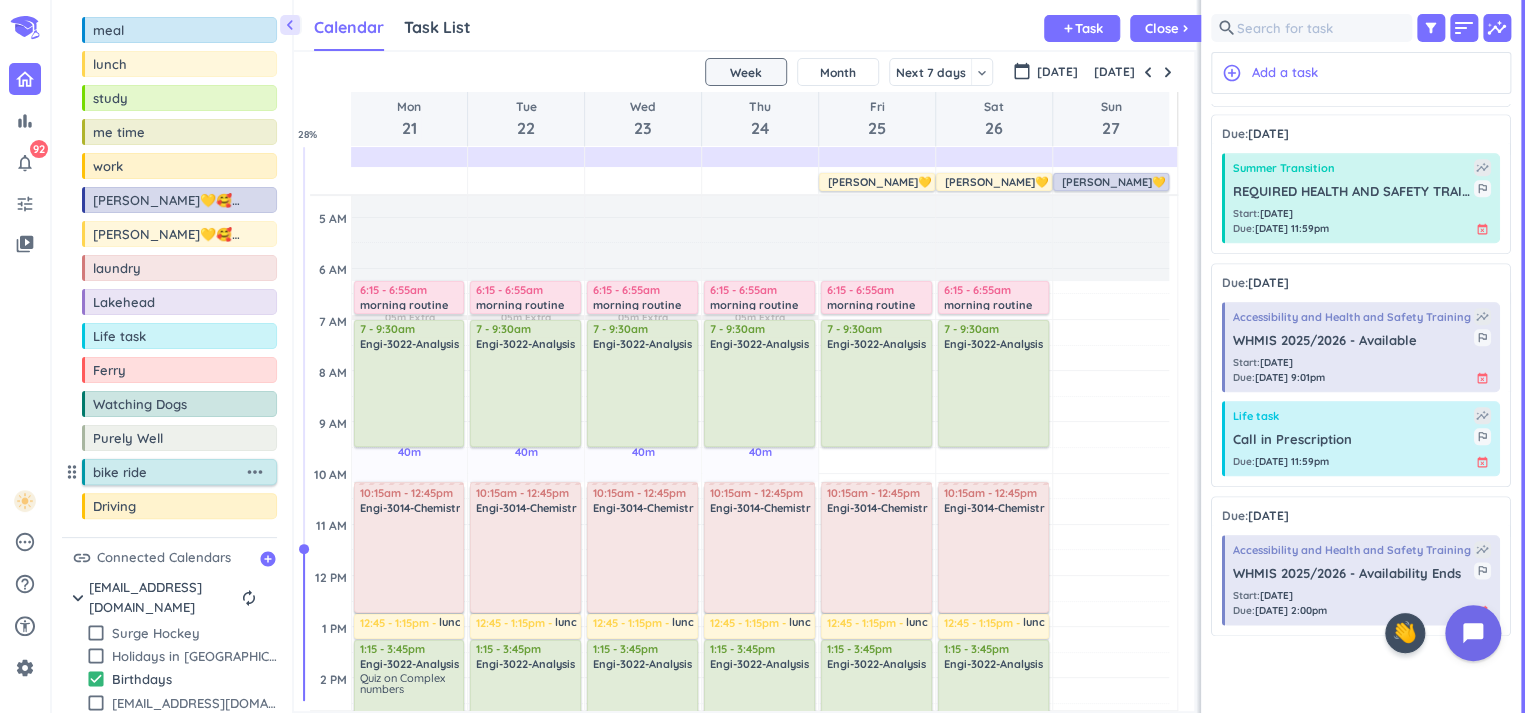 scroll, scrollTop: 870, scrollLeft: 0, axis: vertical 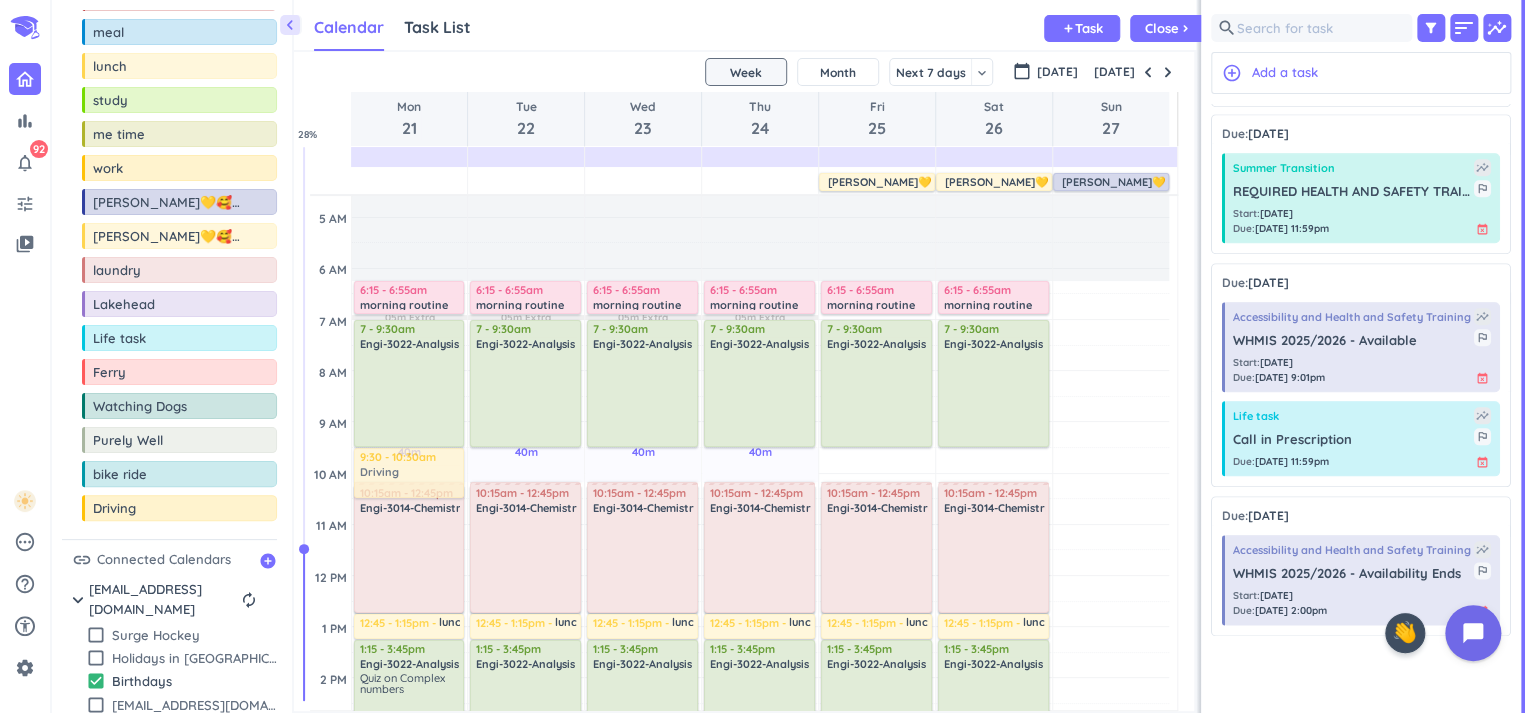 drag, startPoint x: 161, startPoint y: 498, endPoint x: 408, endPoint y: 450, distance: 251.62074 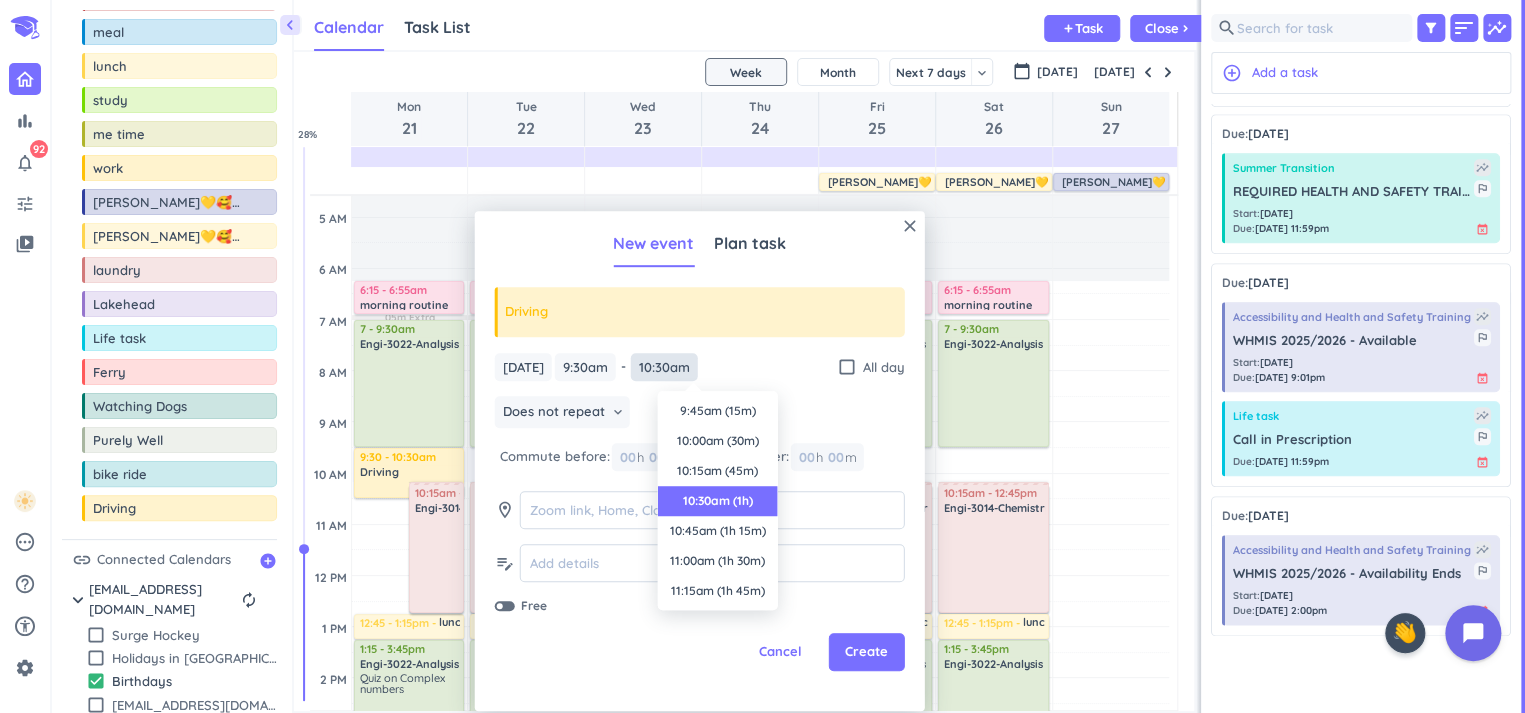 click on "10:30am" at bounding box center (664, 367) 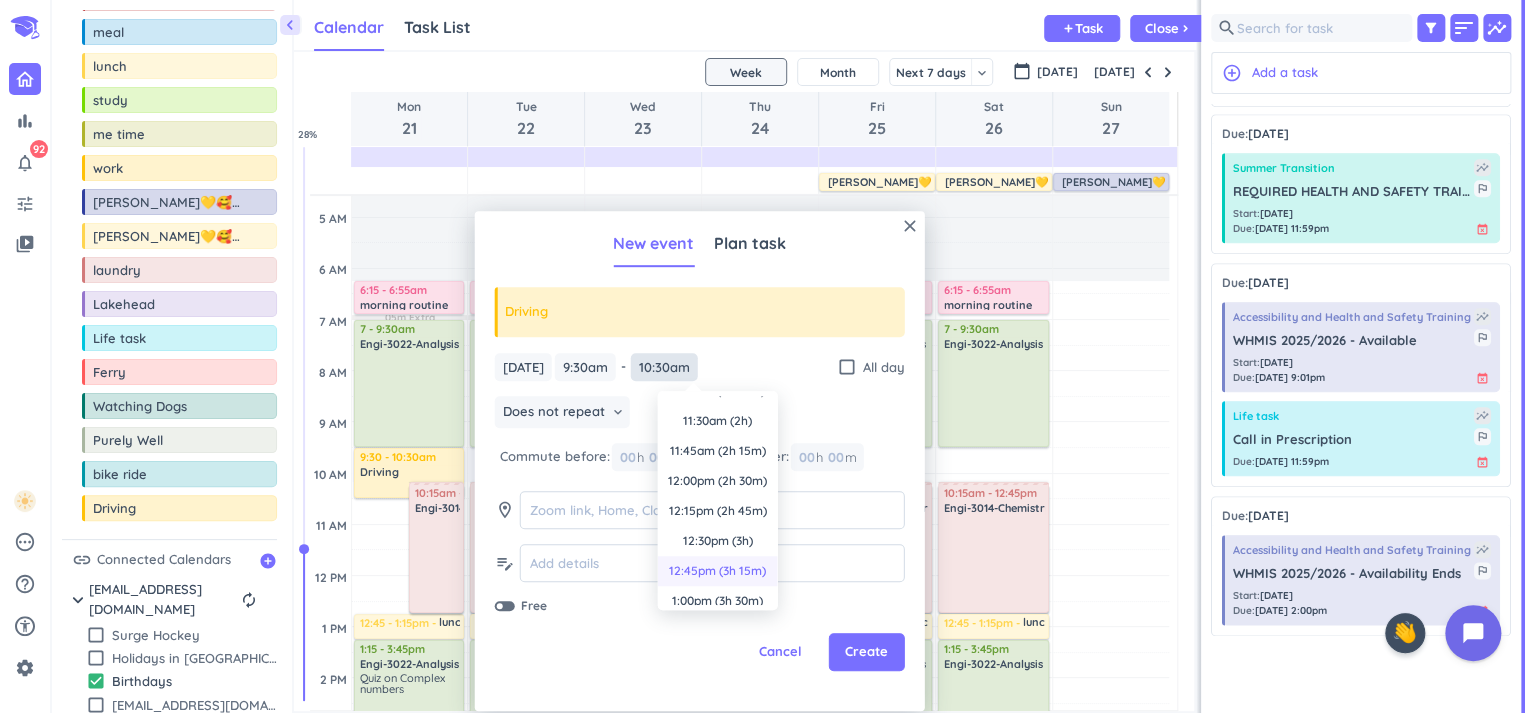 scroll, scrollTop: 311, scrollLeft: 0, axis: vertical 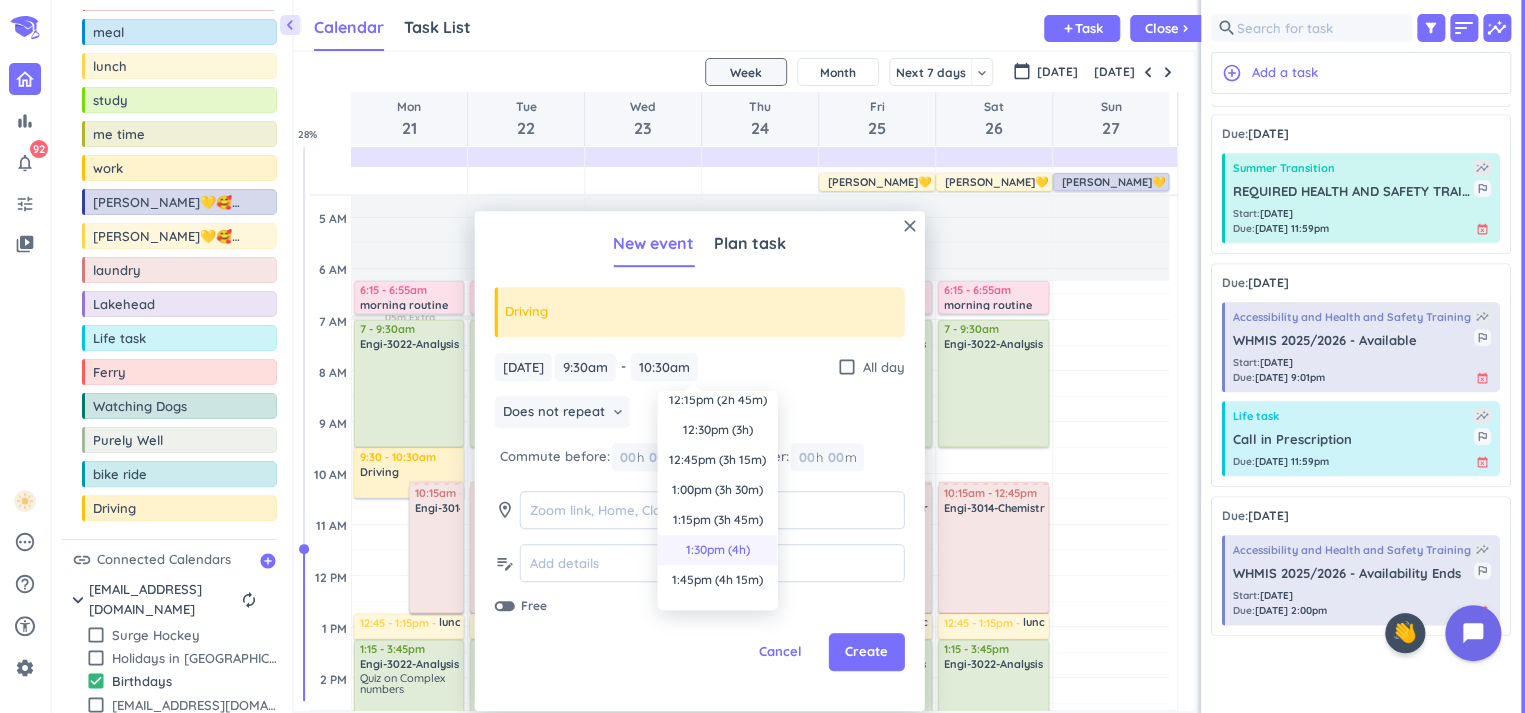 click on "1:30pm (4h)" at bounding box center (718, 550) 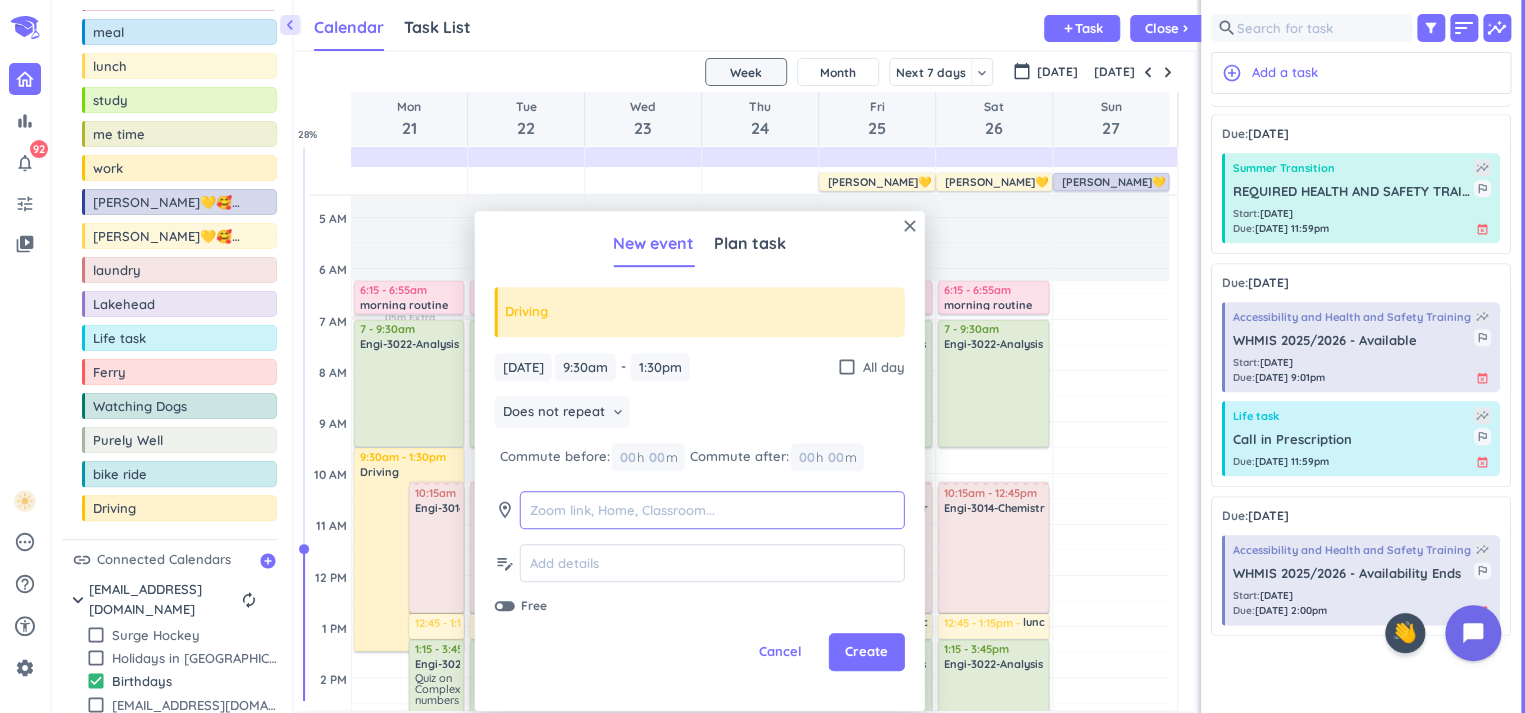 click at bounding box center [712, 510] 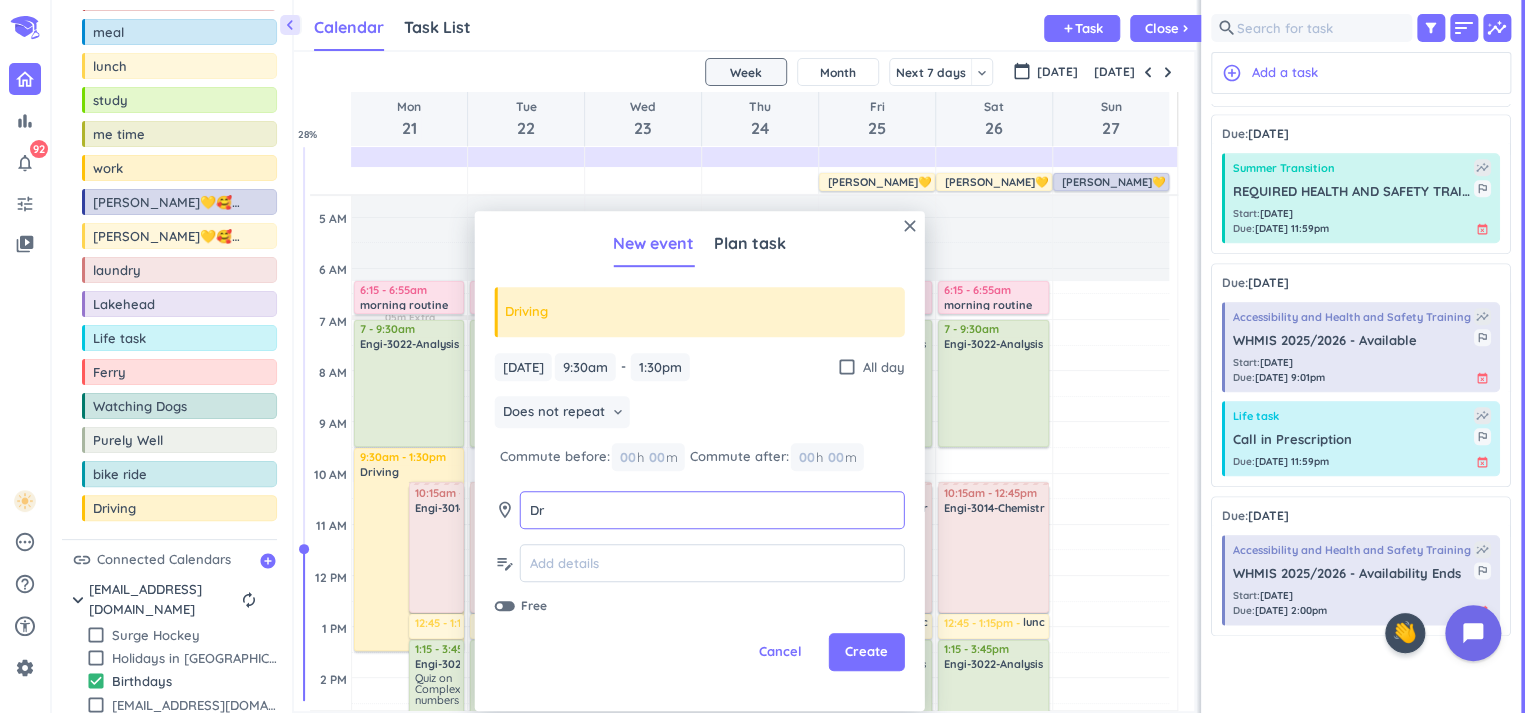type on "D" 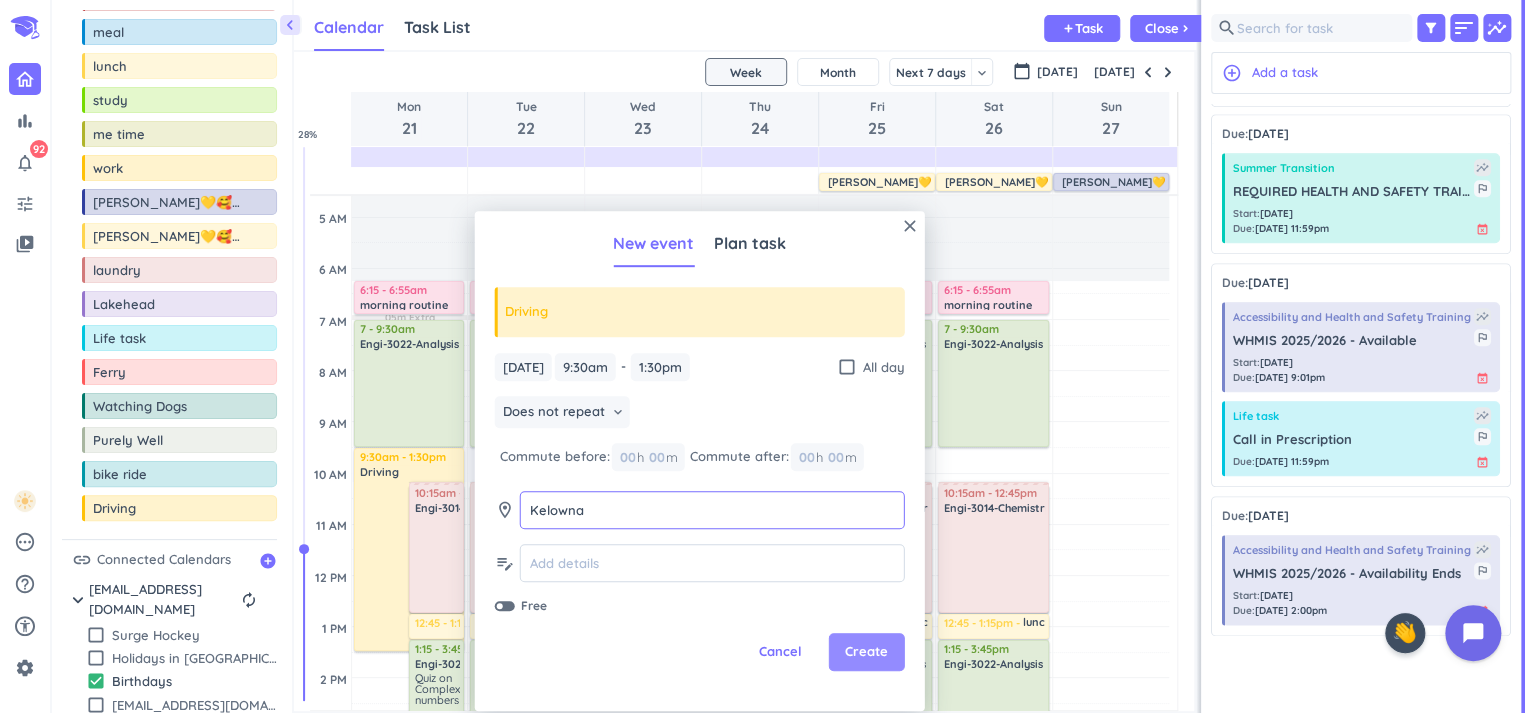 type on "Kelowna" 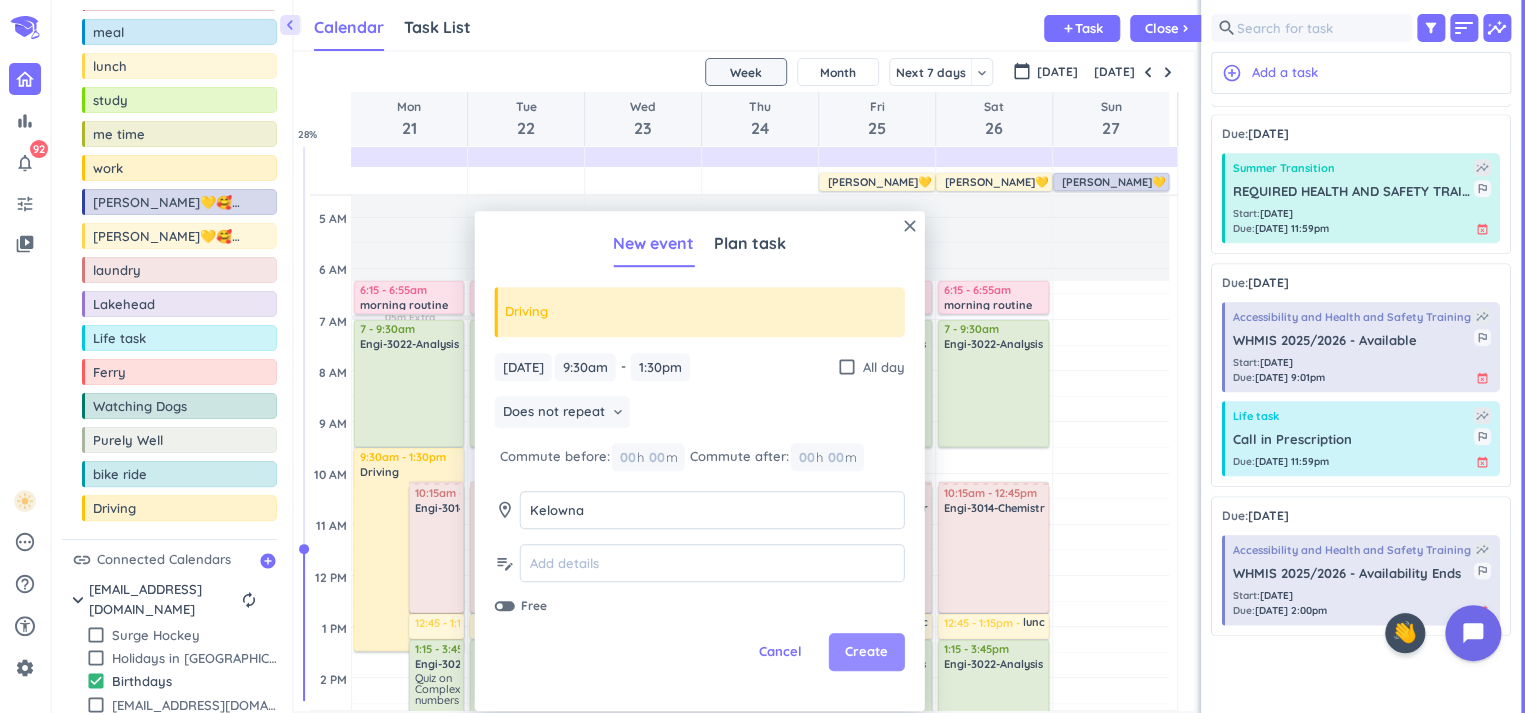 click on "Create" at bounding box center (866, 653) 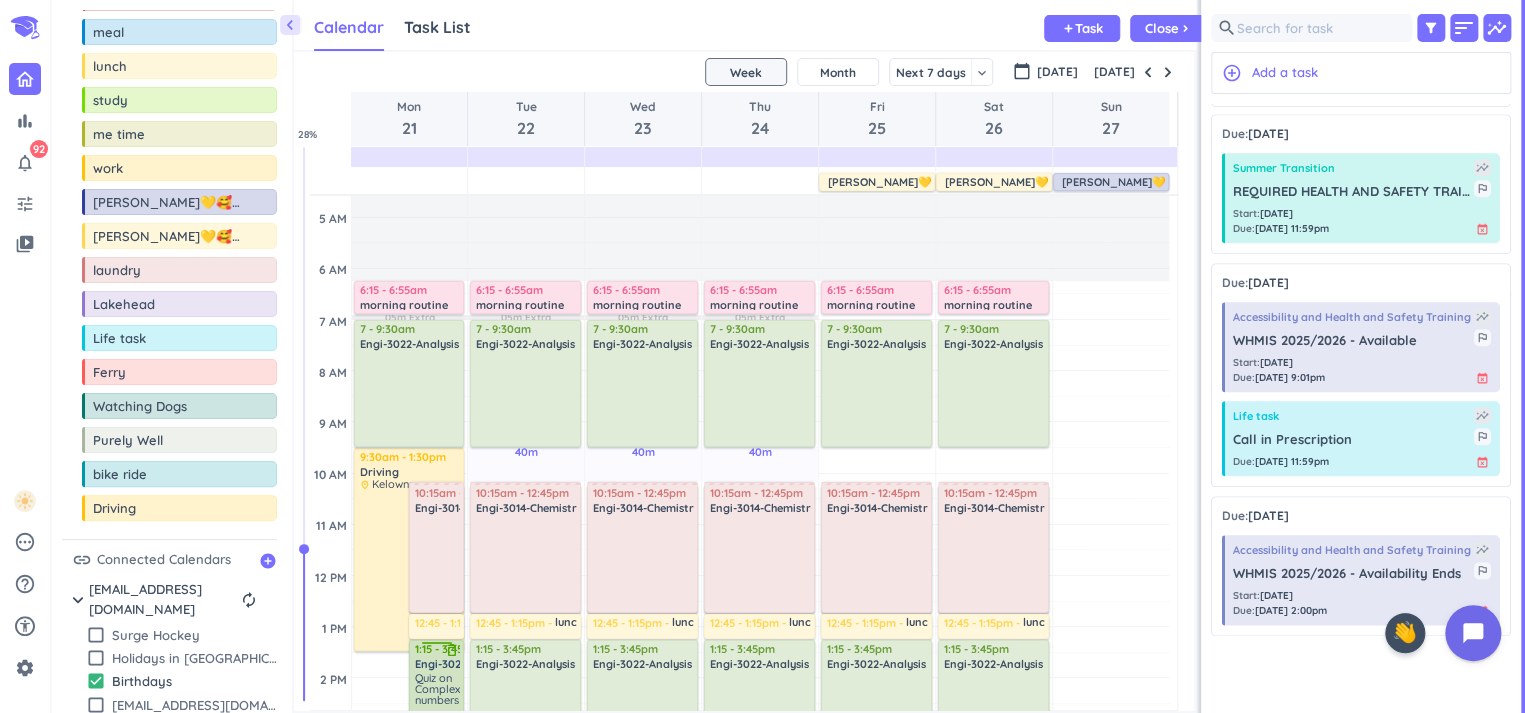 scroll, scrollTop: 142, scrollLeft: 0, axis: vertical 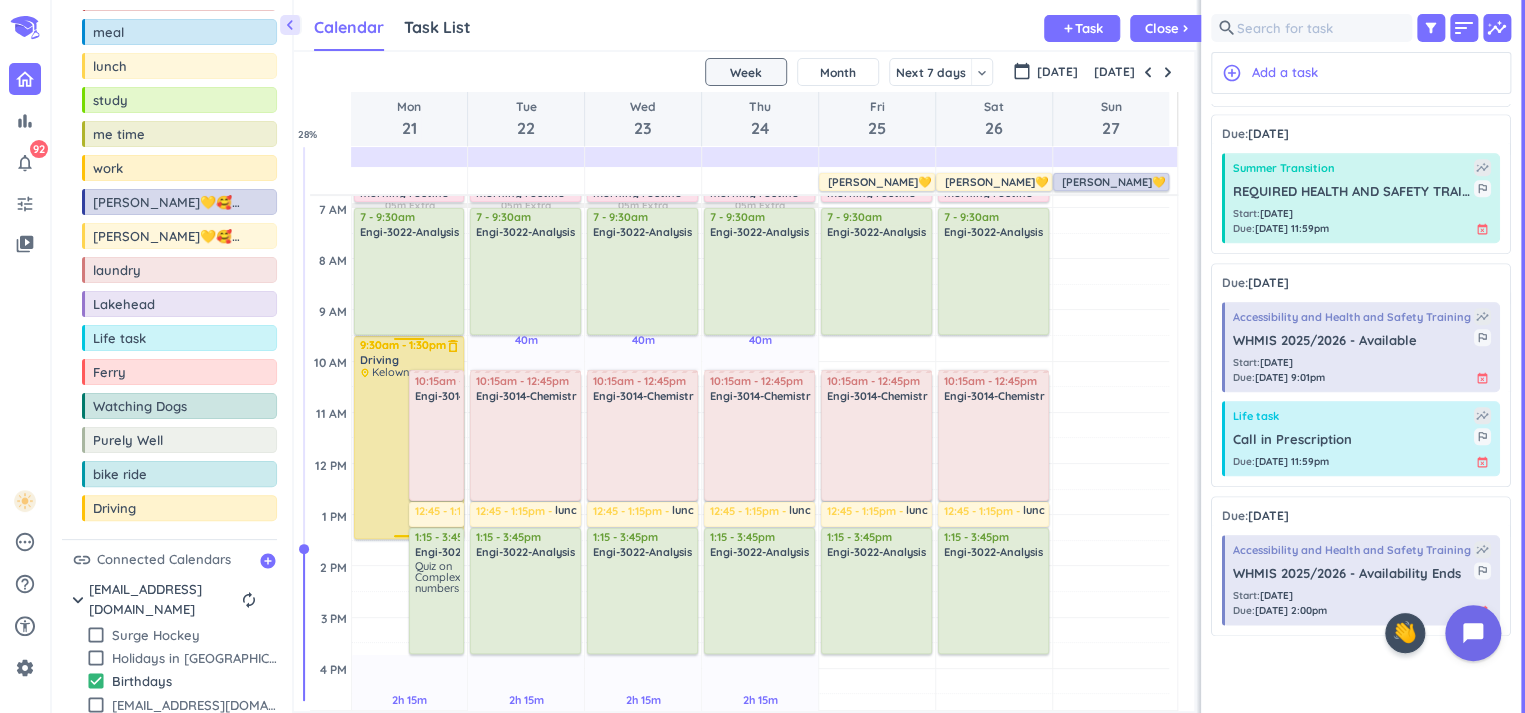 click at bounding box center (410, 457) 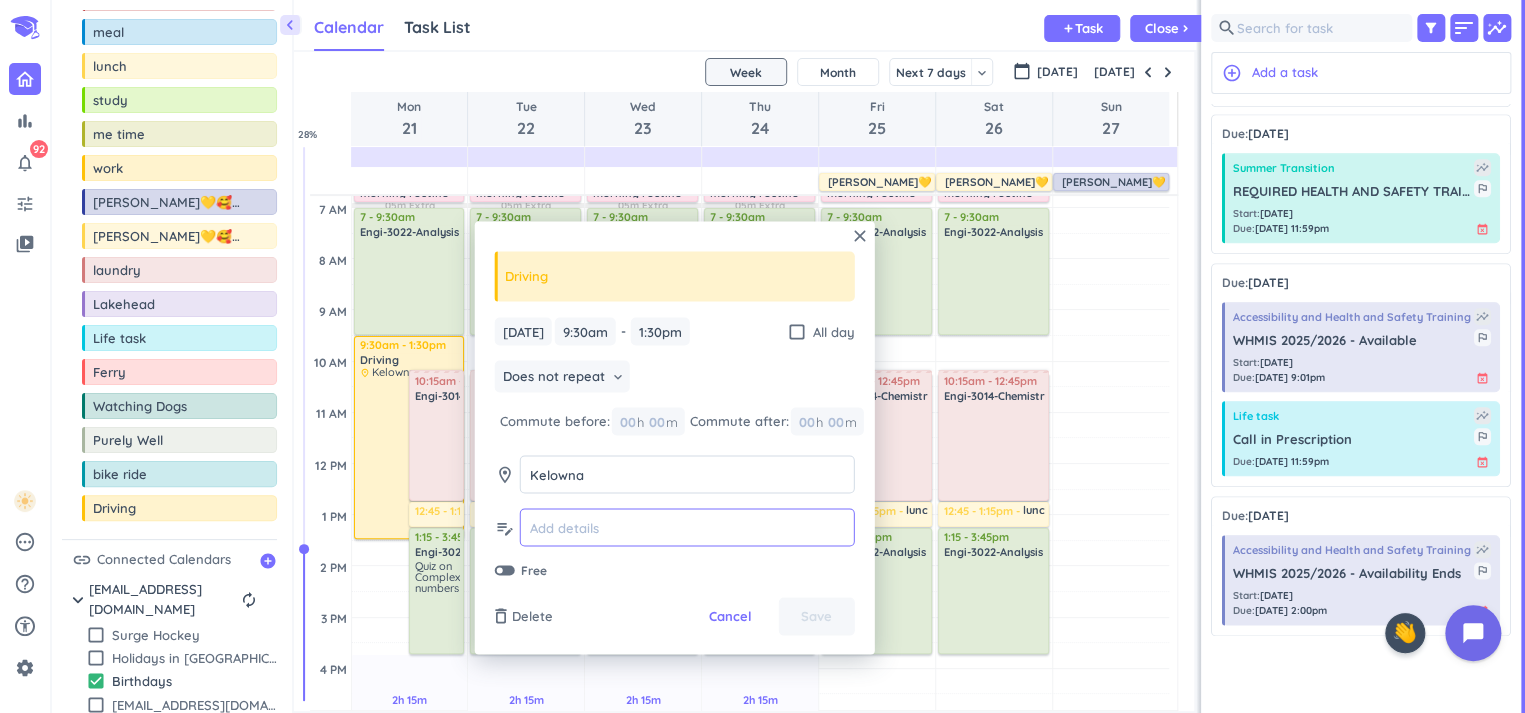 click at bounding box center [687, 527] 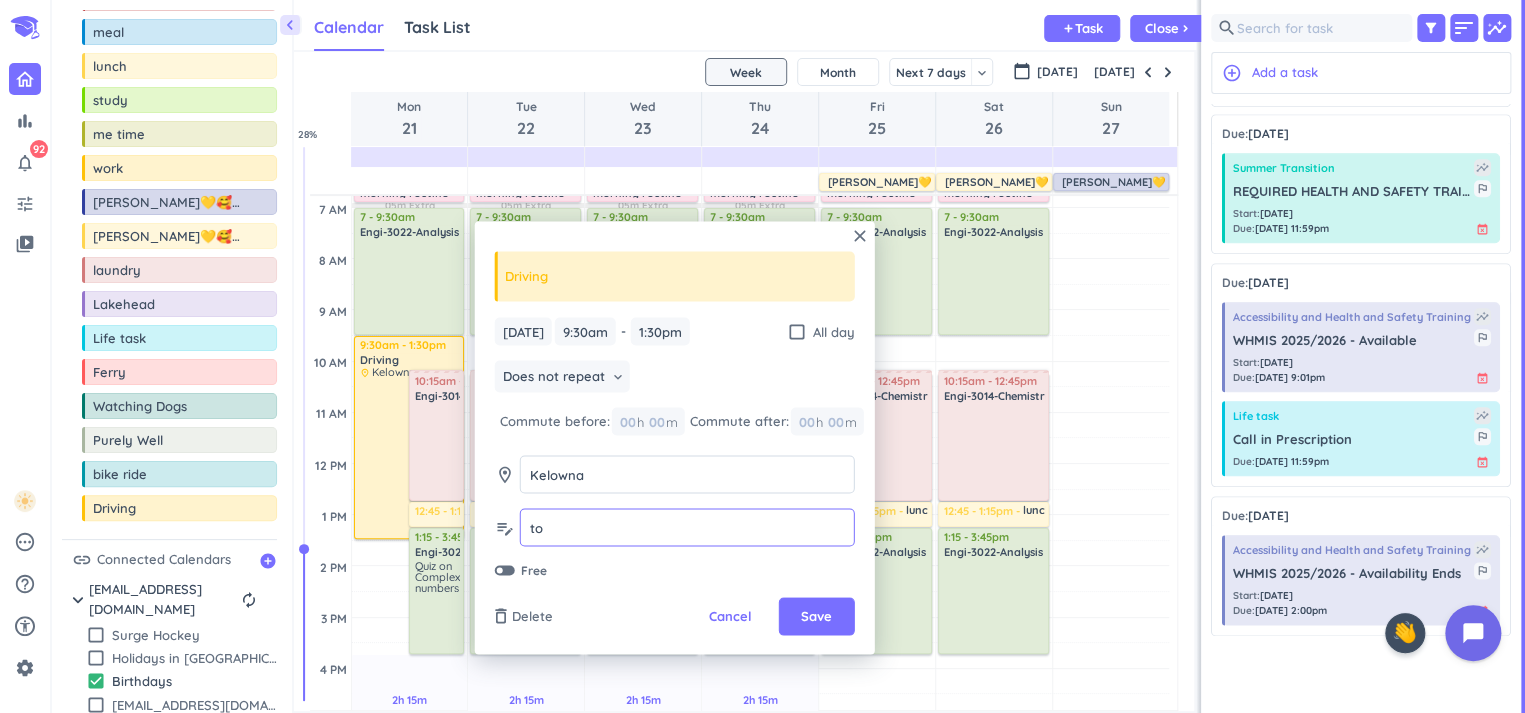 type on "t" 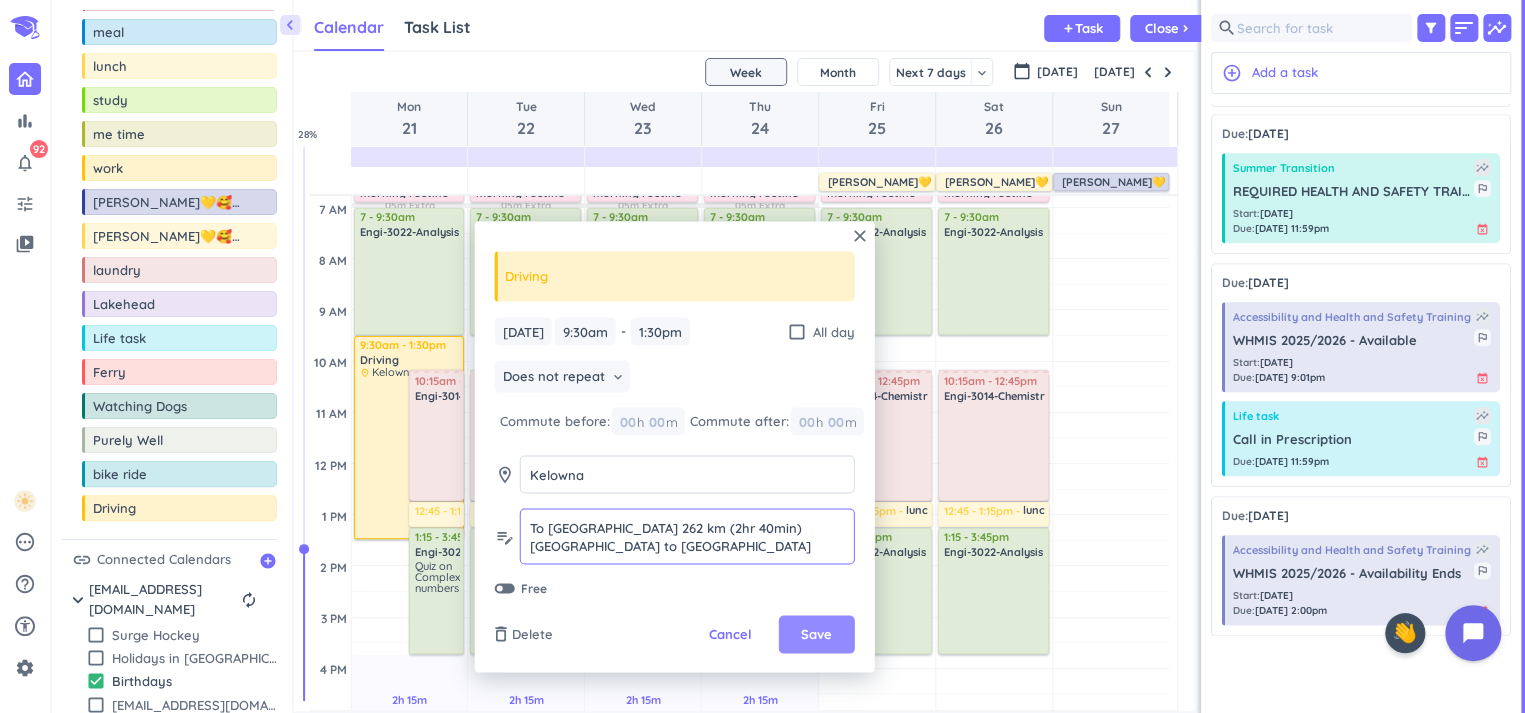 type on "To [GEOGRAPHIC_DATA] 262 km (2hr 40min)
[GEOGRAPHIC_DATA] to [GEOGRAPHIC_DATA] 127km (1hr 30min)" 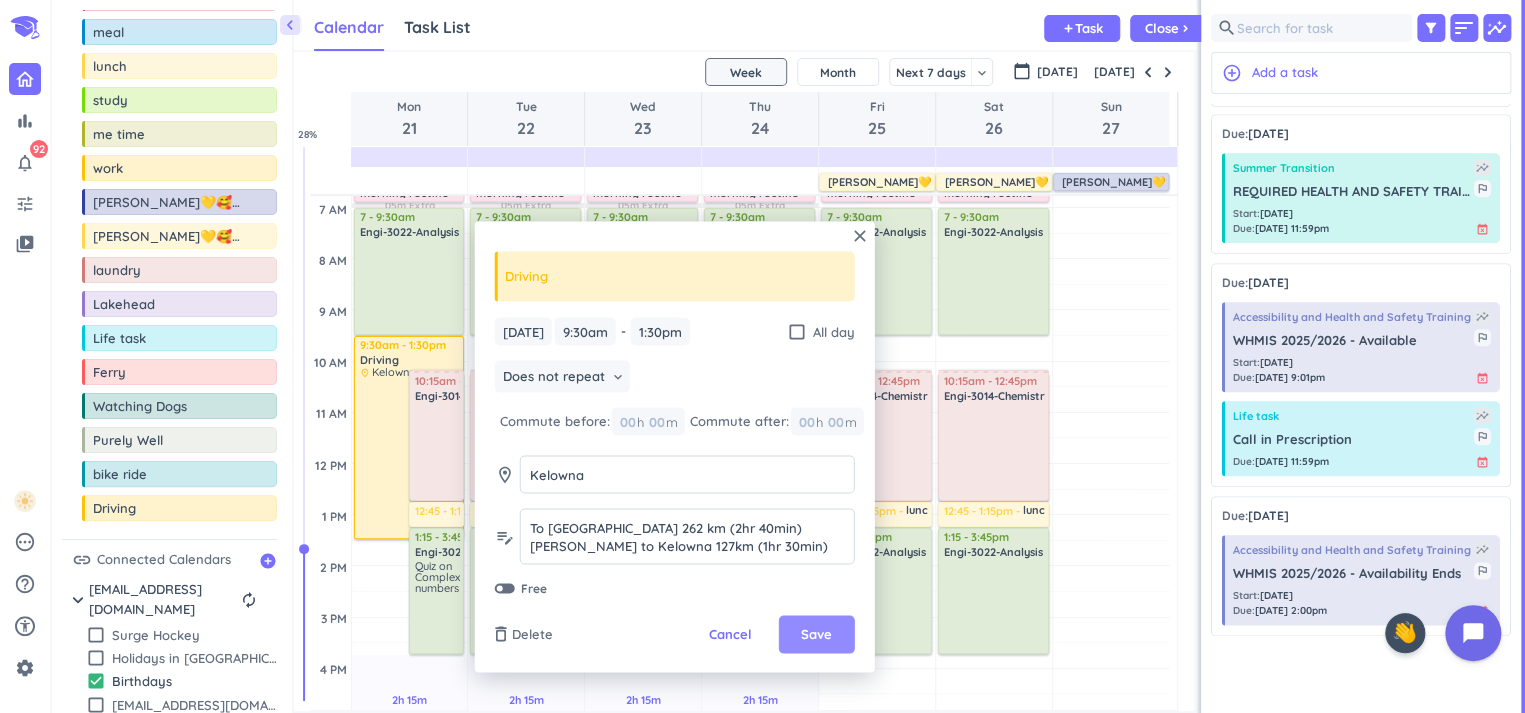 click on "Save" at bounding box center [817, 635] 